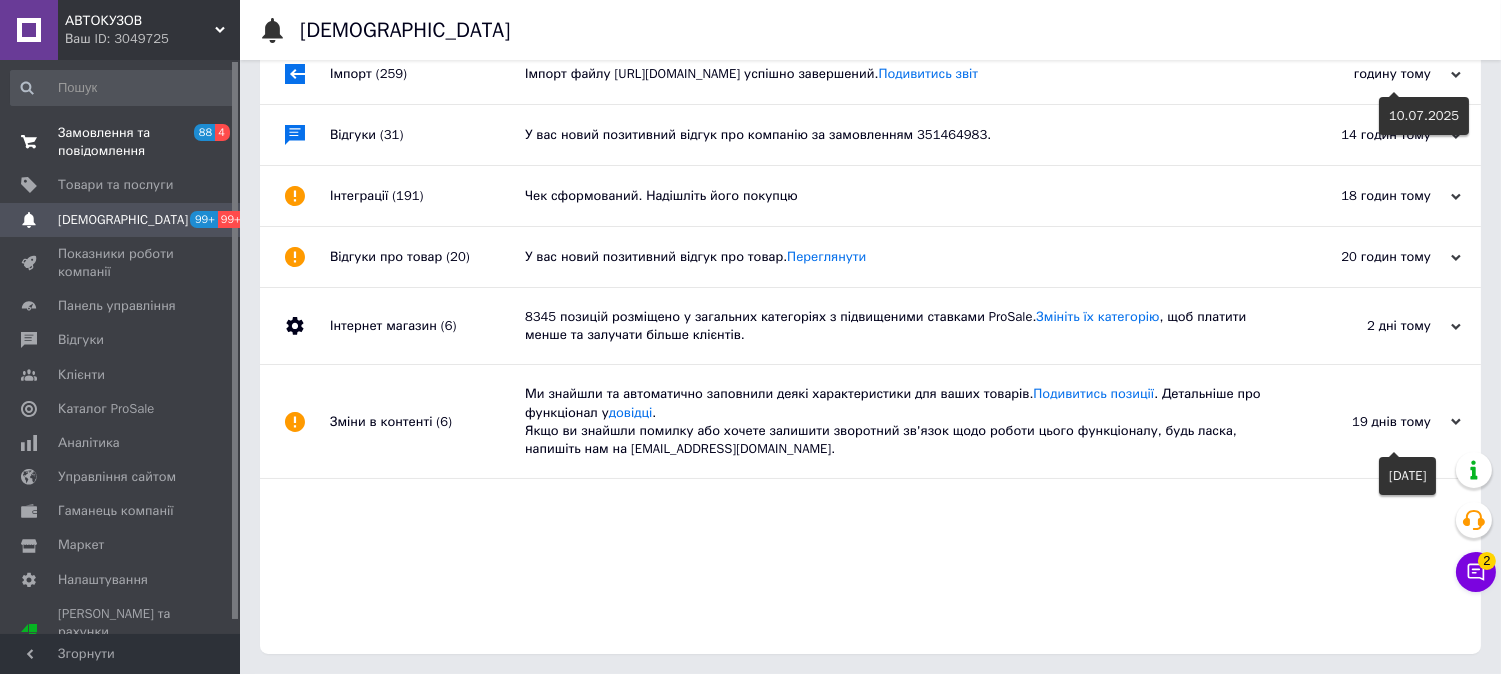 scroll, scrollTop: 131, scrollLeft: 0, axis: vertical 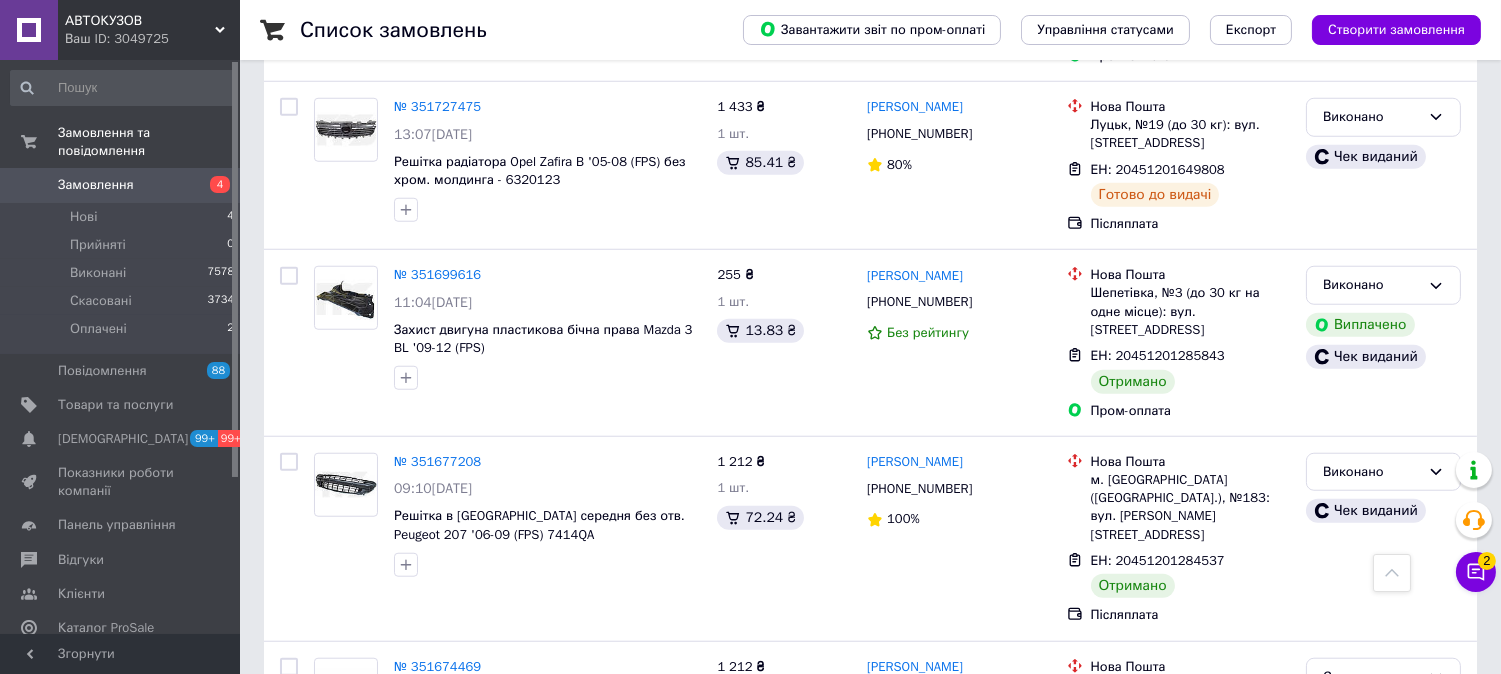 click on "2" at bounding box center [327, 842] 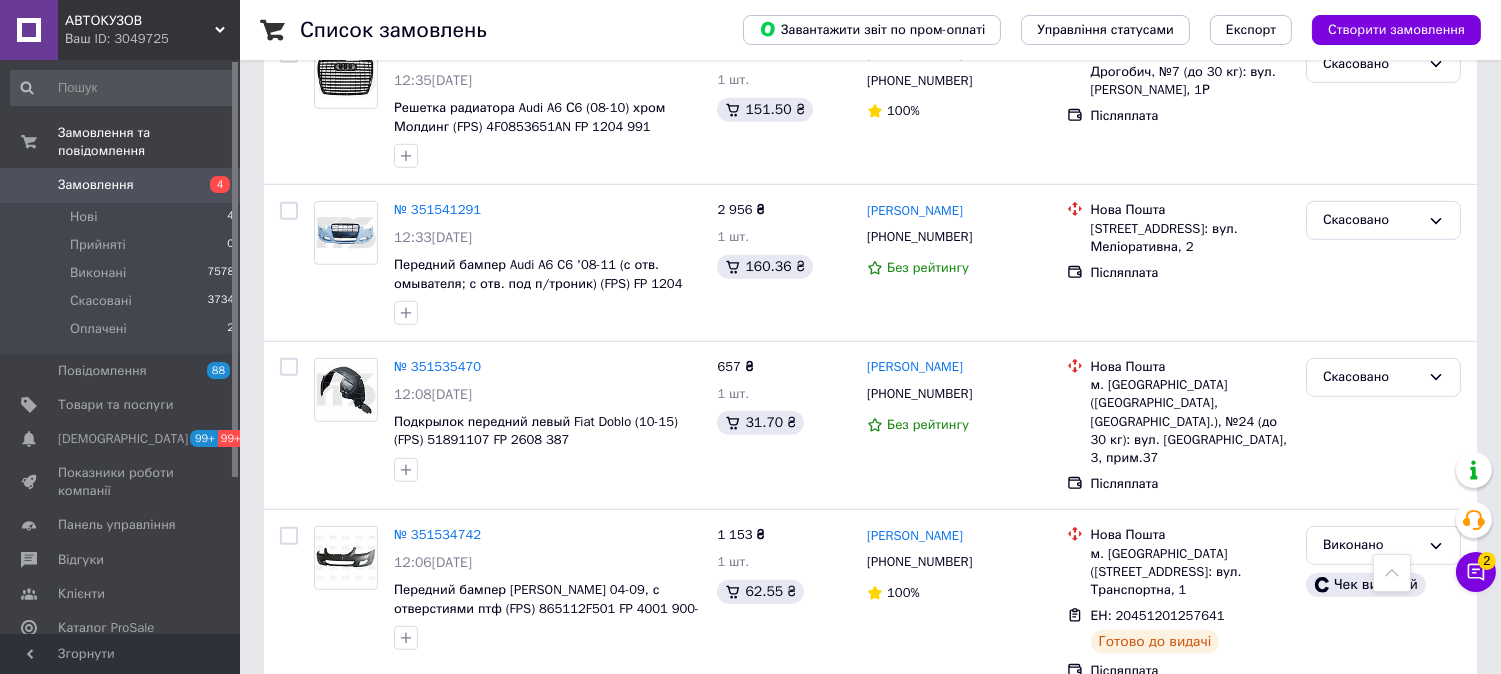 scroll, scrollTop: 2111, scrollLeft: 0, axis: vertical 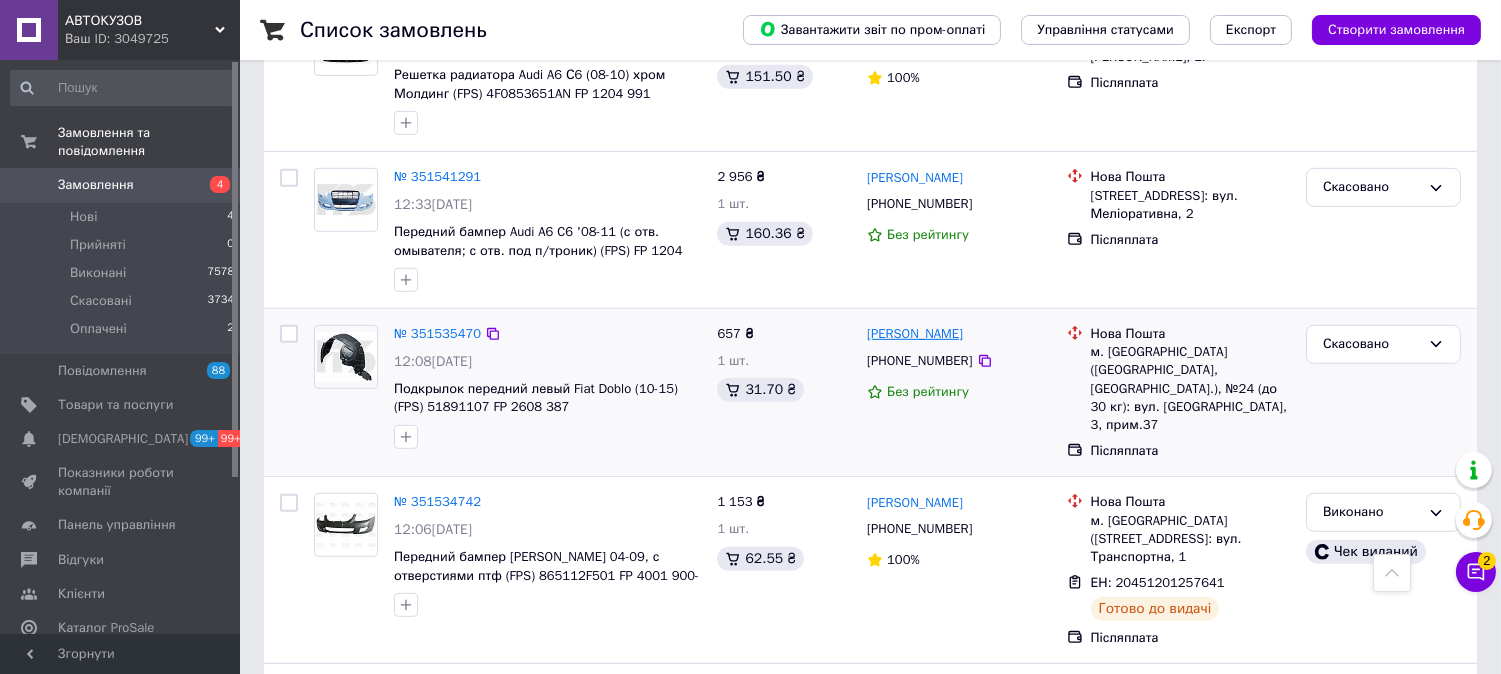 drag, startPoint x: 974, startPoint y: 288, endPoint x: 868, endPoint y: 291, distance: 106.04244 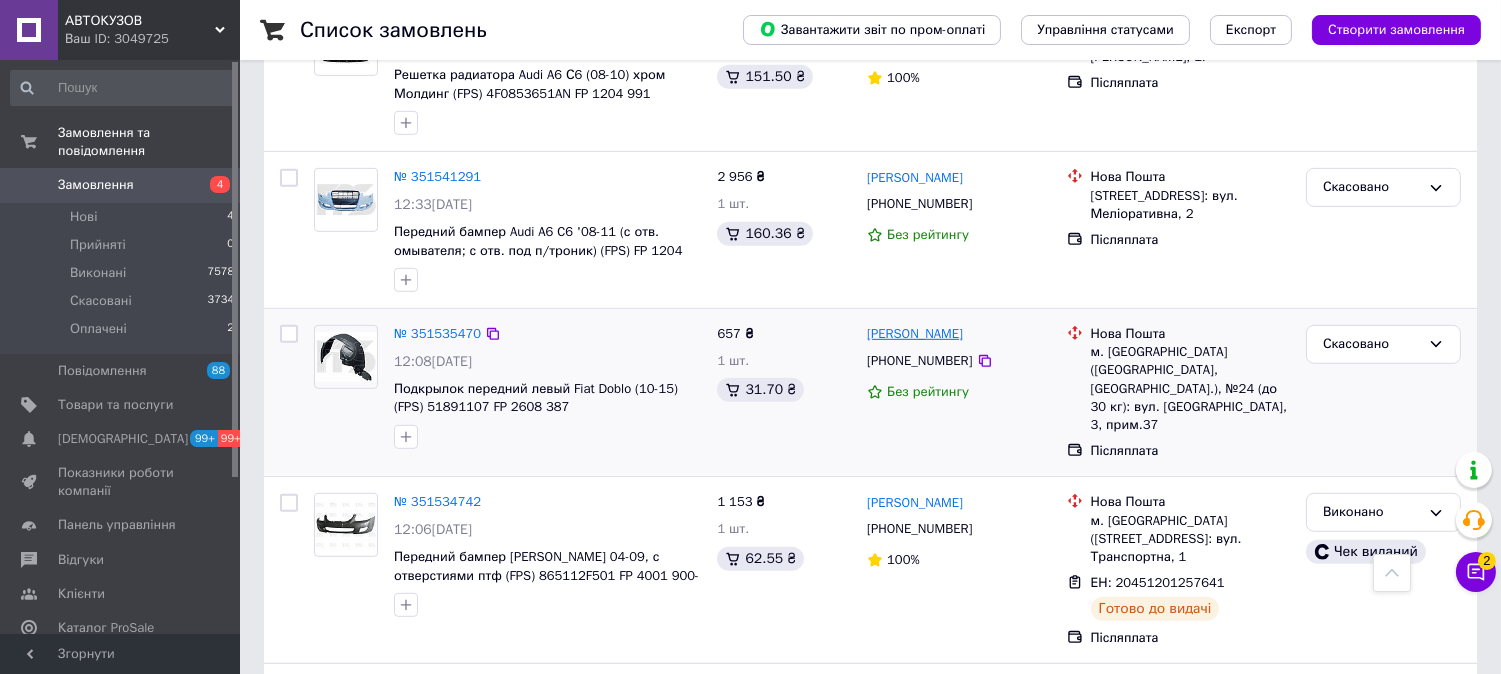 copy on "Олександр Вольф" 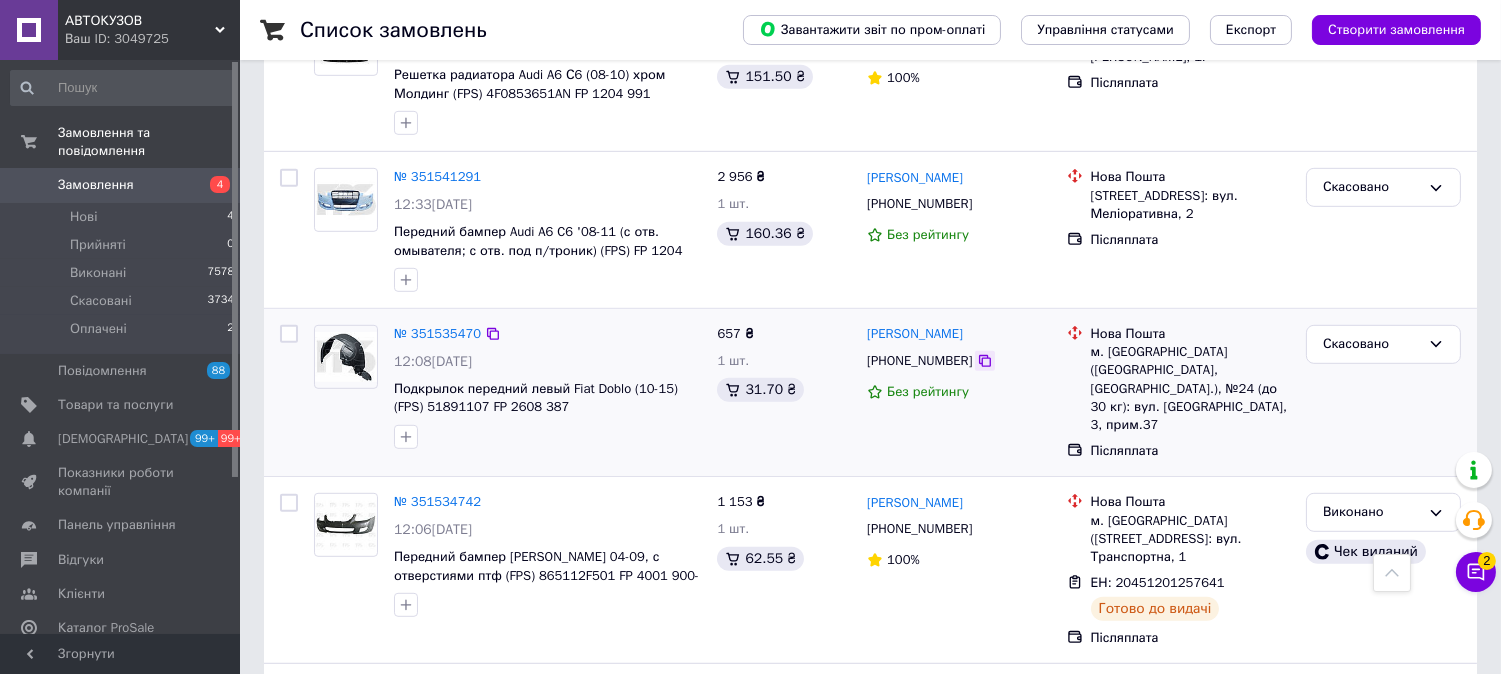 click 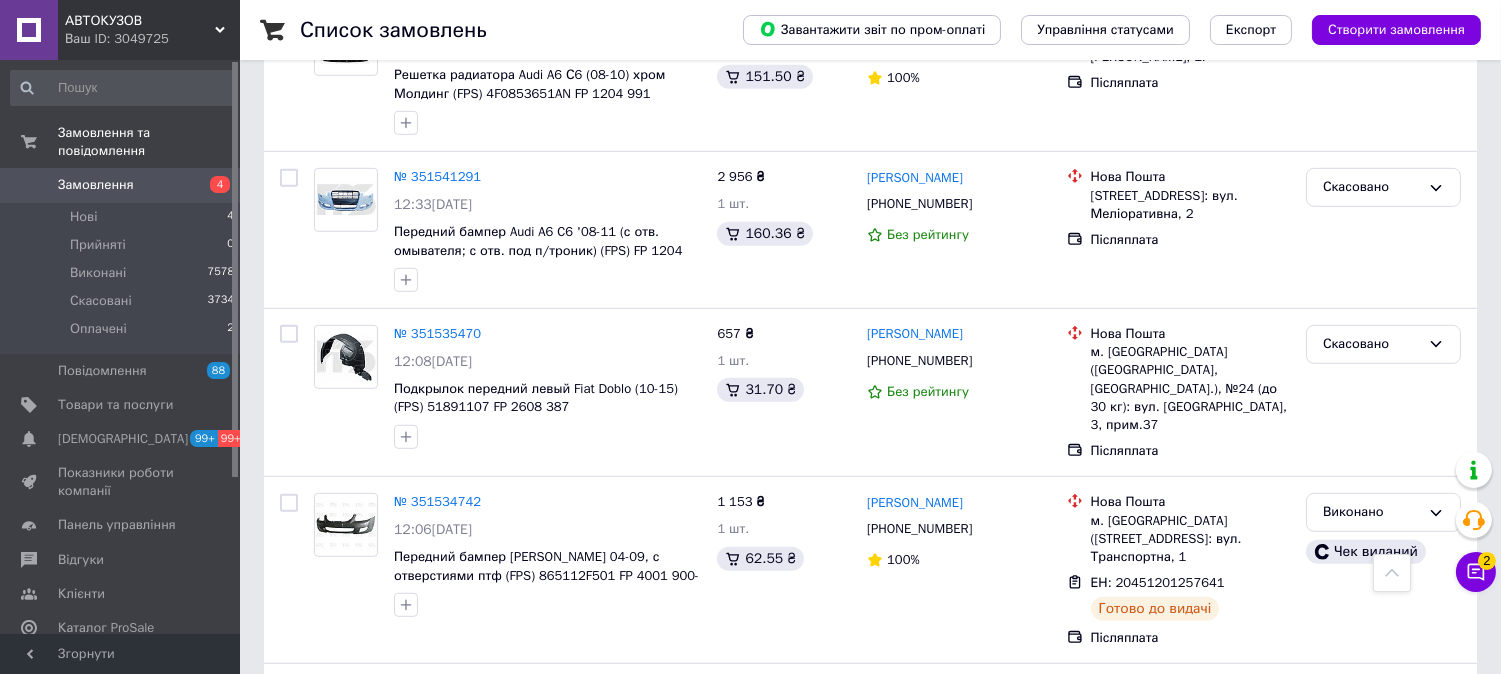 click on "Замовлення" at bounding box center (121, 185) 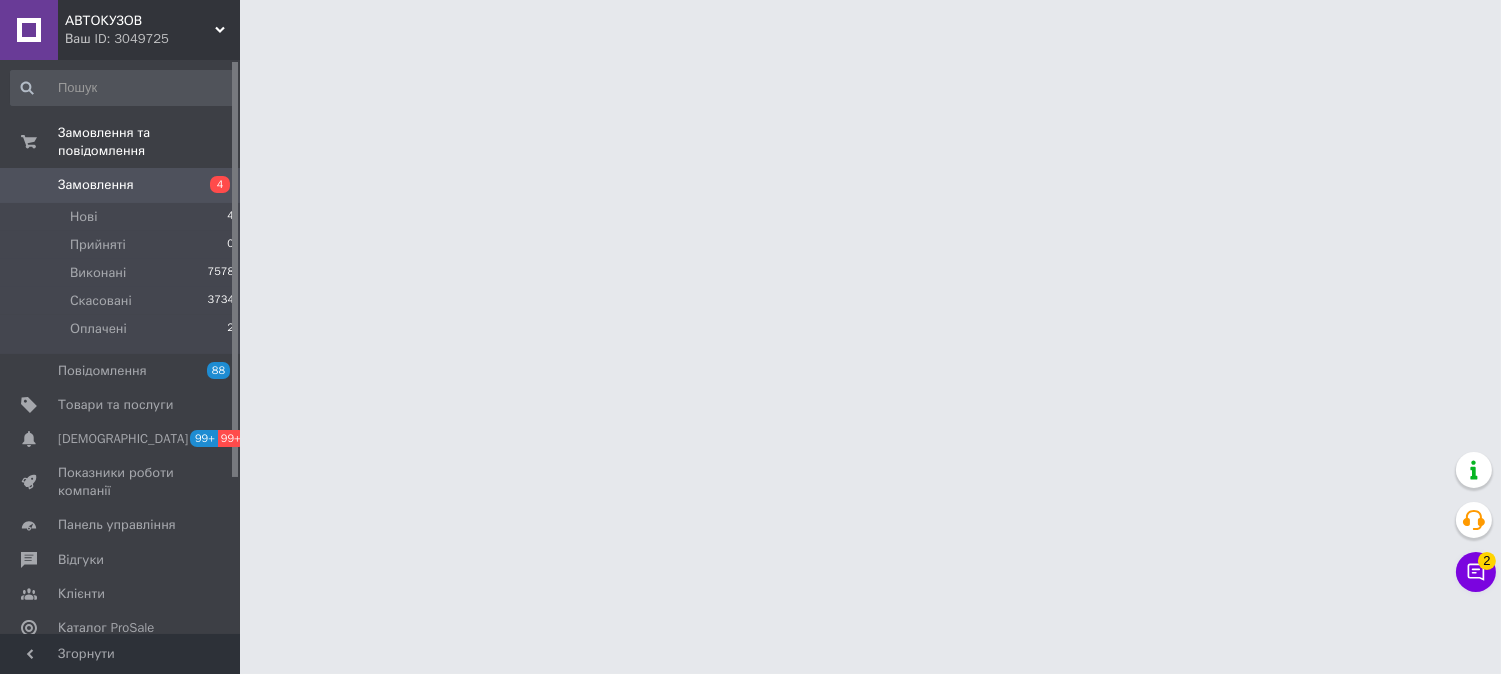 scroll, scrollTop: 0, scrollLeft: 0, axis: both 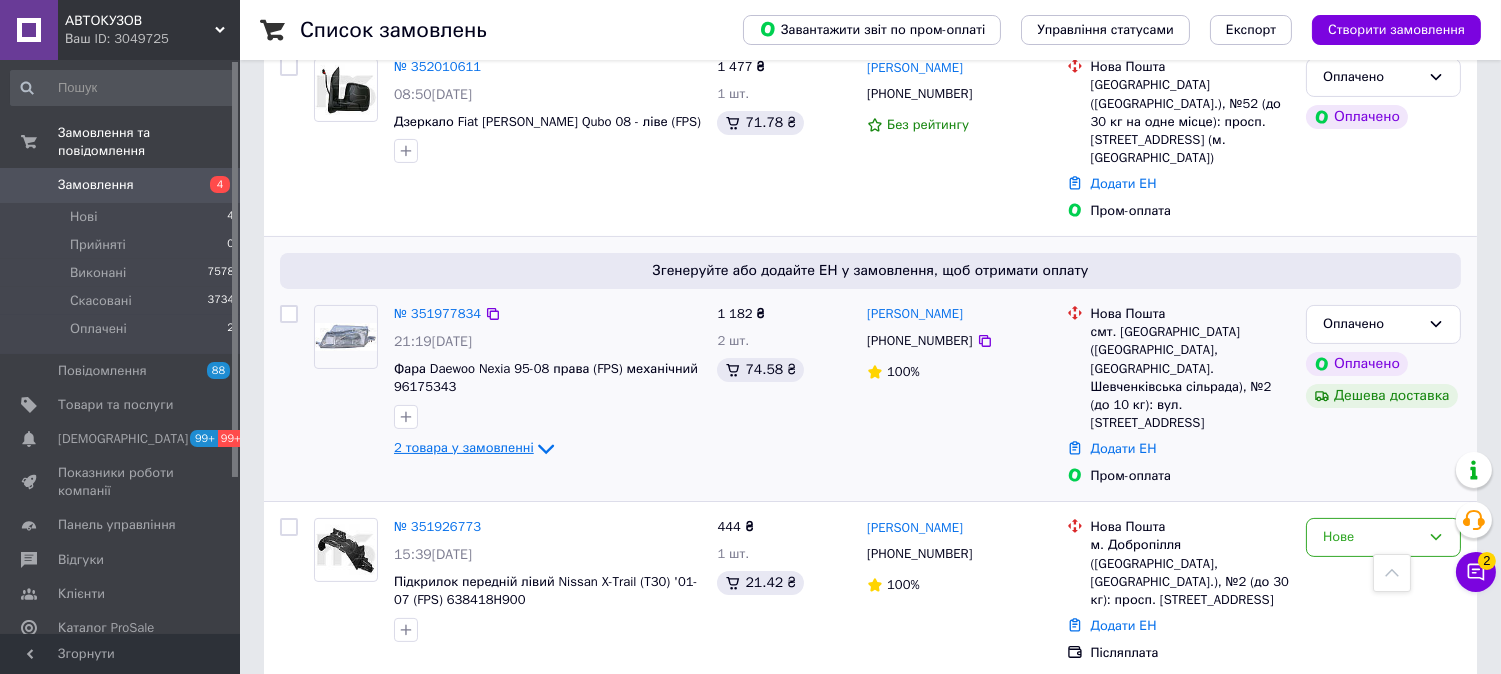 click 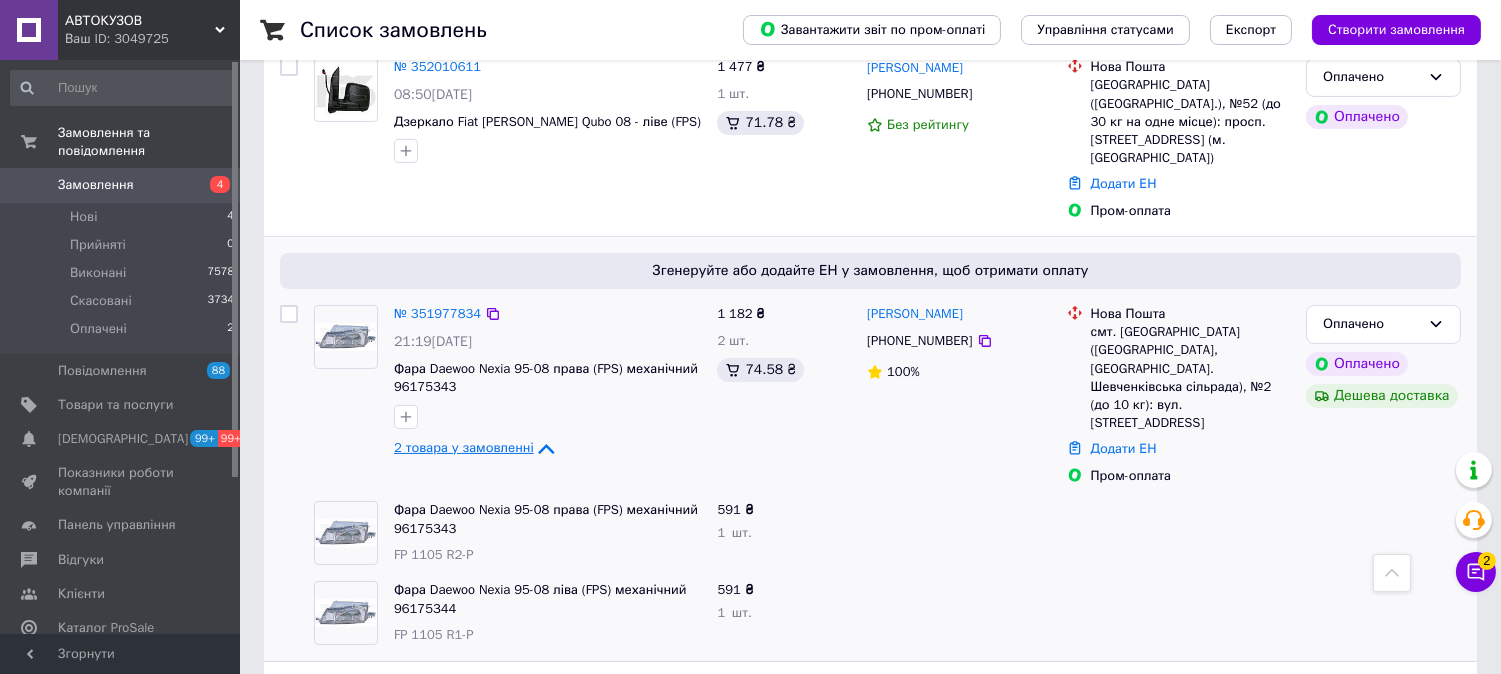 click 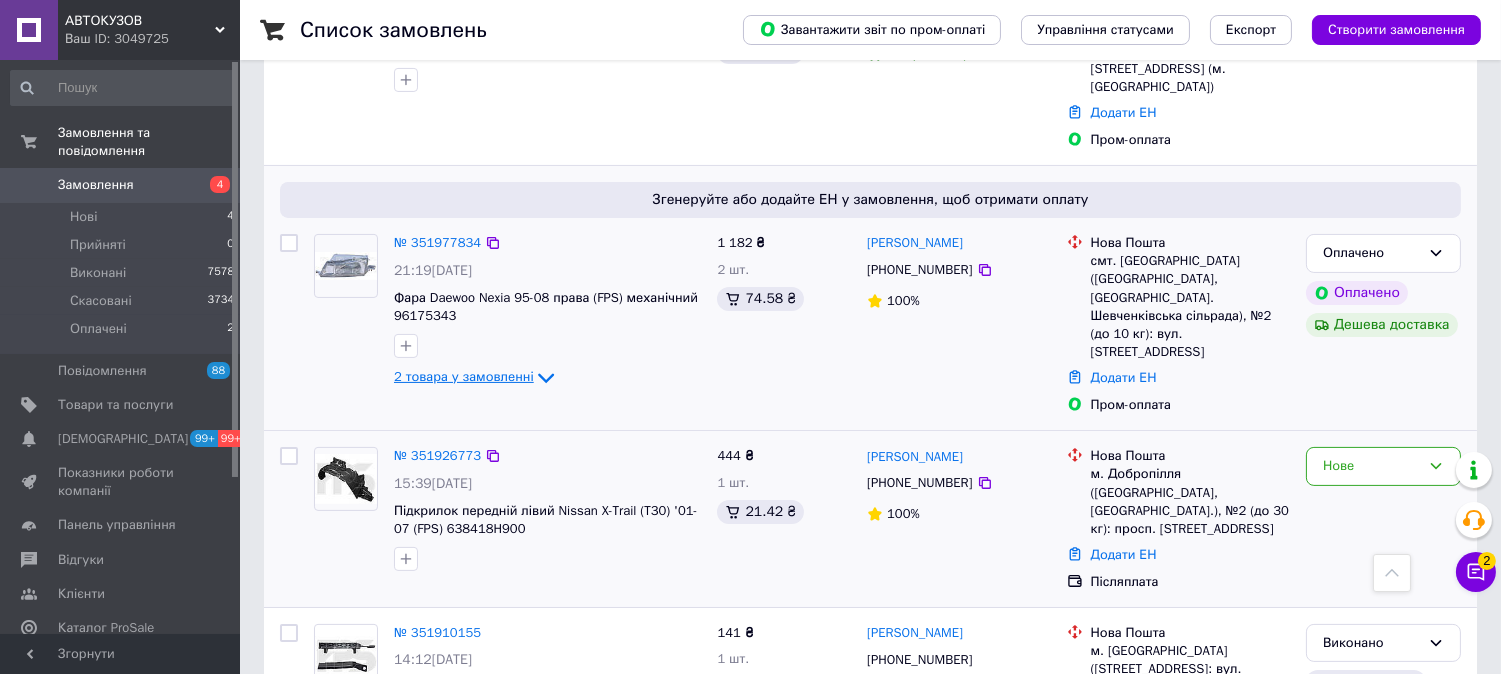 scroll, scrollTop: 888, scrollLeft: 0, axis: vertical 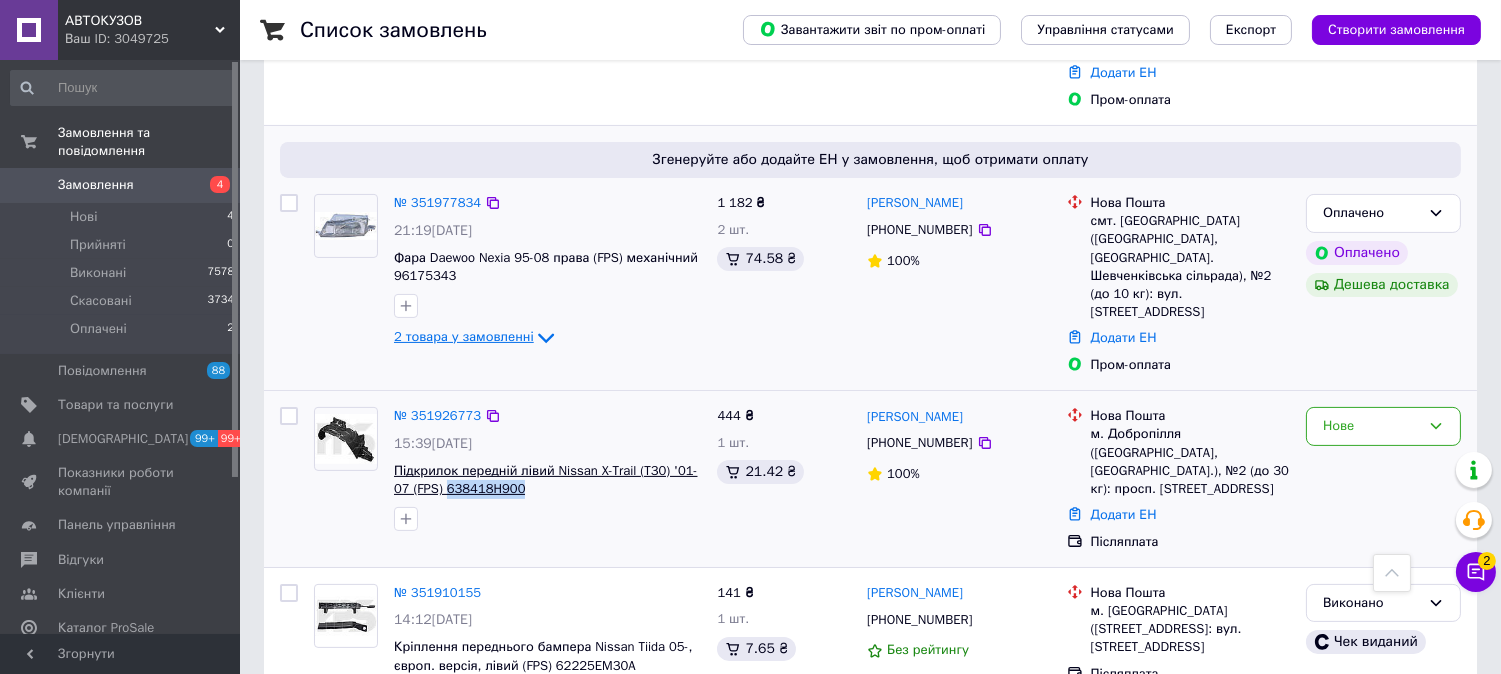 drag, startPoint x: 515, startPoint y: 420, endPoint x: 442, endPoint y: 415, distance: 73.171036 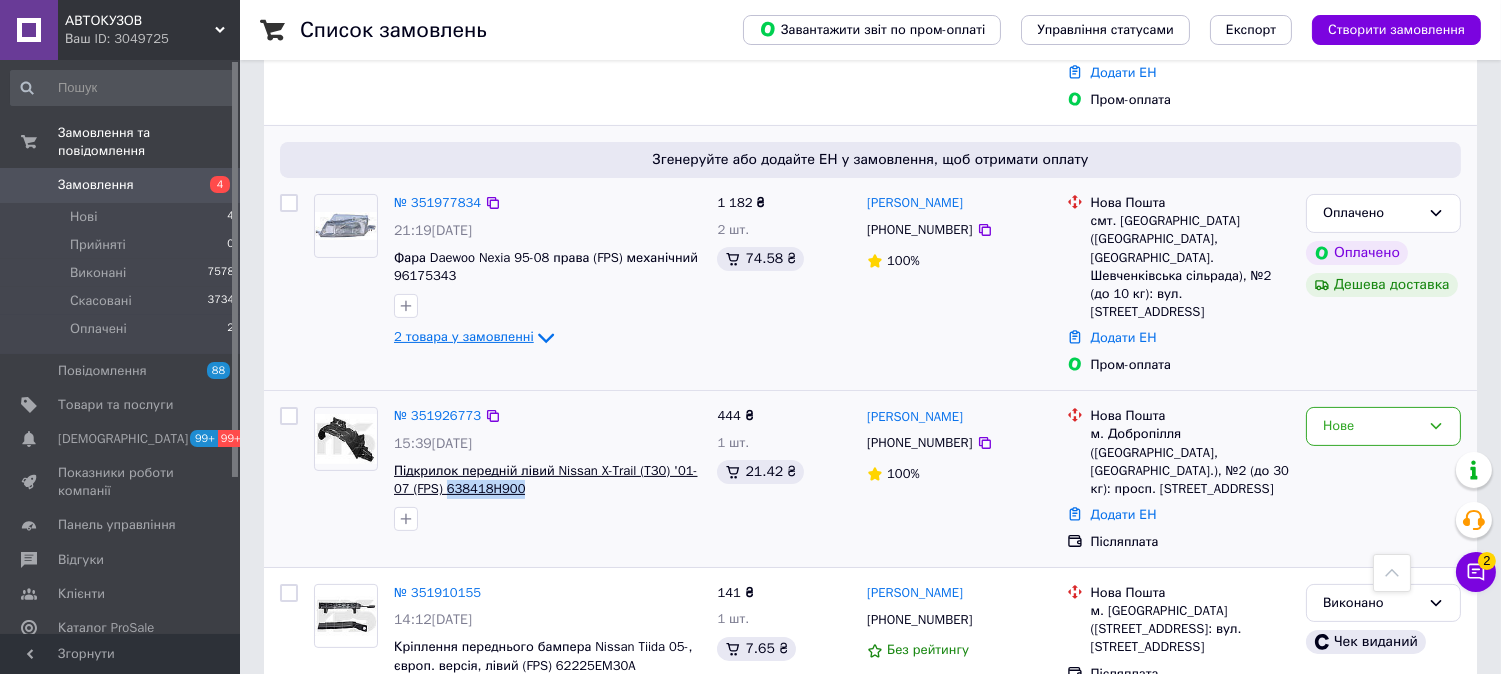 click on "Підкрилок передній лівий Nissan X-Trail (T30) '01-07 (FPS) 638418H900" at bounding box center (547, 480) 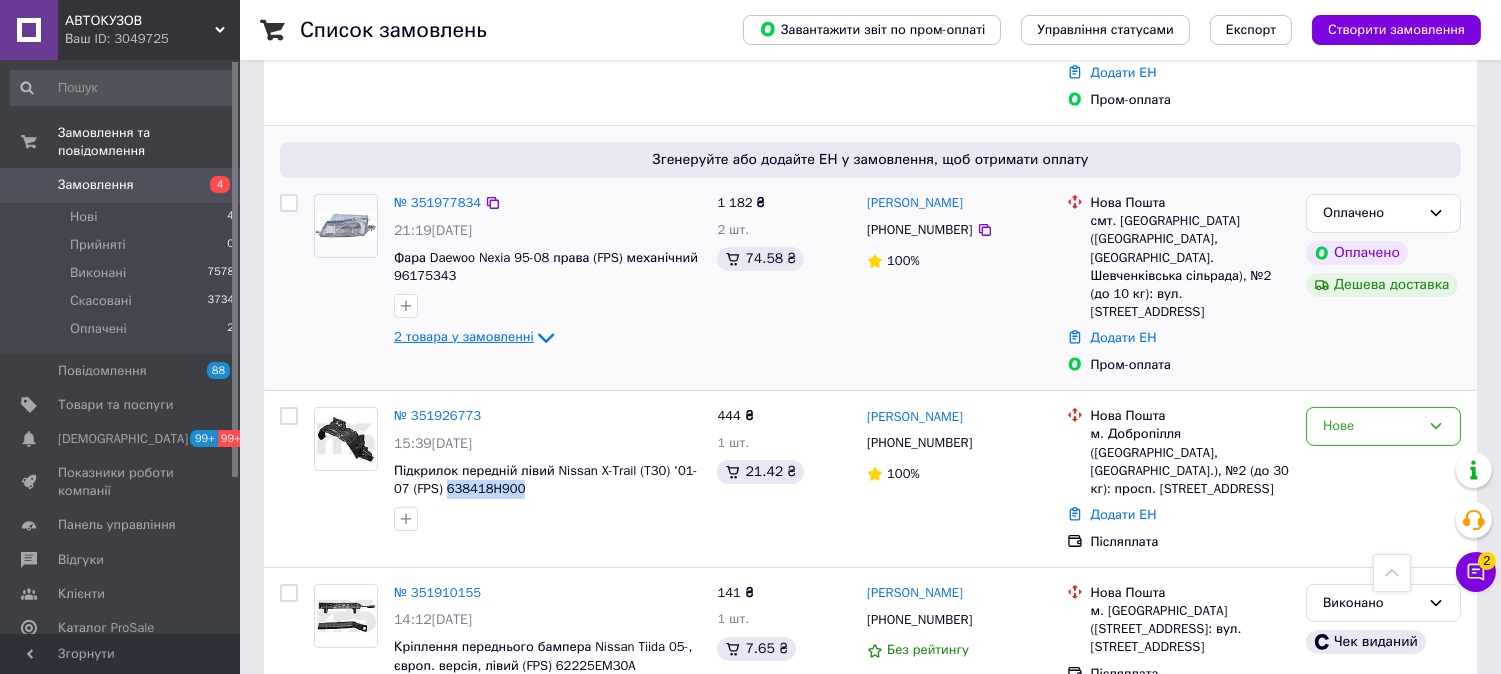 copy on "638418H900" 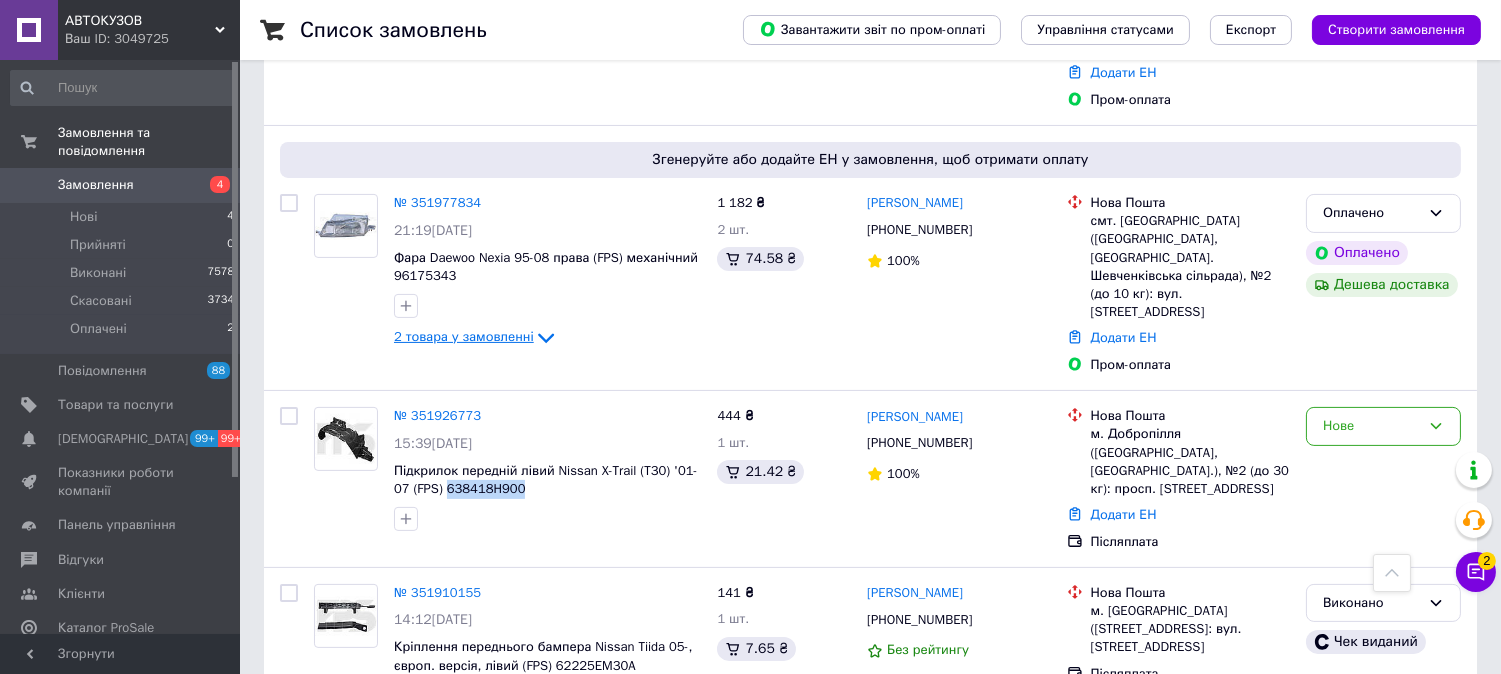click 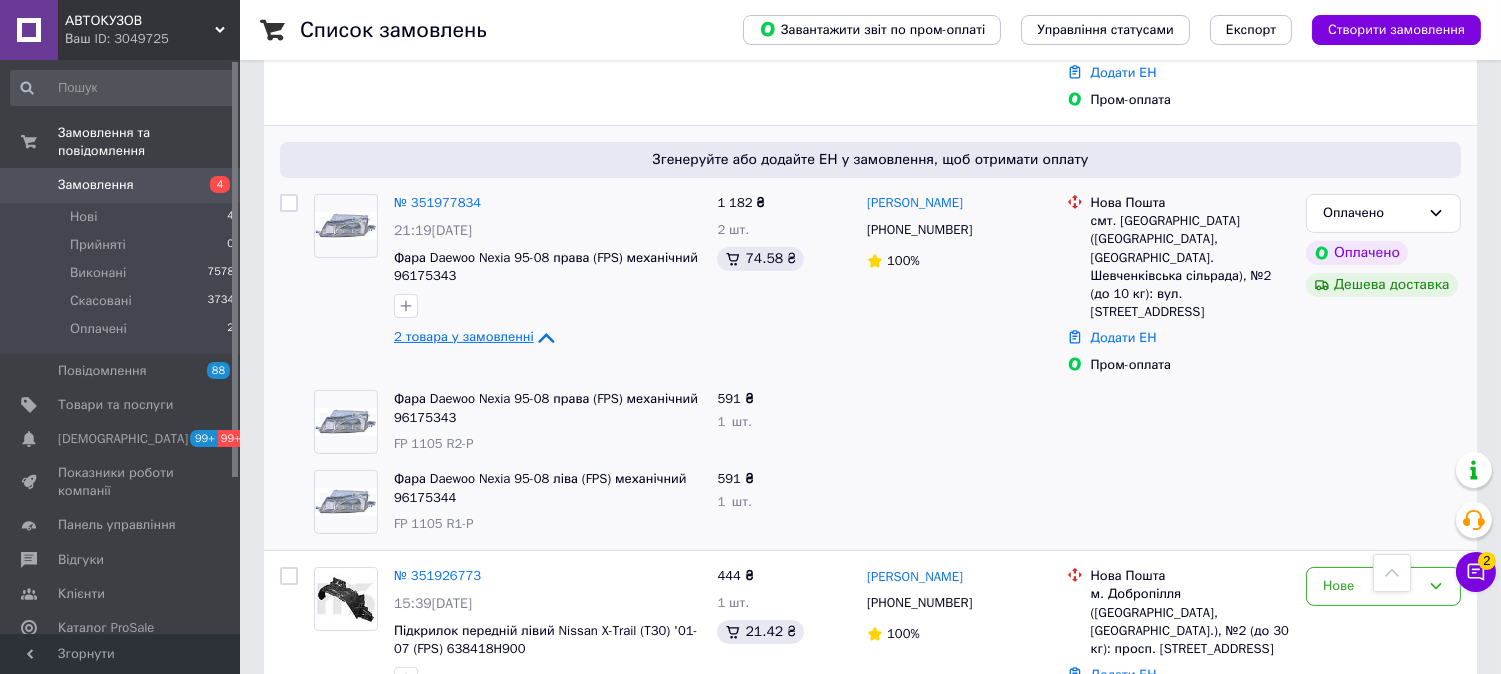 scroll, scrollTop: 1000, scrollLeft: 0, axis: vertical 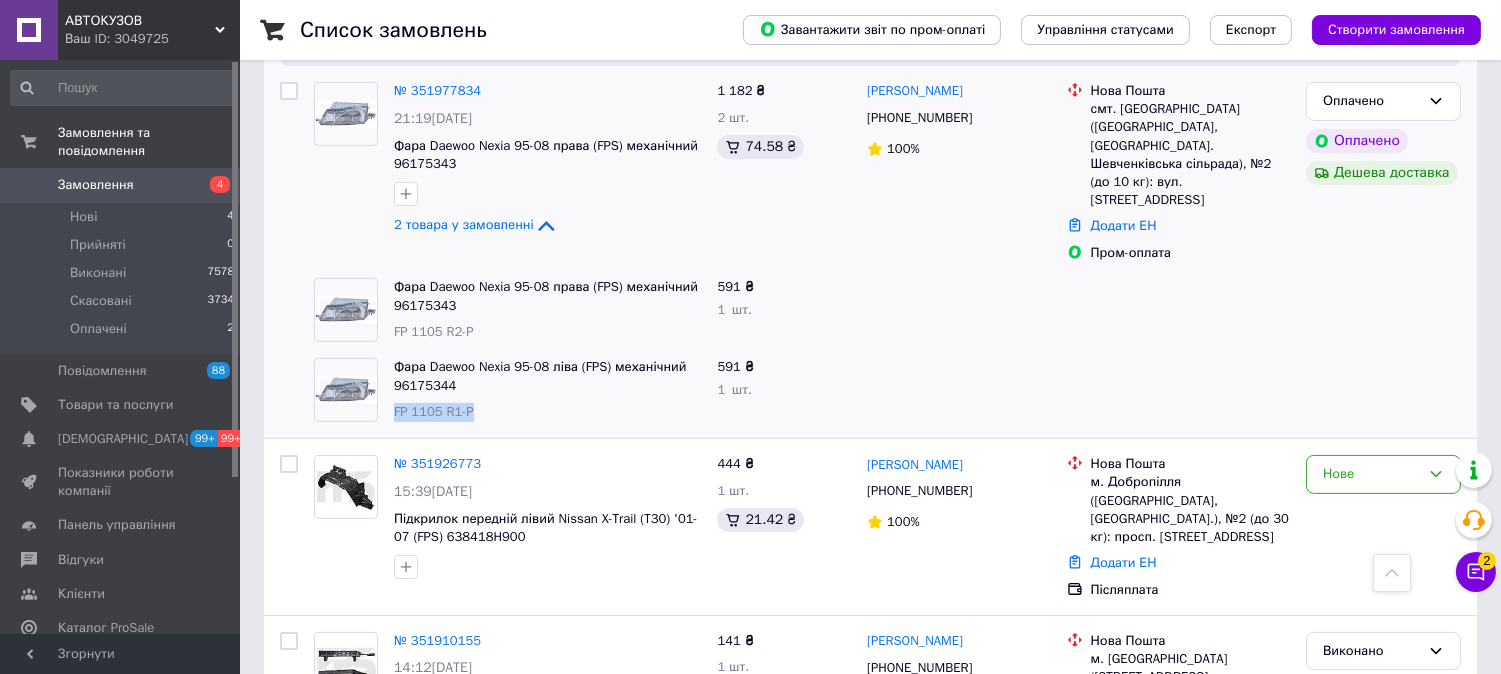 drag, startPoint x: 473, startPoint y: 331, endPoint x: 392, endPoint y: 326, distance: 81.154175 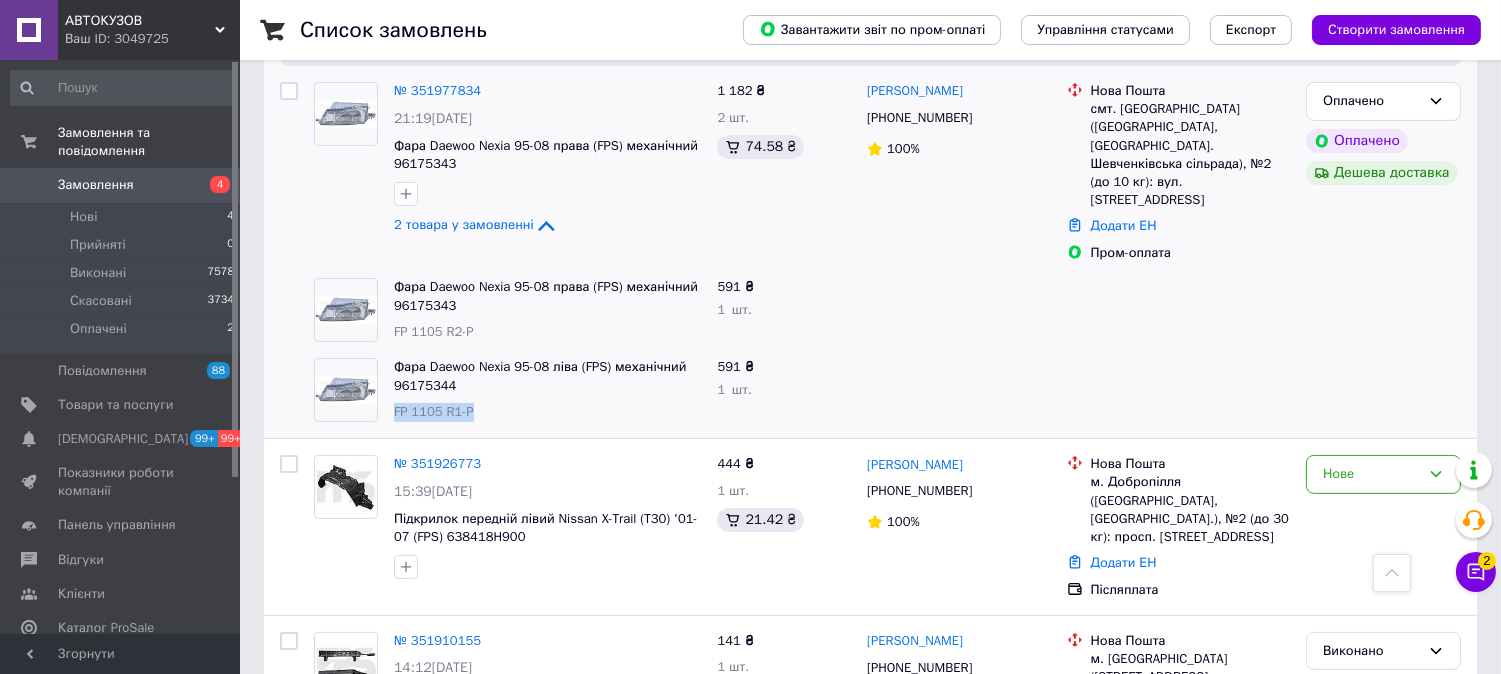 scroll, scrollTop: 777, scrollLeft: 0, axis: vertical 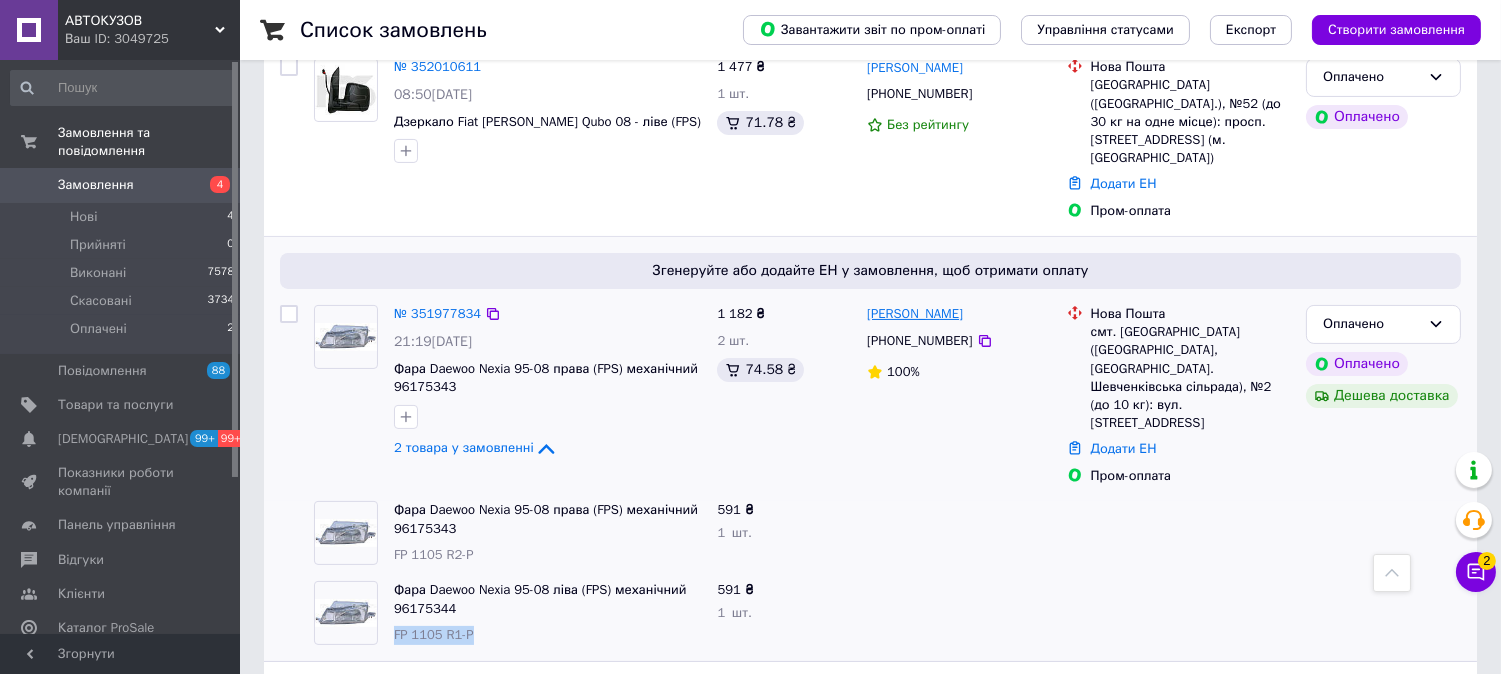 drag, startPoint x: 966, startPoint y: 260, endPoint x: 868, endPoint y: 258, distance: 98.02041 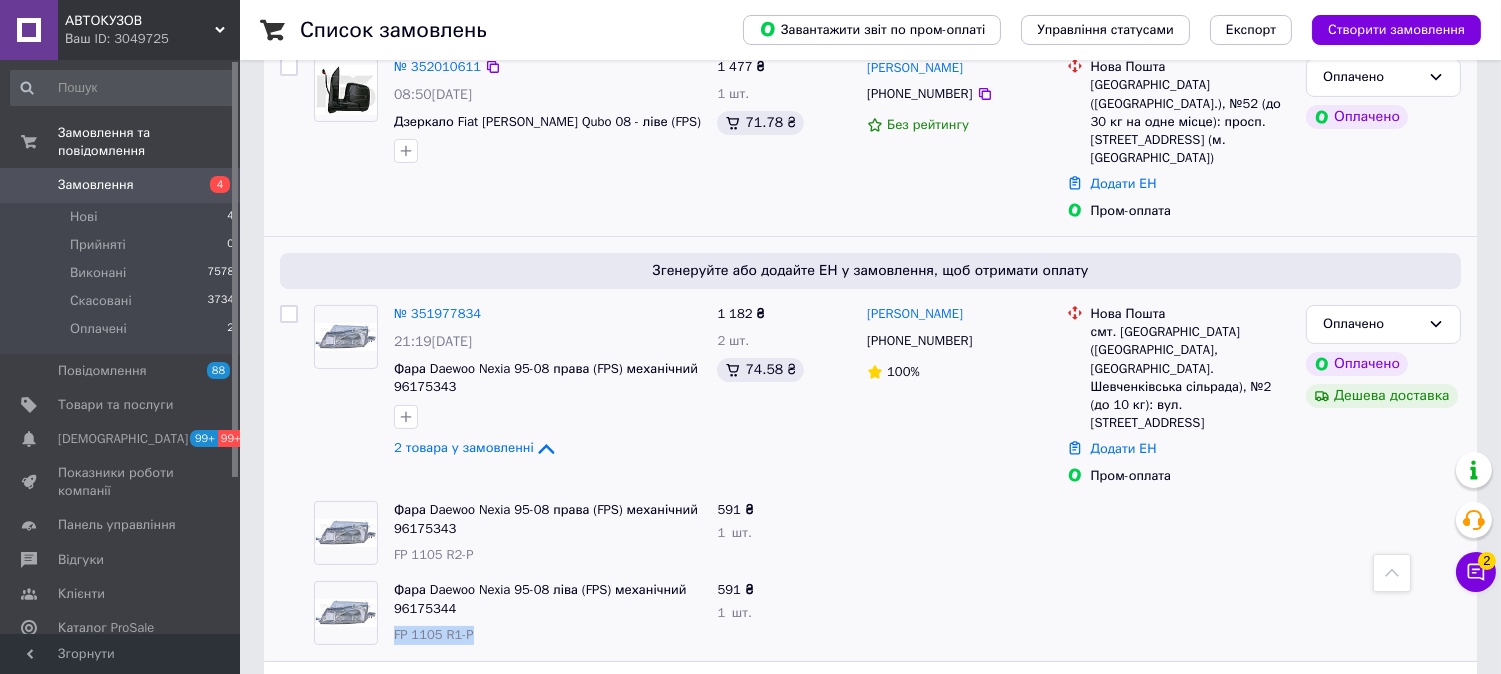 copy on "[PERSON_NAME]" 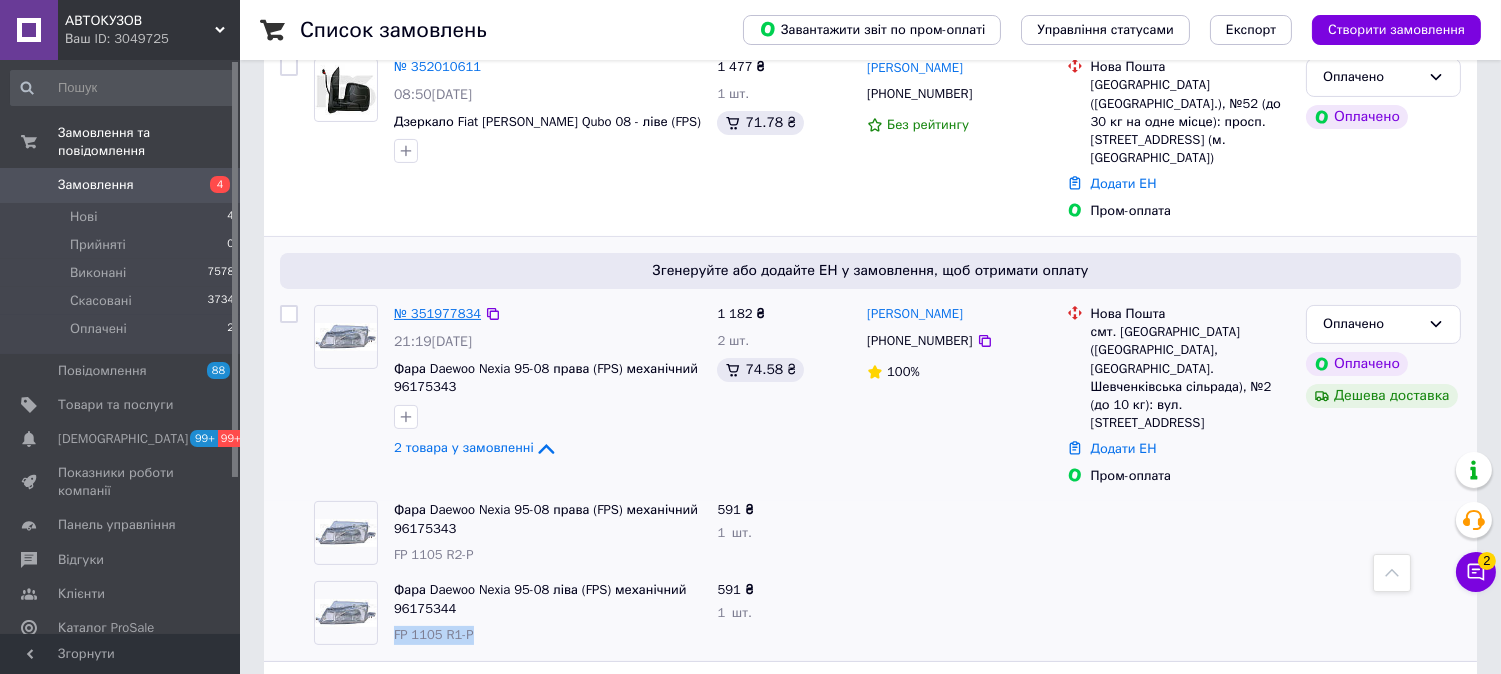 click on "№ 351977834" at bounding box center (437, 313) 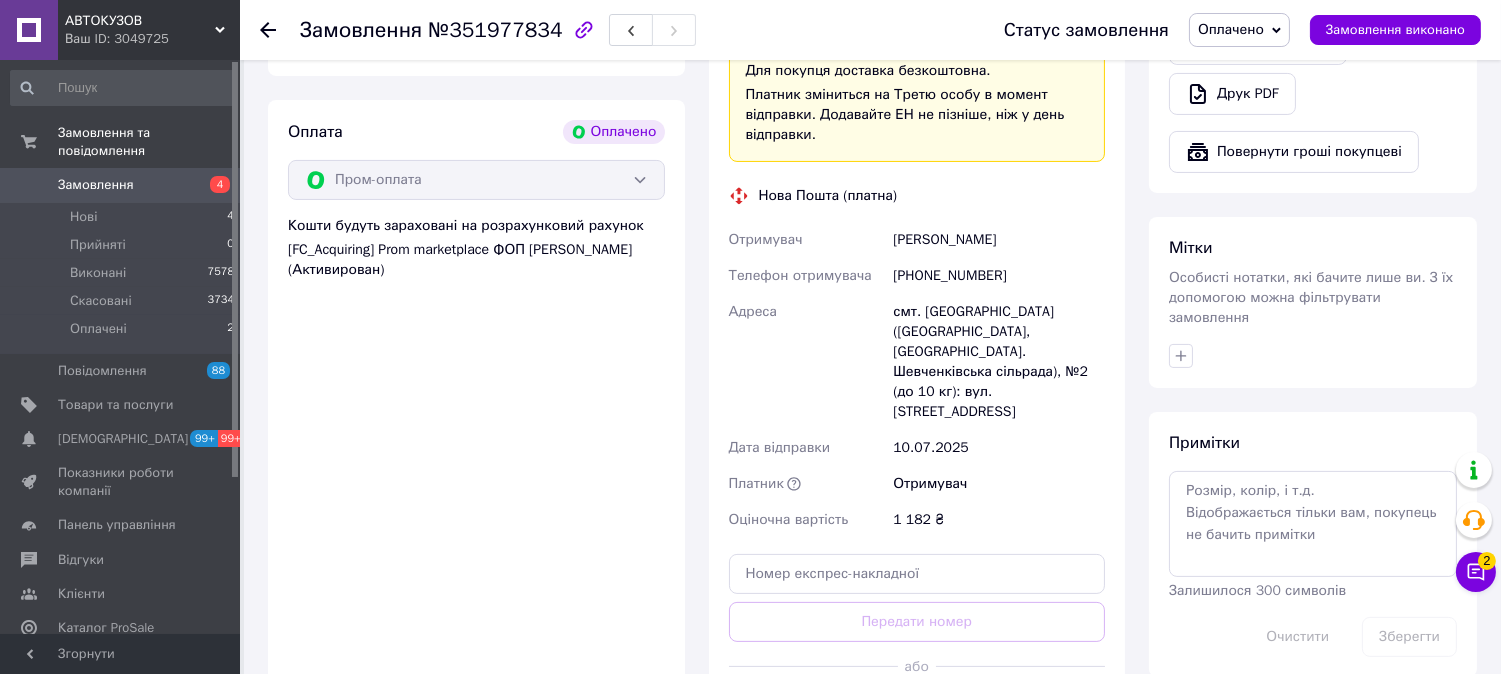 scroll, scrollTop: 1000, scrollLeft: 0, axis: vertical 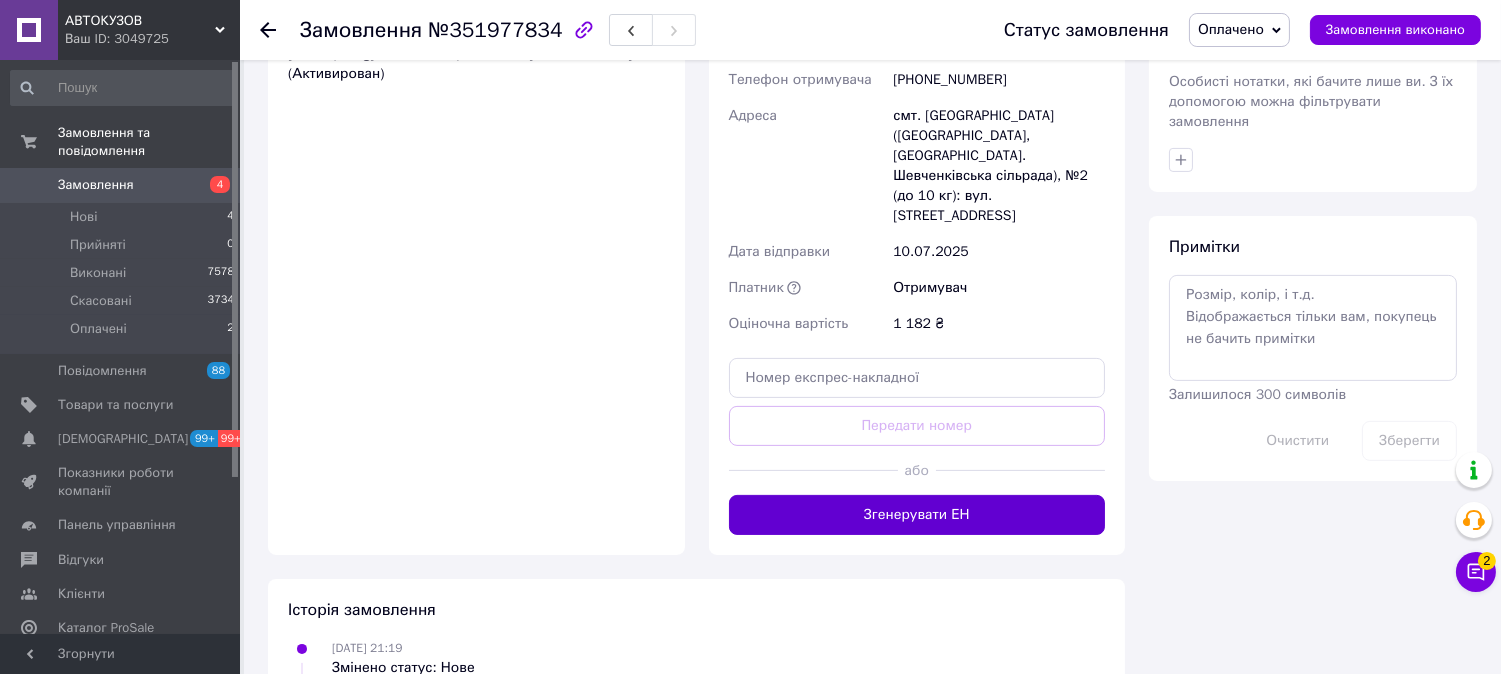 click on "Згенерувати ЕН" at bounding box center [917, 515] 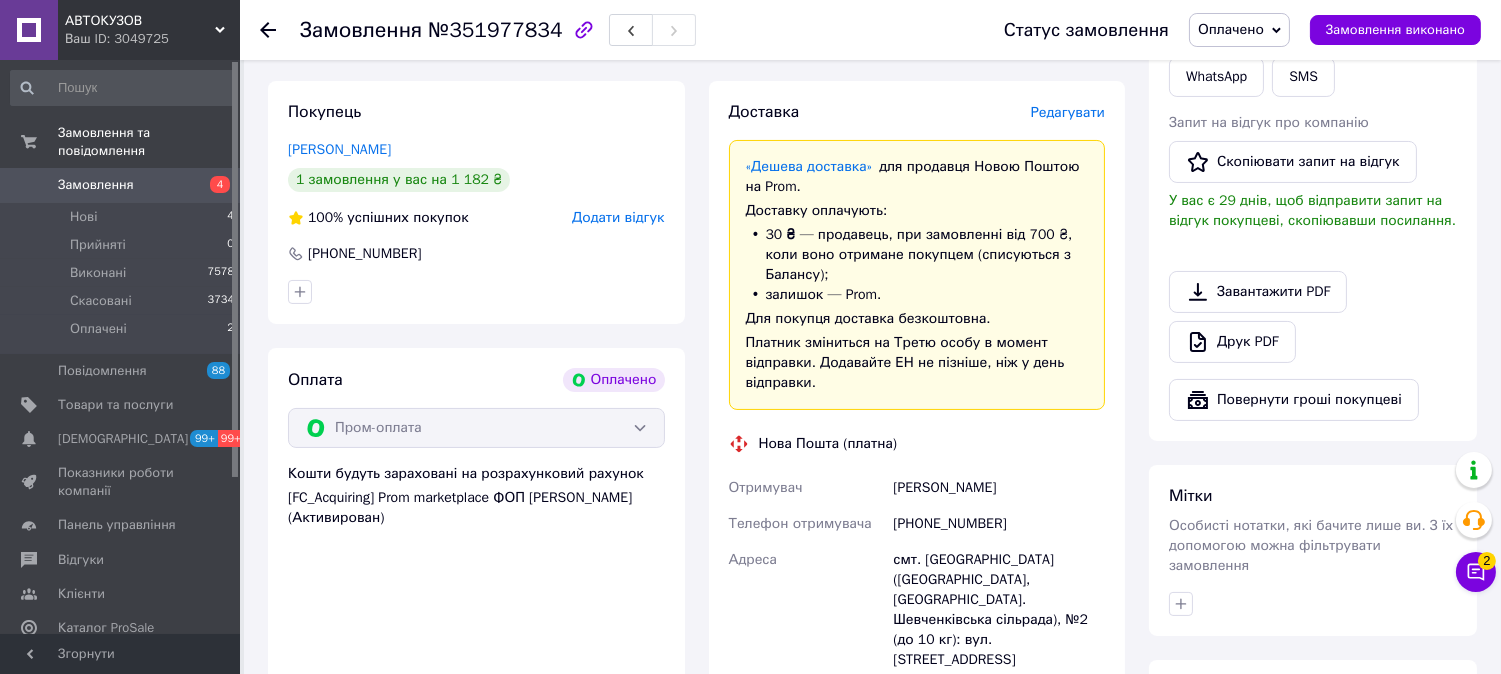scroll, scrollTop: 555, scrollLeft: 0, axis: vertical 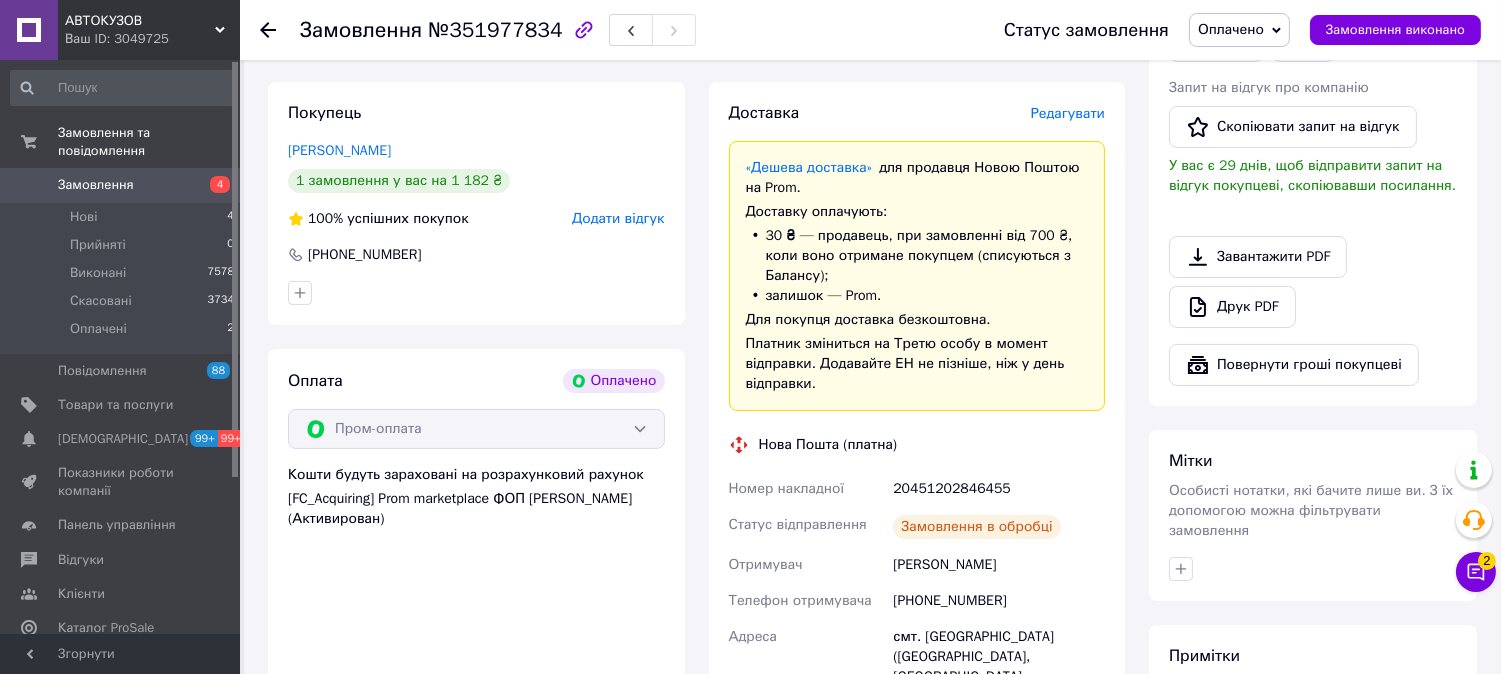 click on "20451202846455" at bounding box center [999, 489] 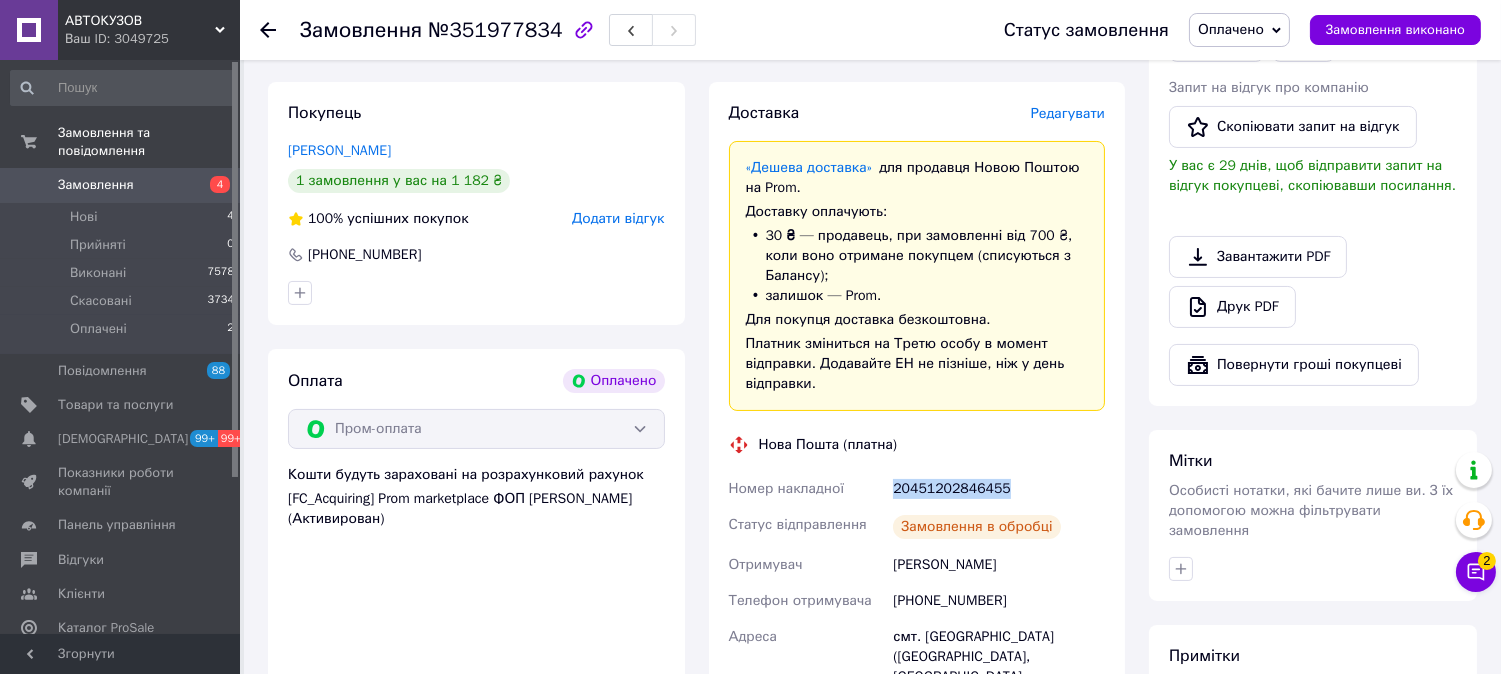click on "20451202846455" at bounding box center [999, 489] 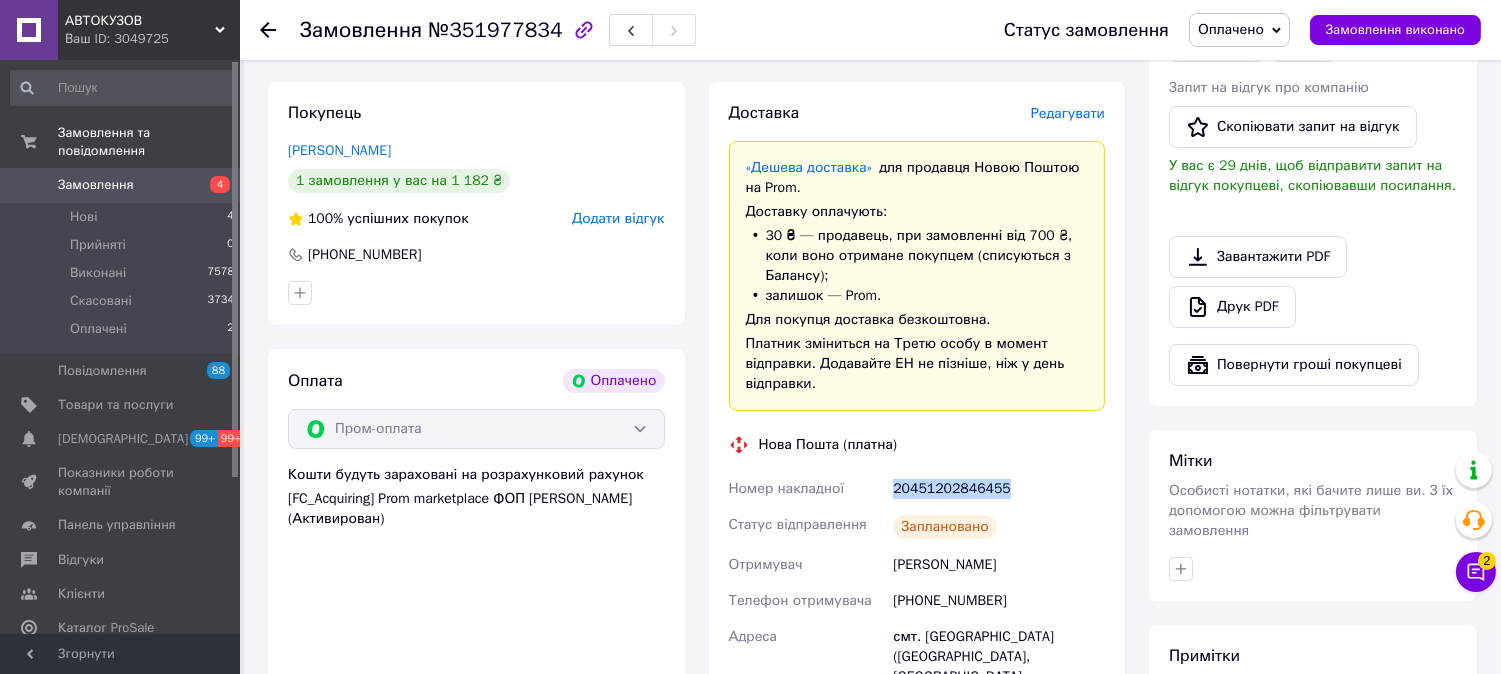 copy on "20451202846455" 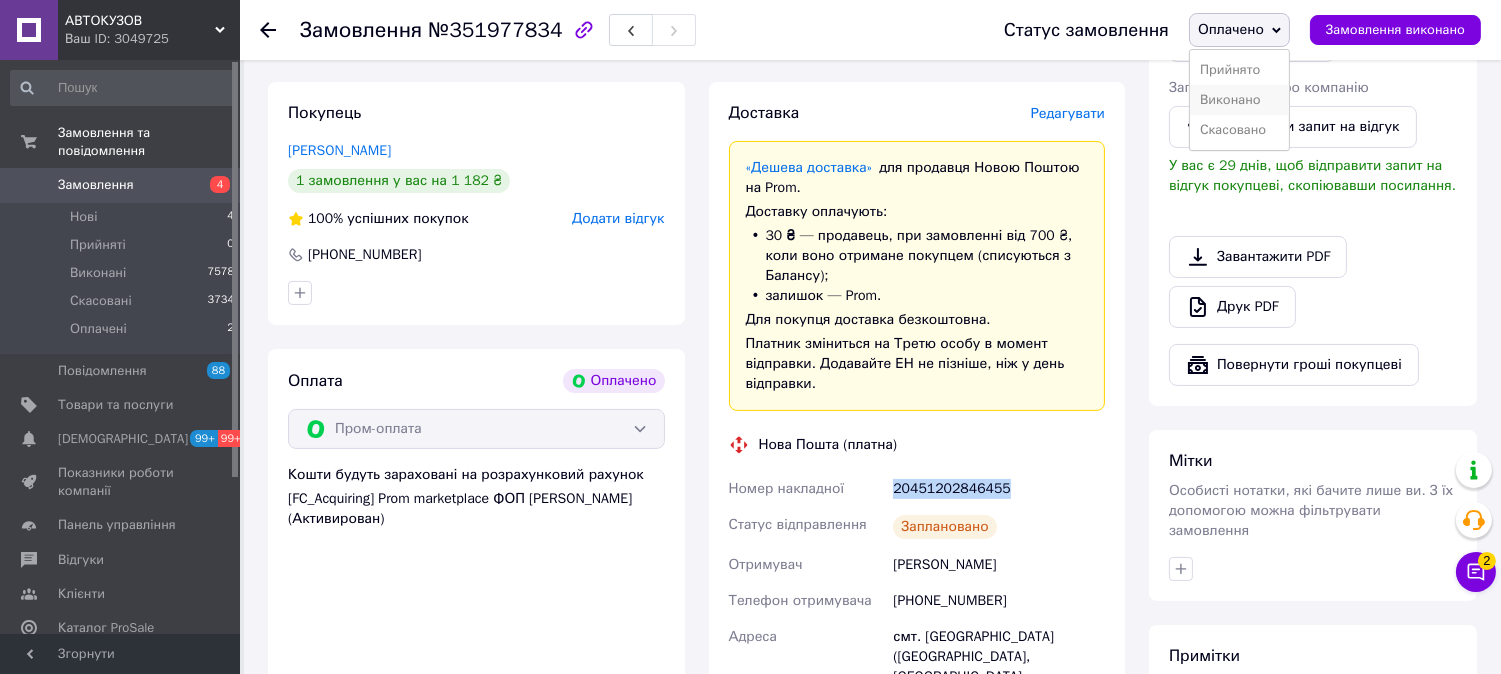 click on "Виконано" at bounding box center (1239, 100) 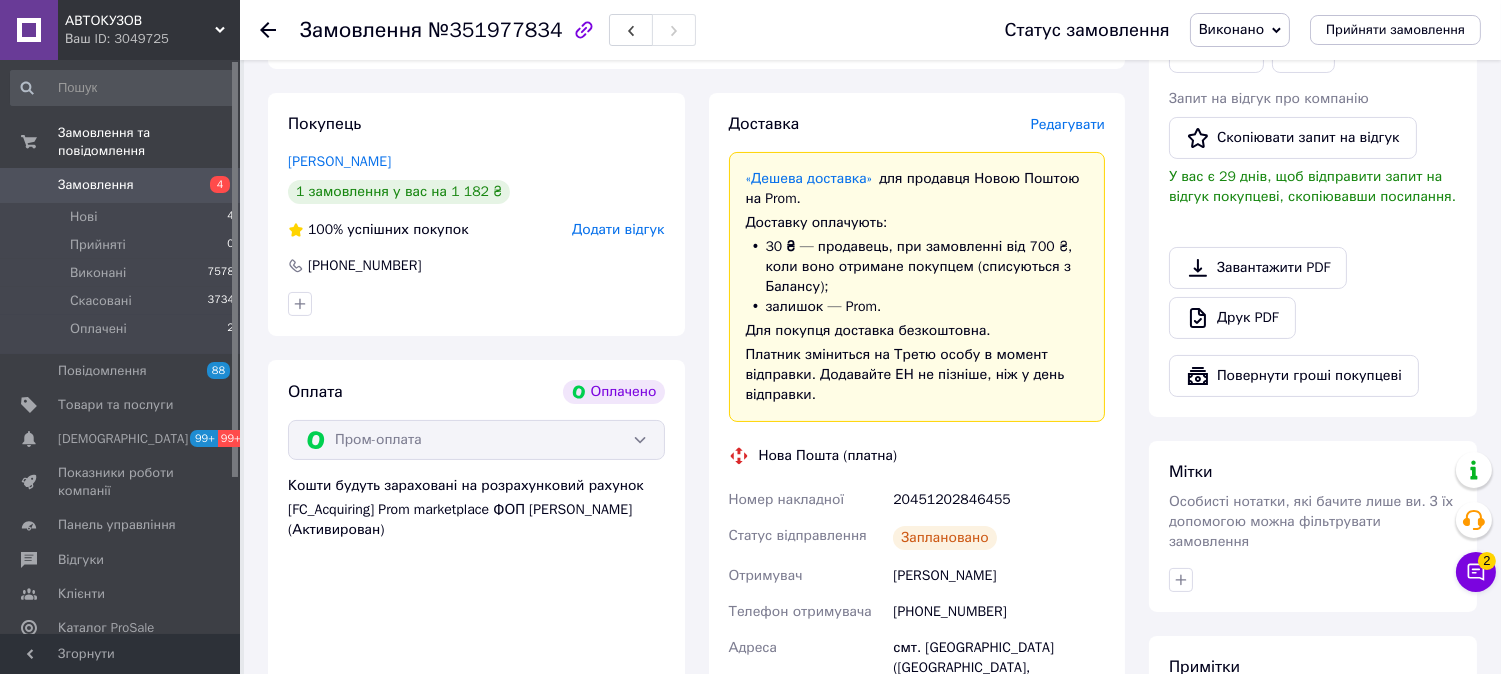 scroll, scrollTop: 666, scrollLeft: 0, axis: vertical 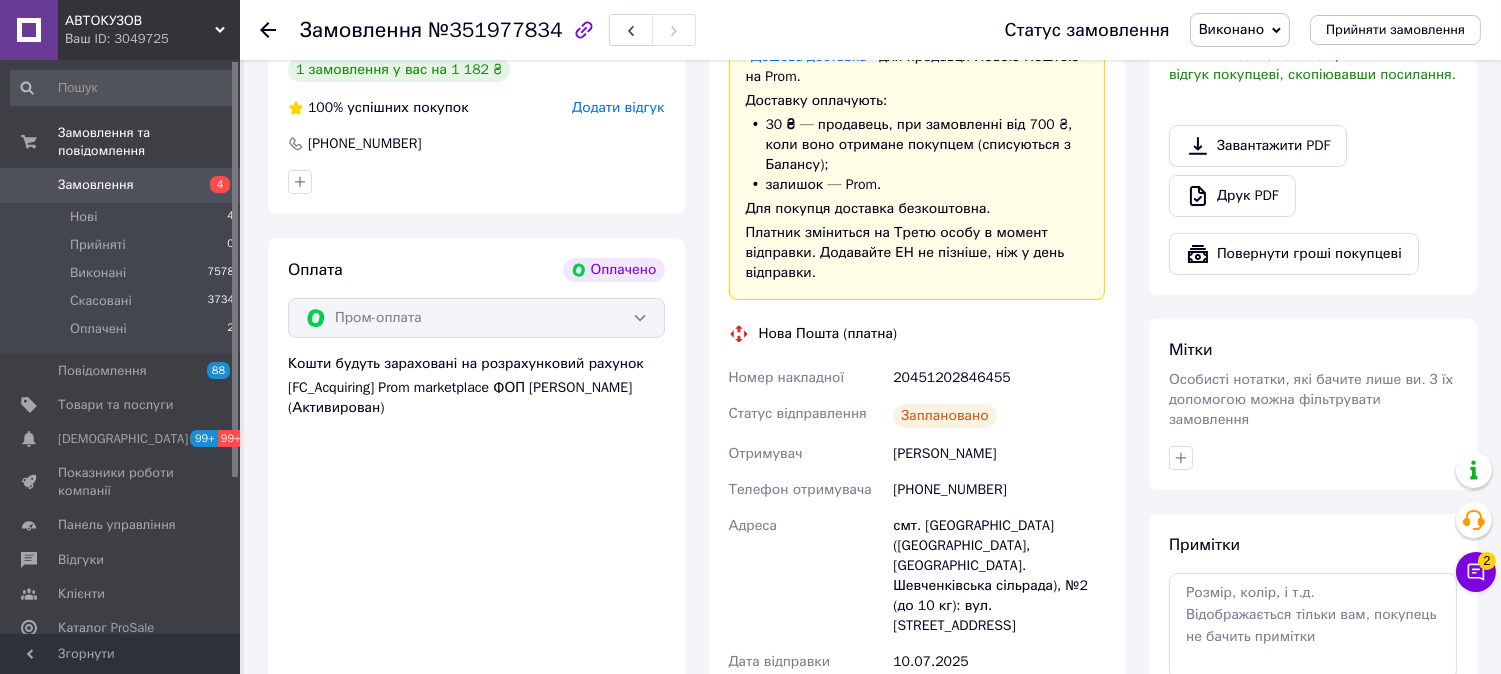 click on "20451202846455" at bounding box center (999, 378) 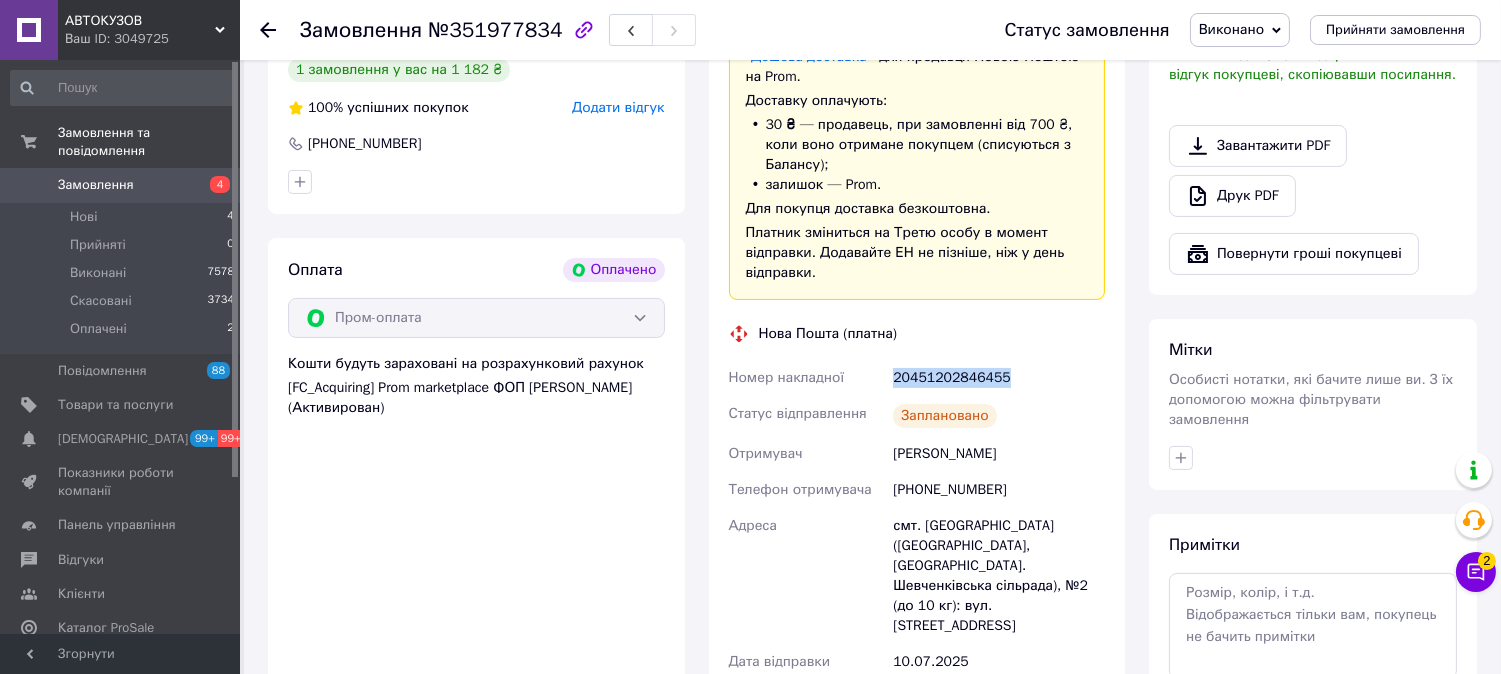 click on "20451202846455" at bounding box center (999, 378) 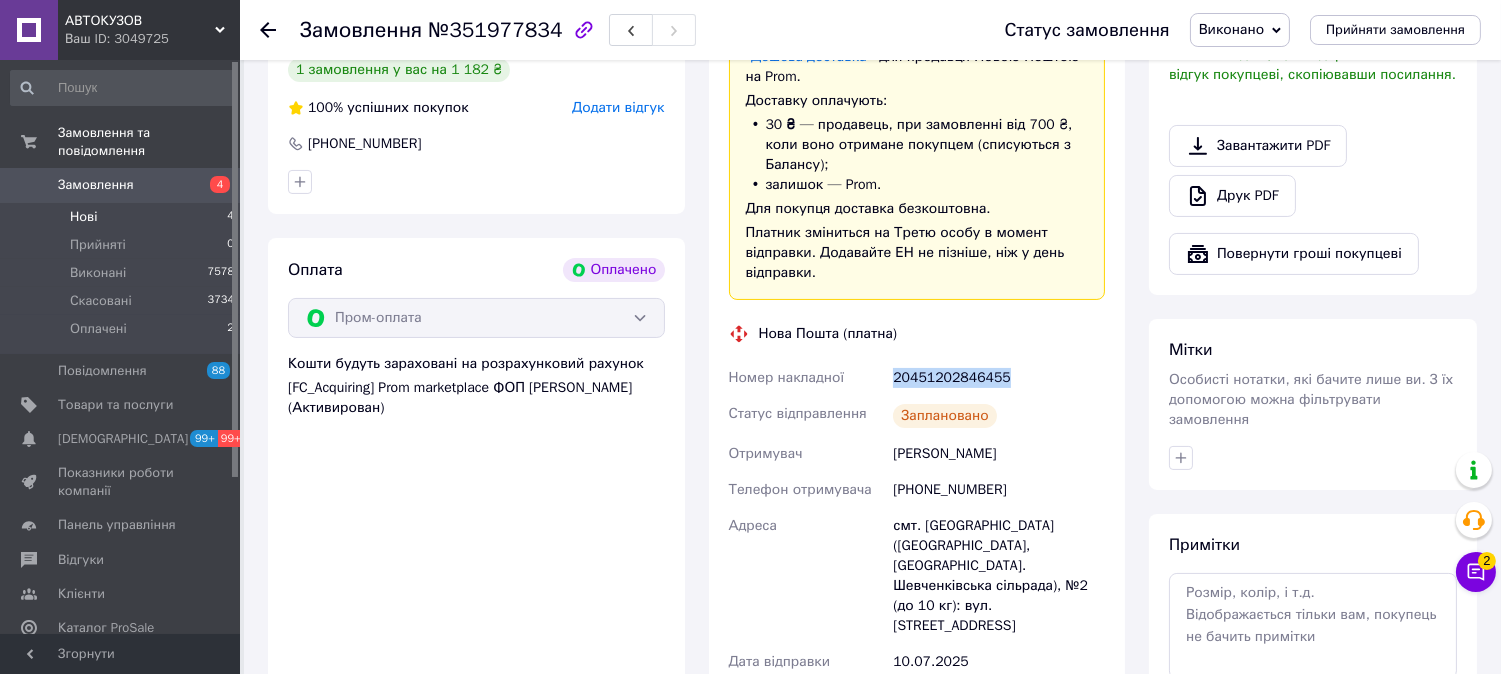 click on "Замовлення" at bounding box center [121, 185] 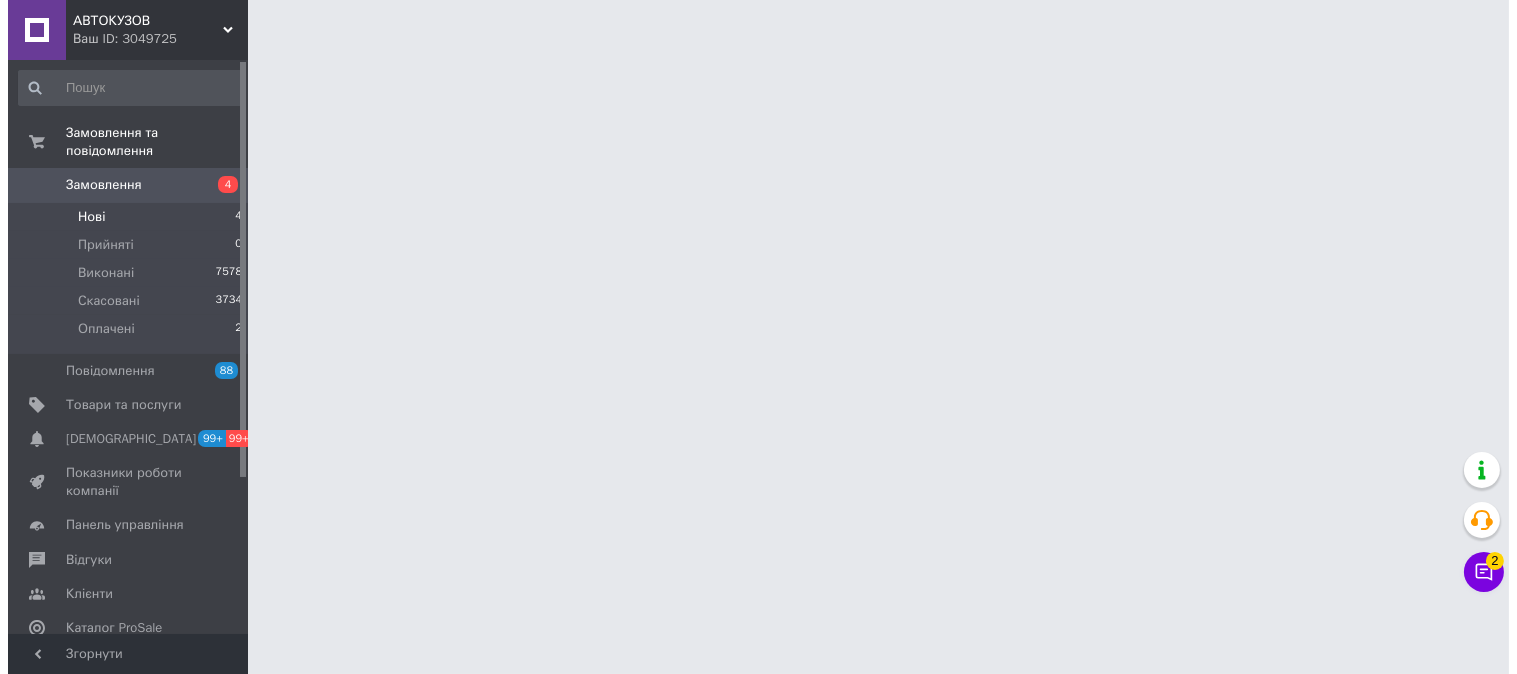 scroll, scrollTop: 0, scrollLeft: 0, axis: both 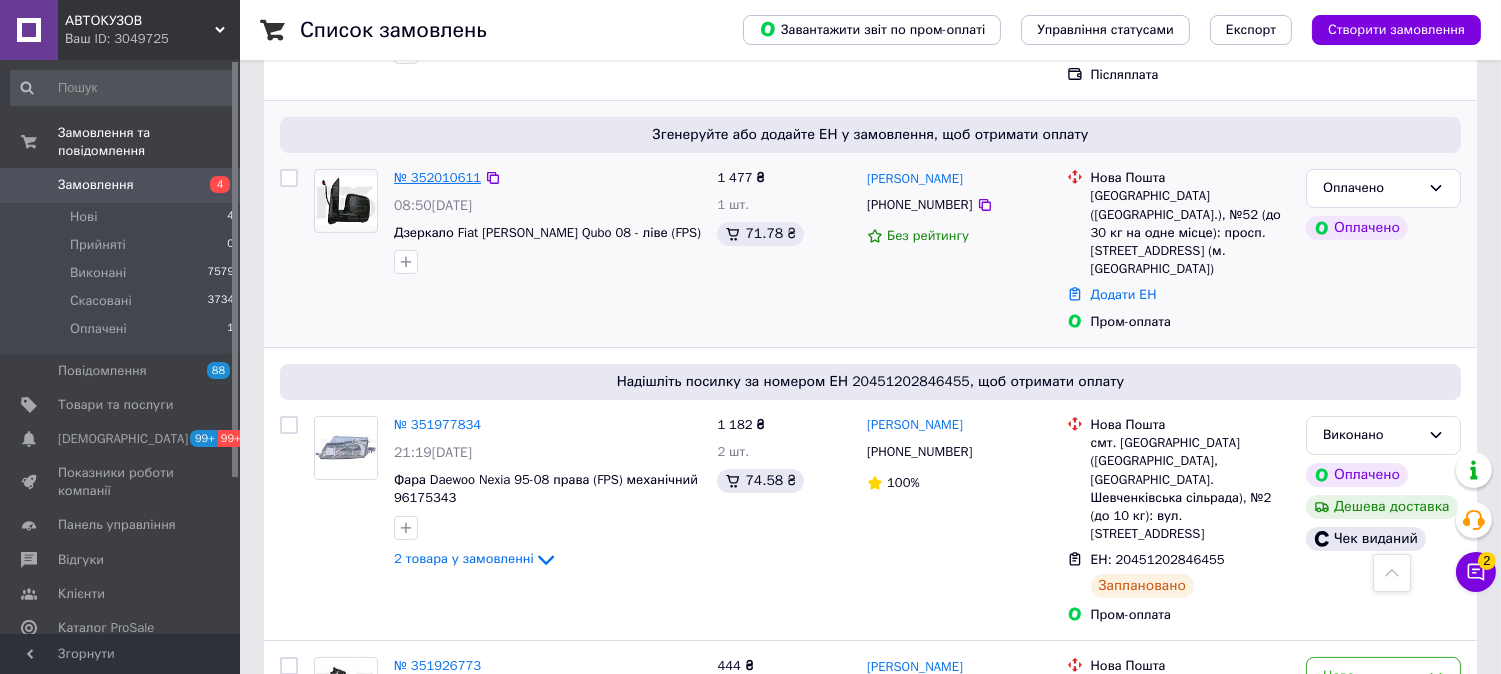 click on "№ 352010611" at bounding box center [437, 177] 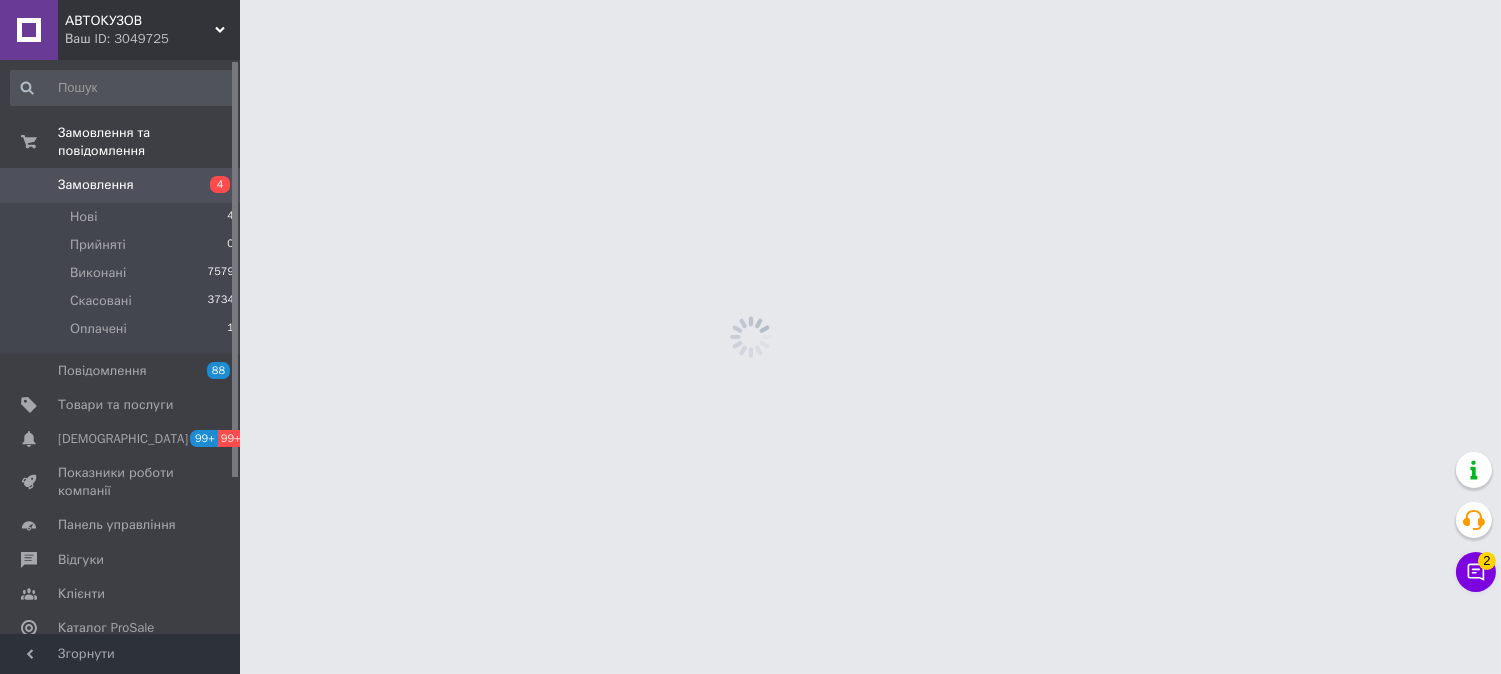 scroll, scrollTop: 0, scrollLeft: 0, axis: both 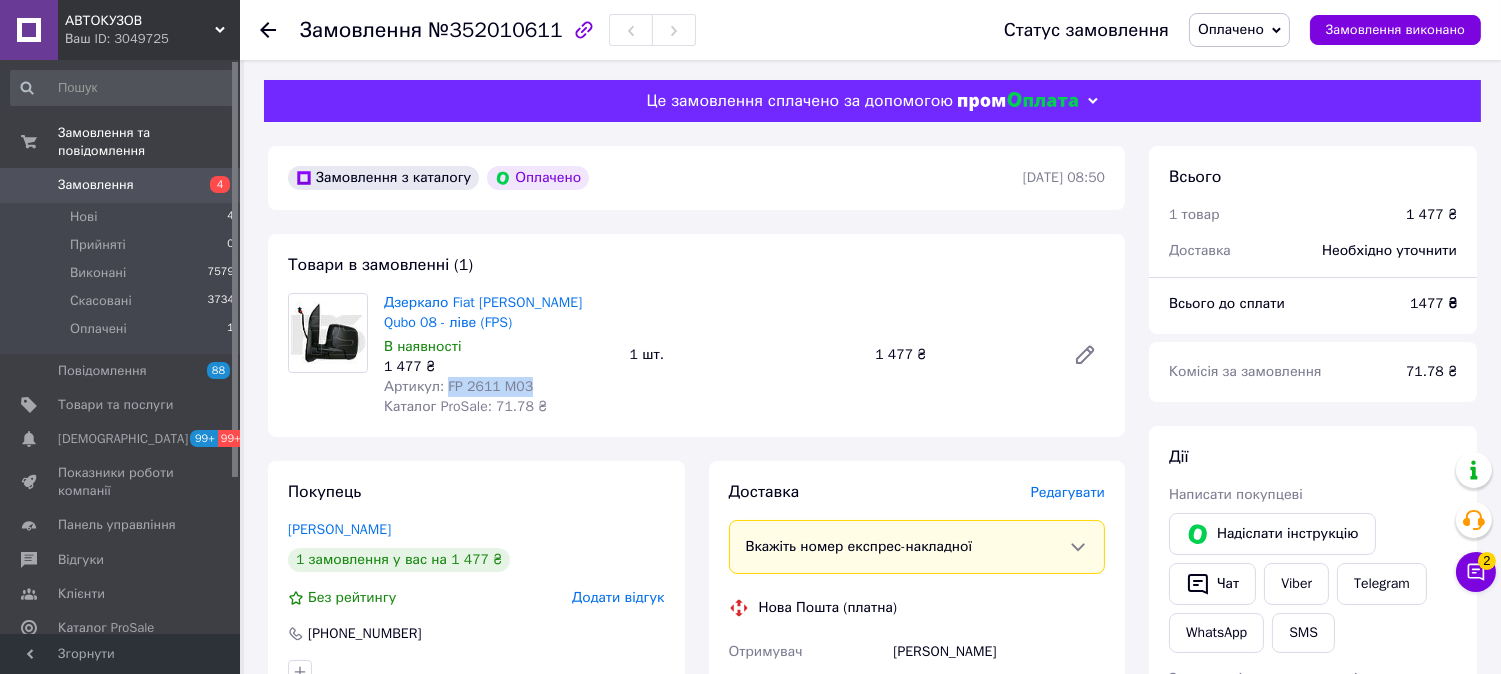 drag, startPoint x: 525, startPoint y: 385, endPoint x: 443, endPoint y: 385, distance: 82 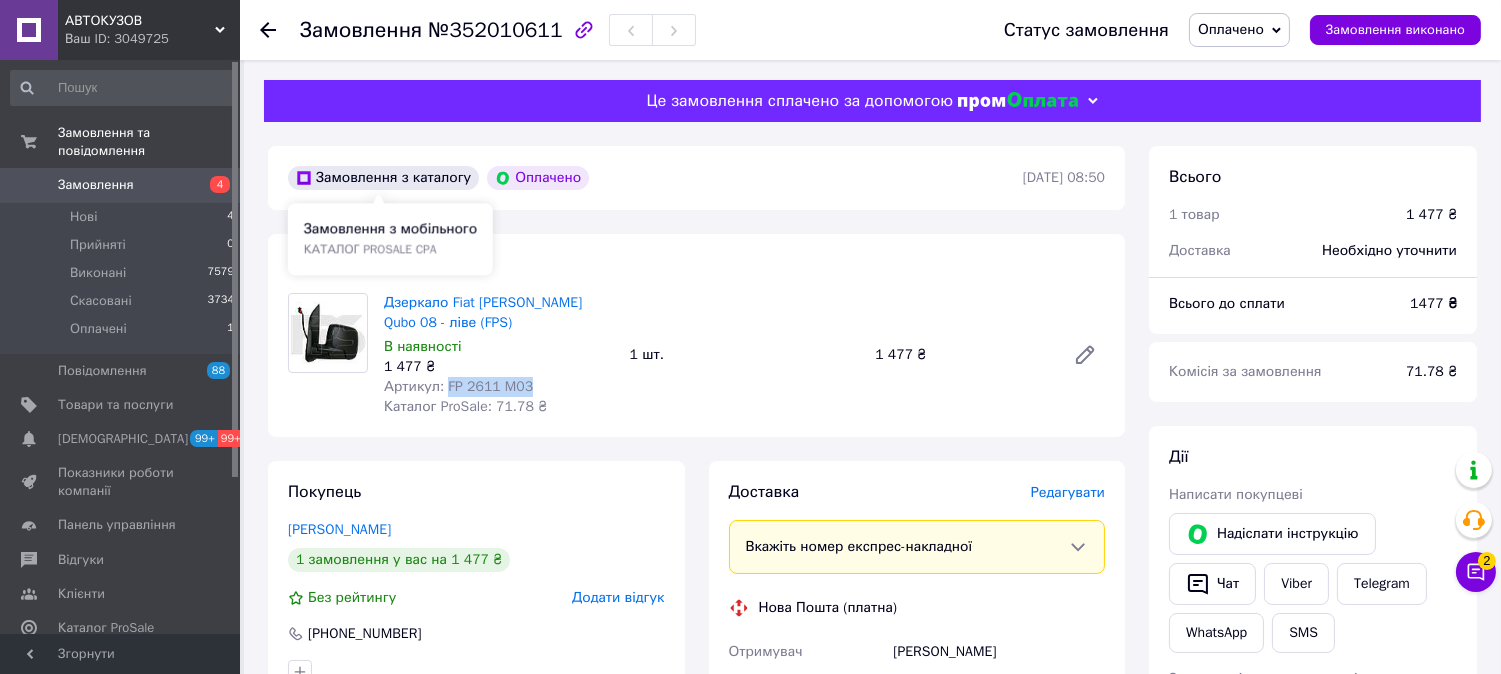 copy on "FP 2611 M03" 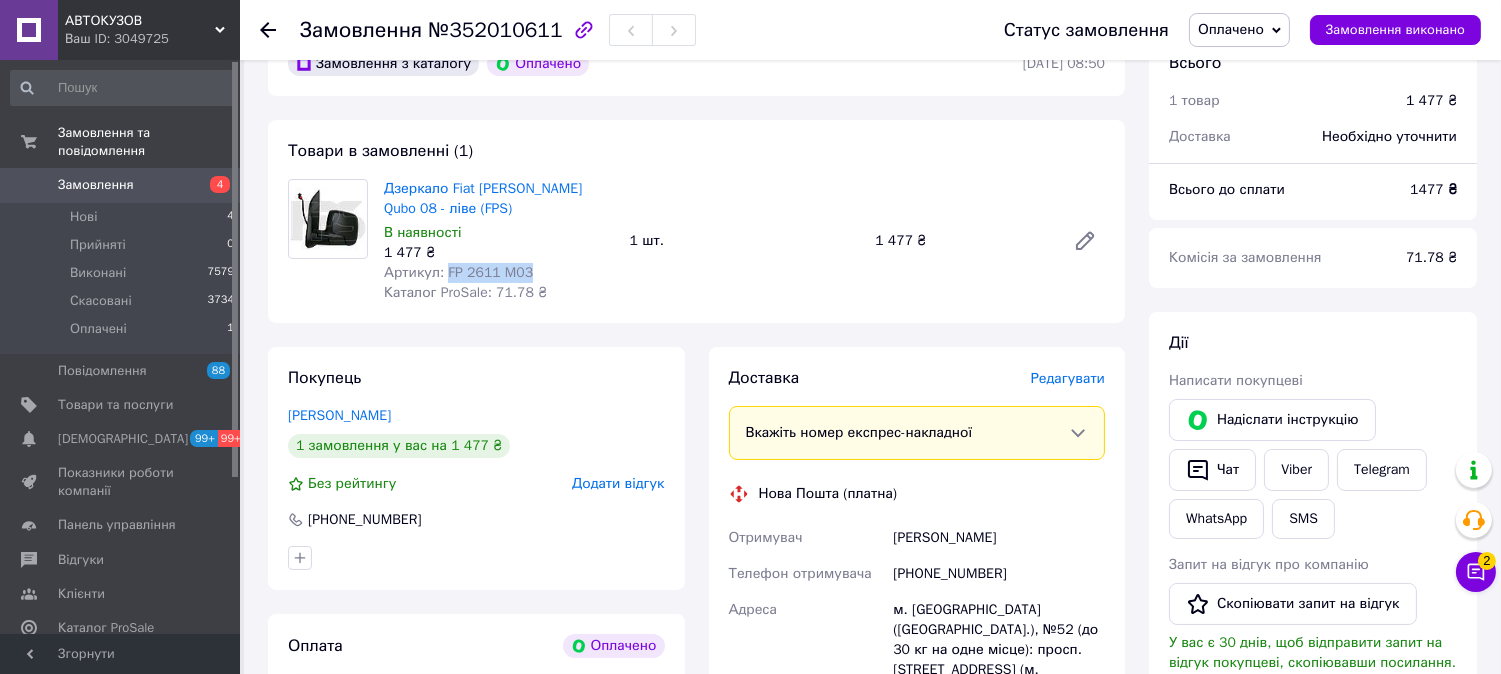 scroll, scrollTop: 222, scrollLeft: 0, axis: vertical 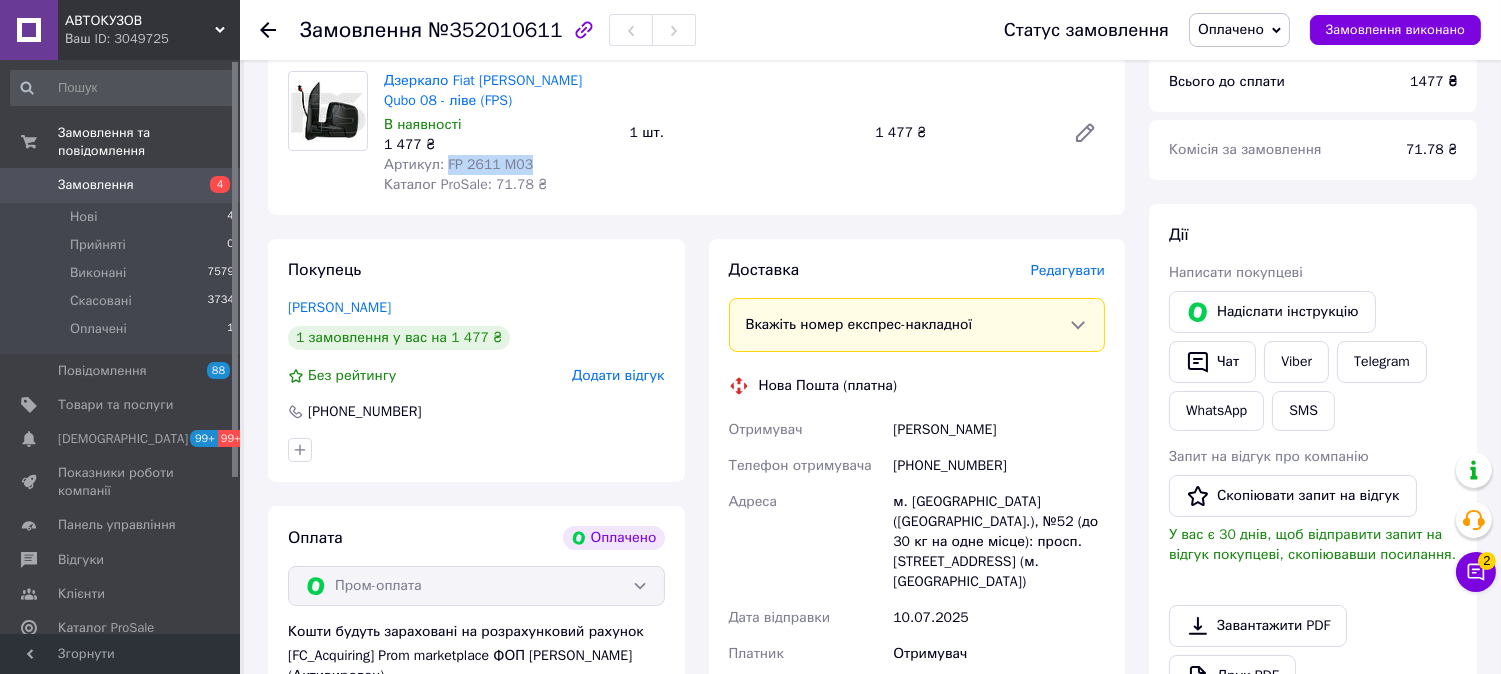 click on "Ступка Виктор" at bounding box center (999, 430) 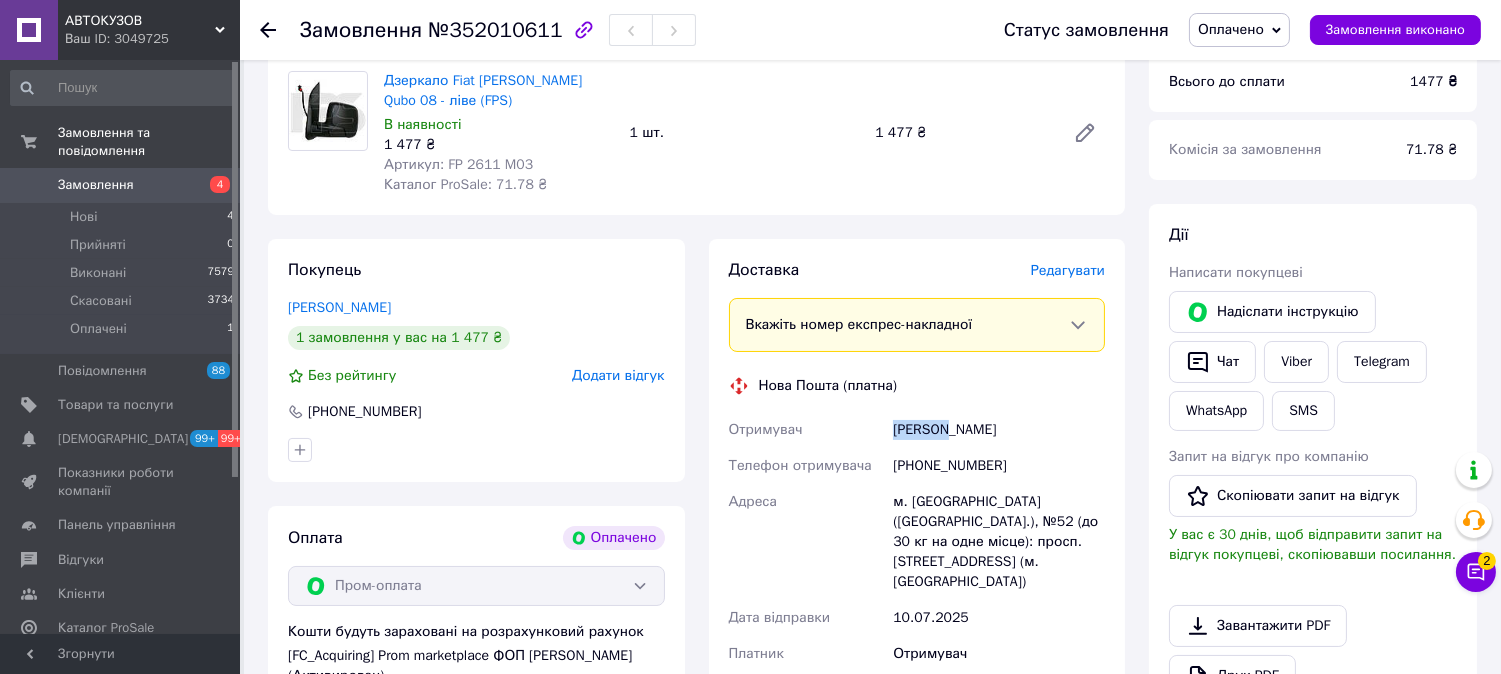 click on "Ступка Виктор" at bounding box center (999, 430) 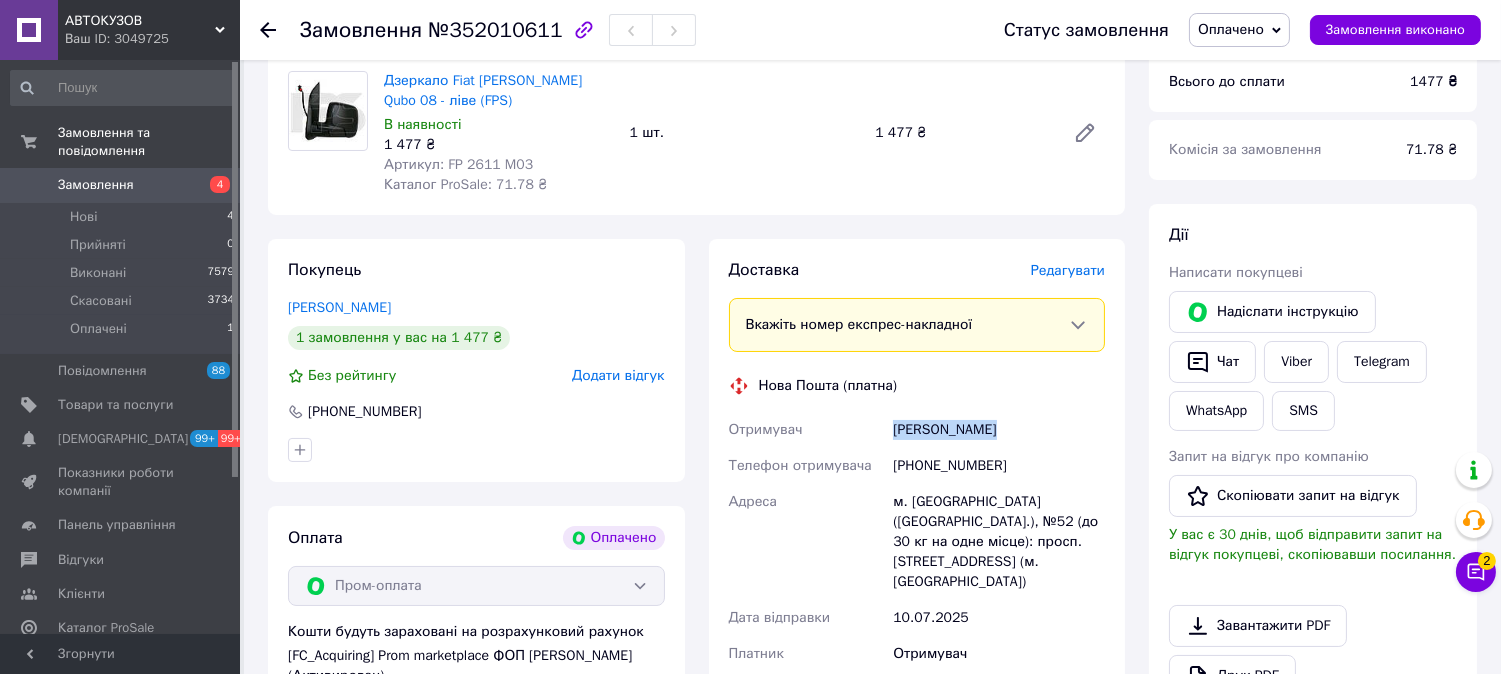 copy on "Ступка Виктор" 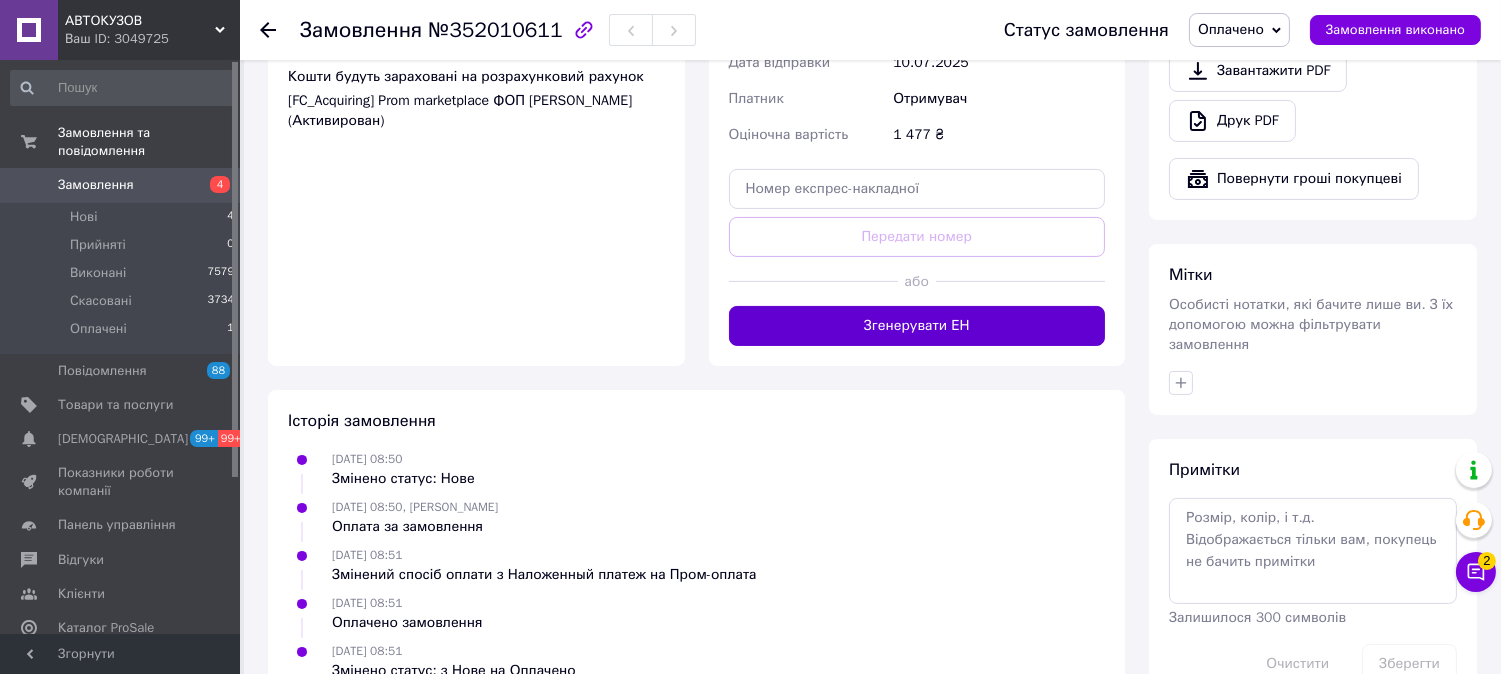 click on "Згенерувати ЕН" at bounding box center [917, 326] 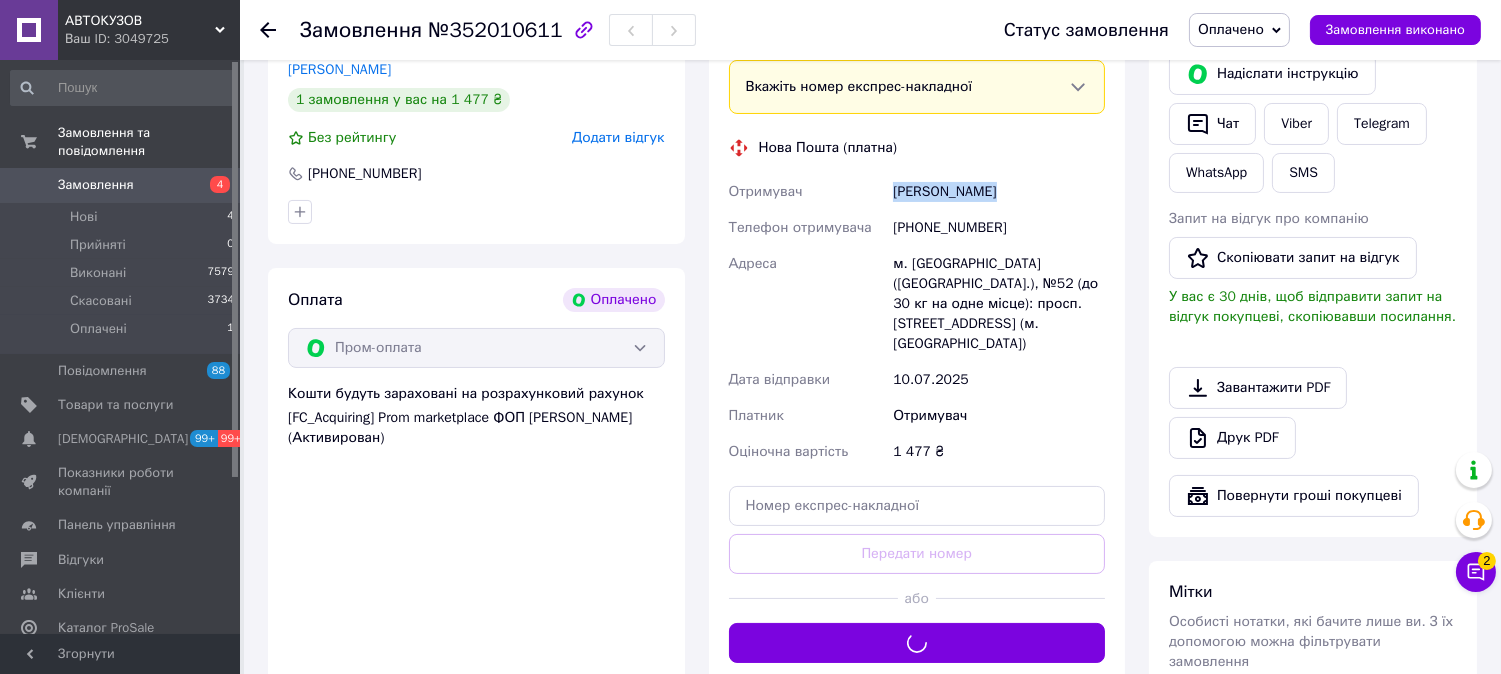 scroll, scrollTop: 111, scrollLeft: 0, axis: vertical 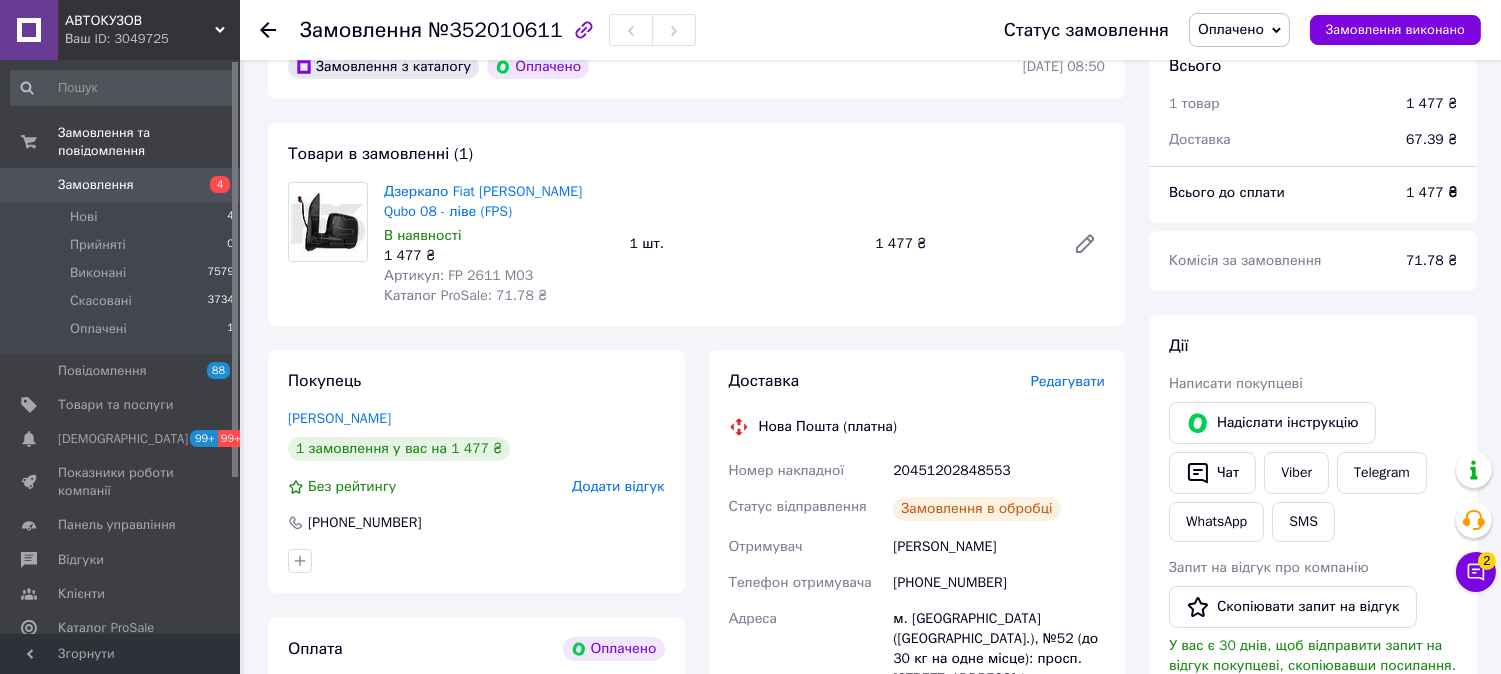 click on "20451202848553" at bounding box center [999, 471] 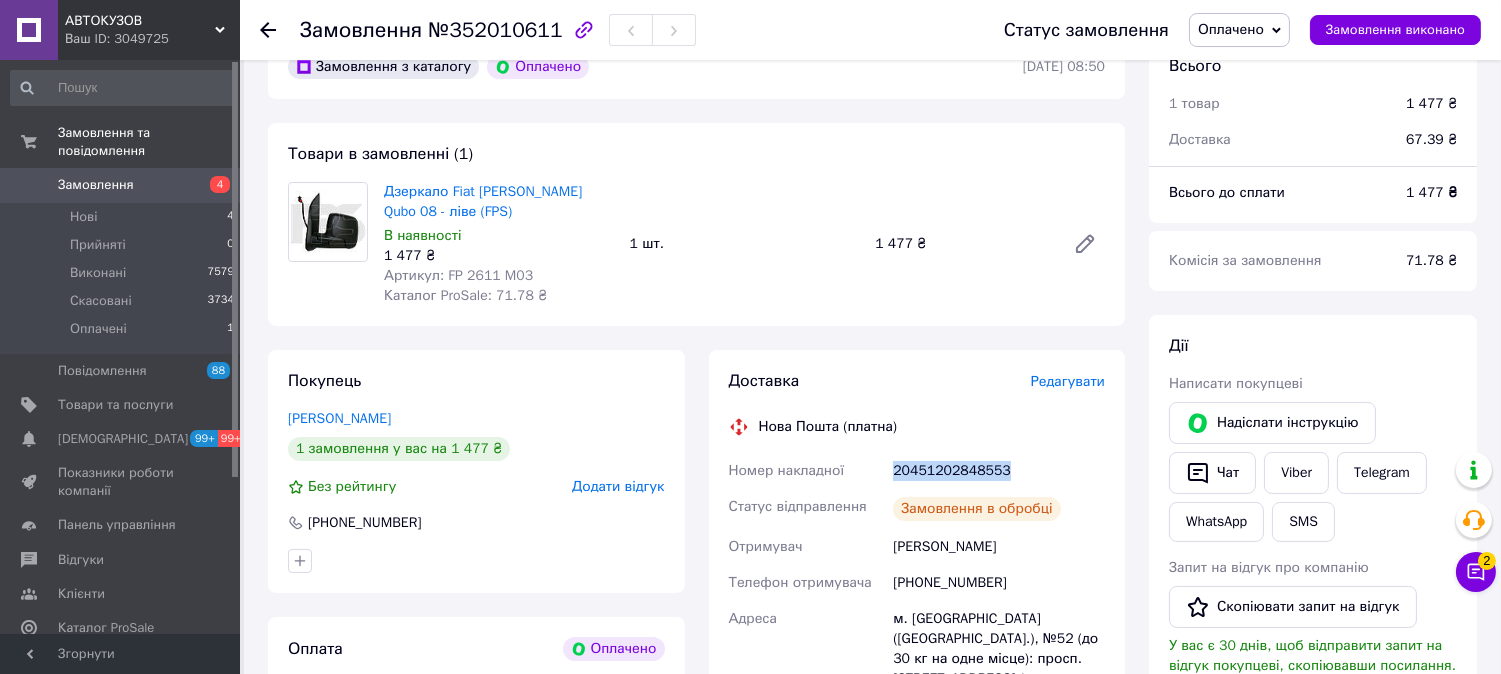 click on "20451202848553" at bounding box center [999, 471] 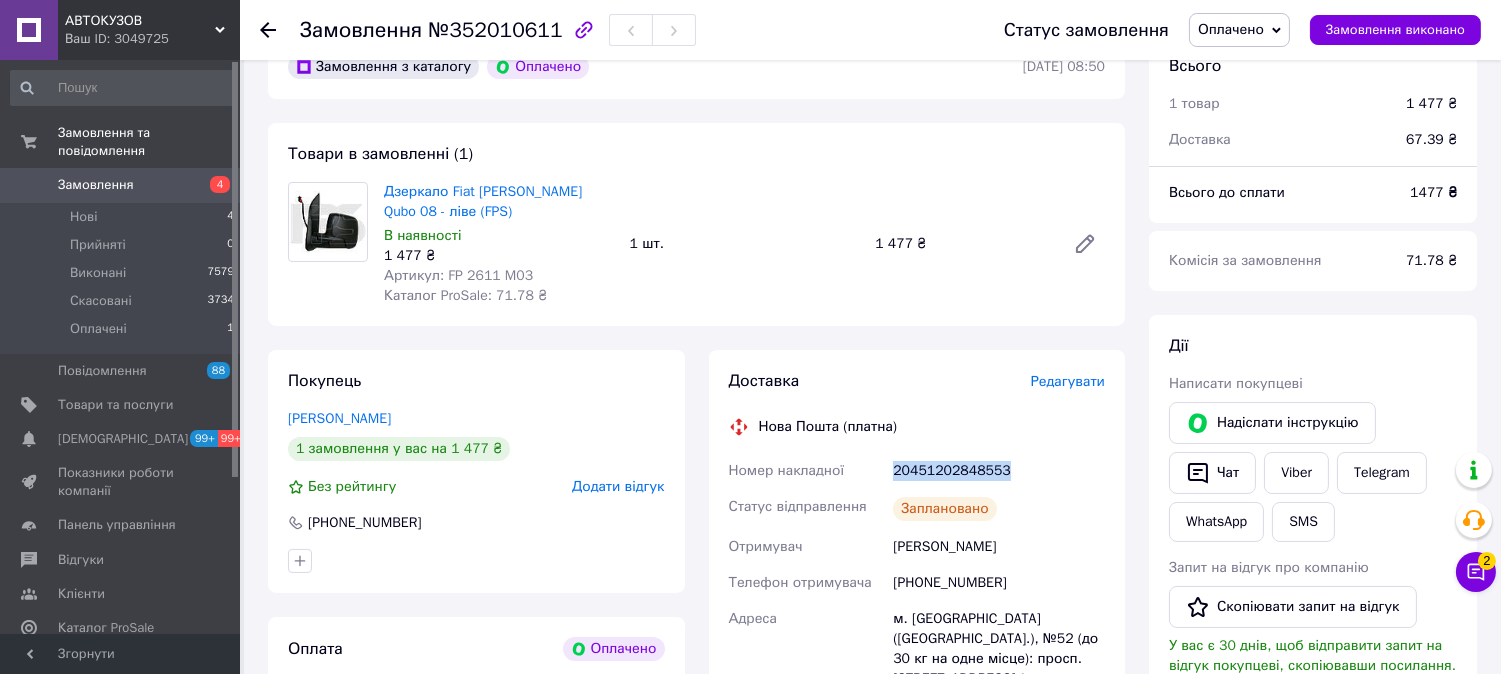 copy on "20451202848553" 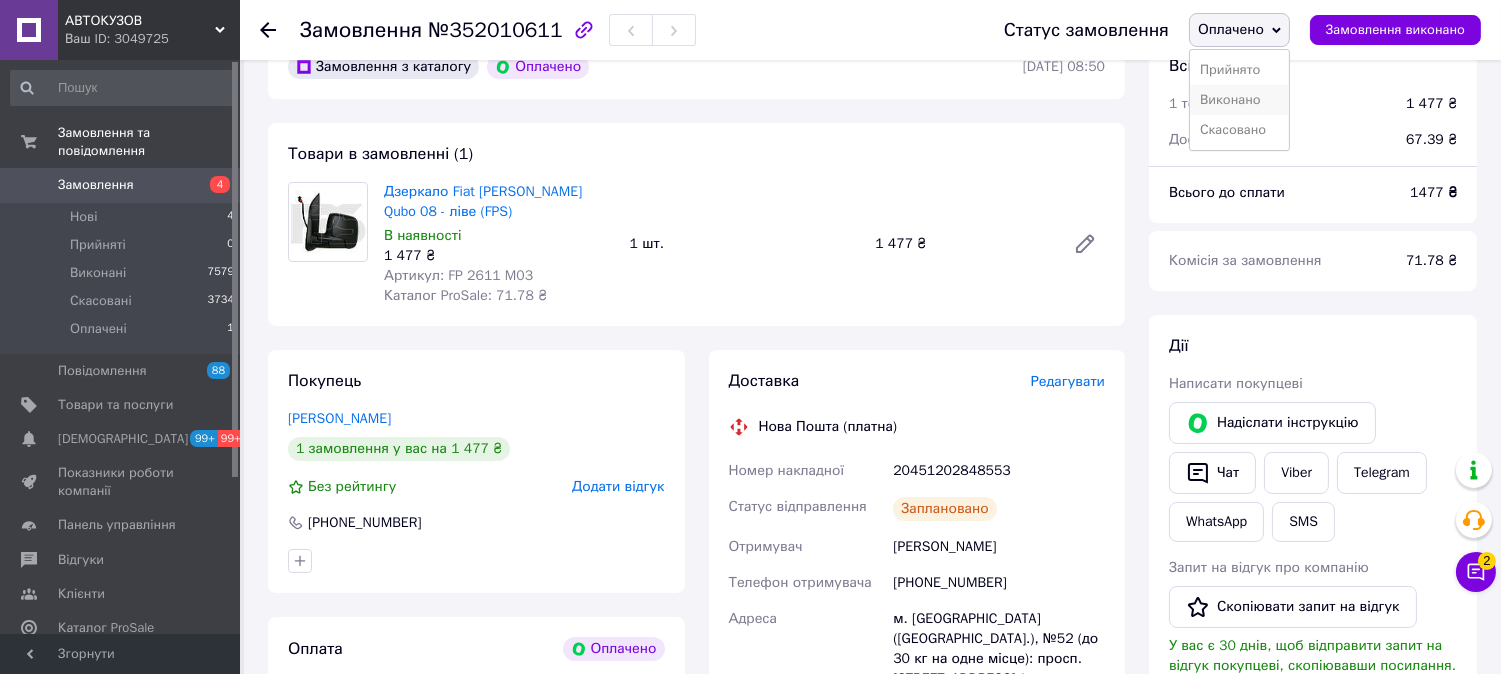 click on "Виконано" at bounding box center (1239, 100) 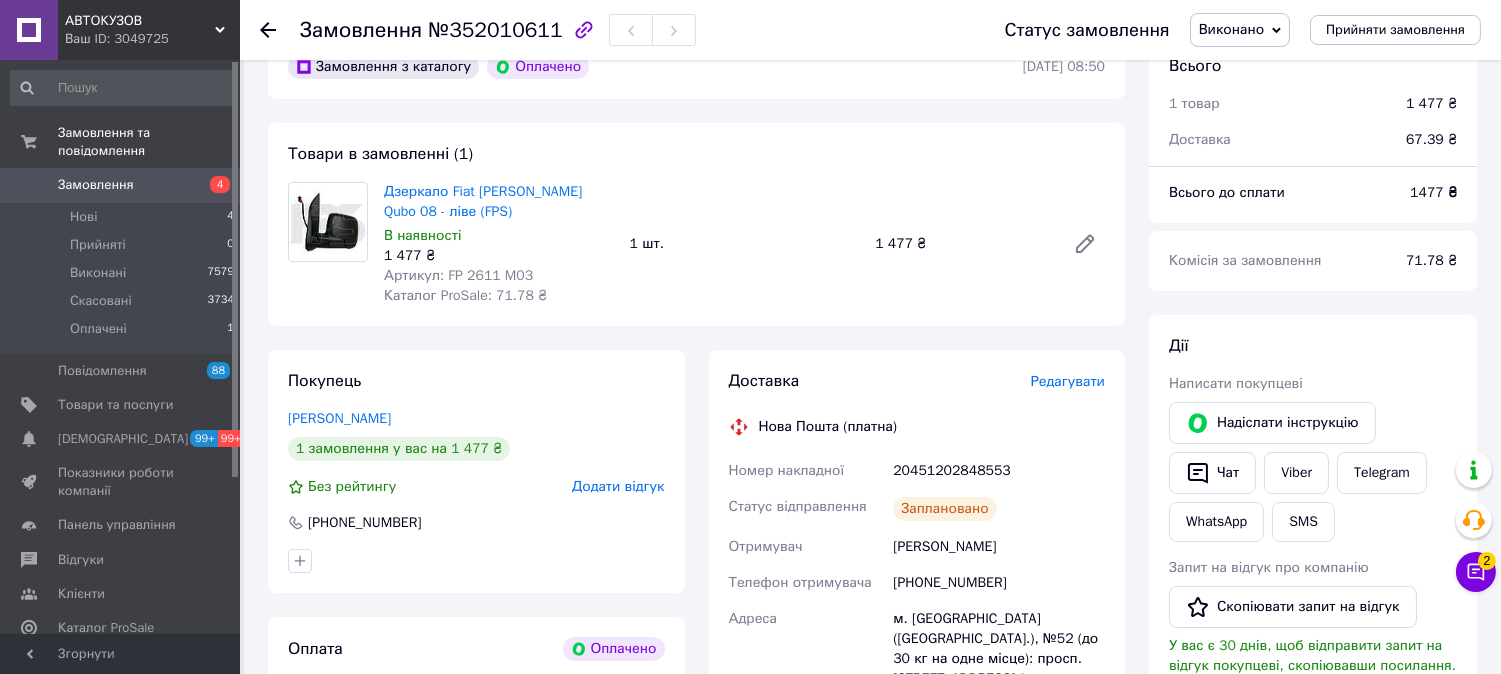 click on "Замовлення" at bounding box center (121, 185) 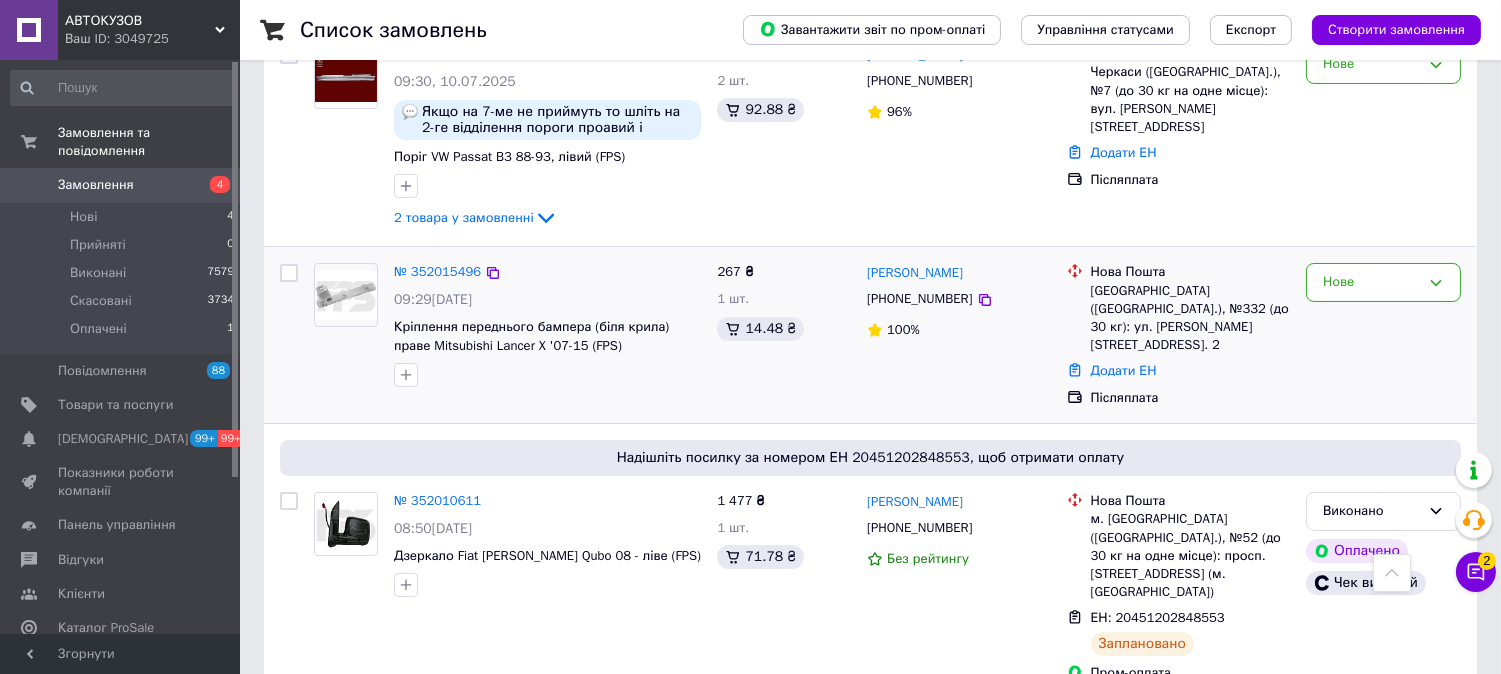 scroll, scrollTop: 333, scrollLeft: 0, axis: vertical 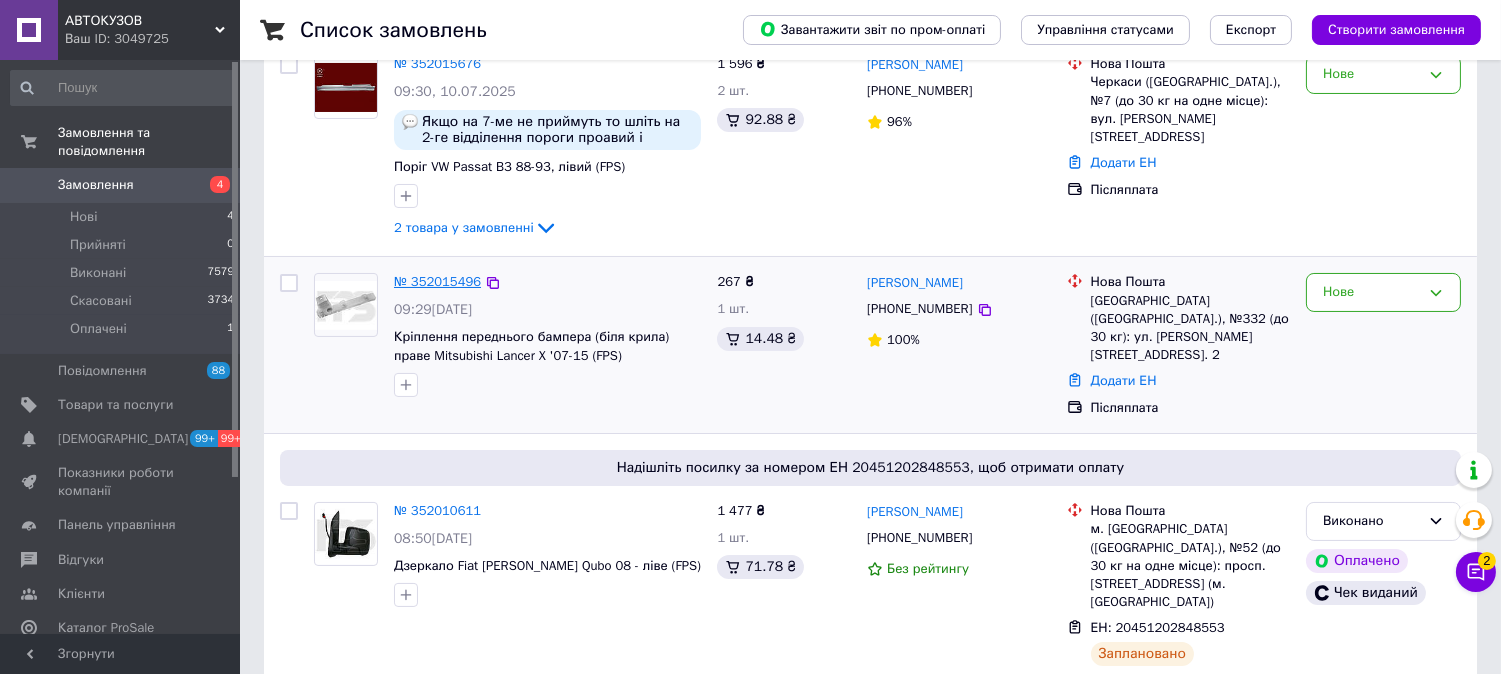 click on "№ 352015496" at bounding box center [437, 281] 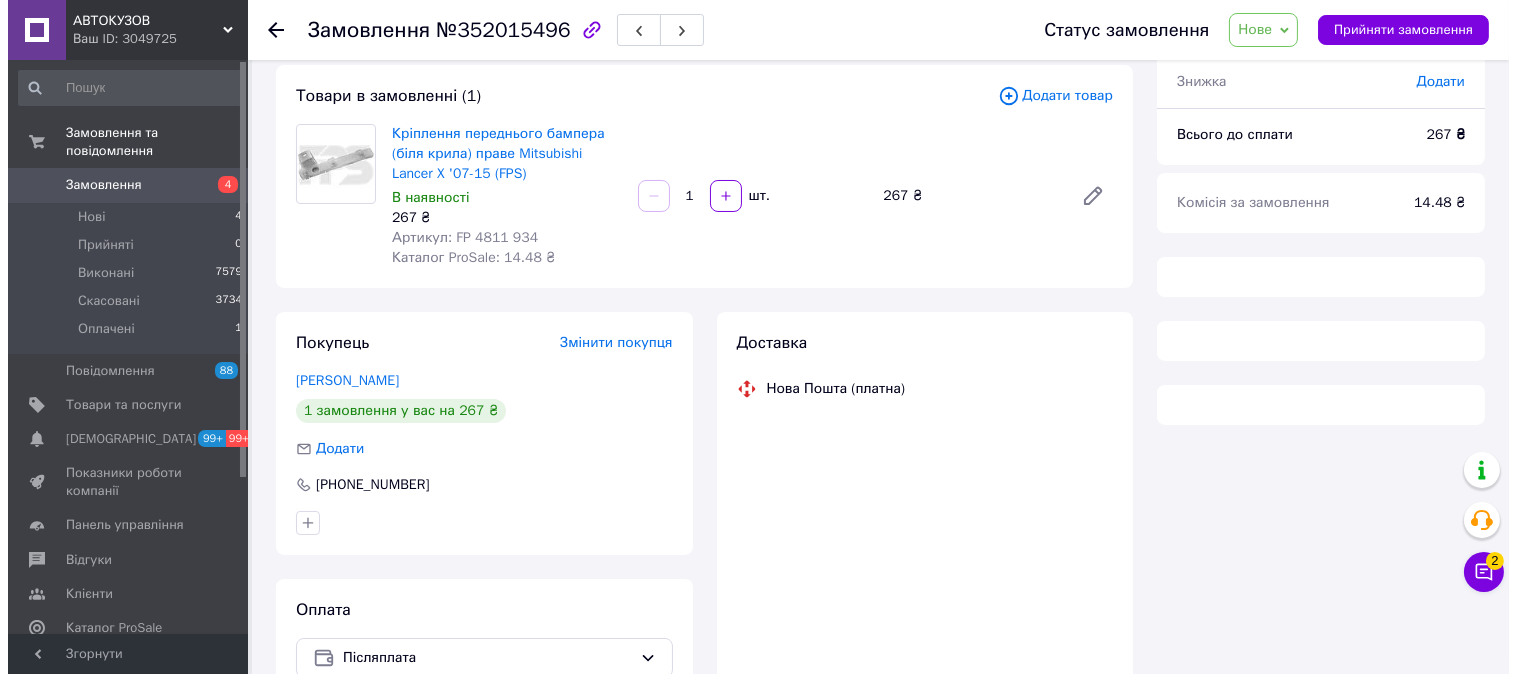 scroll, scrollTop: 0, scrollLeft: 0, axis: both 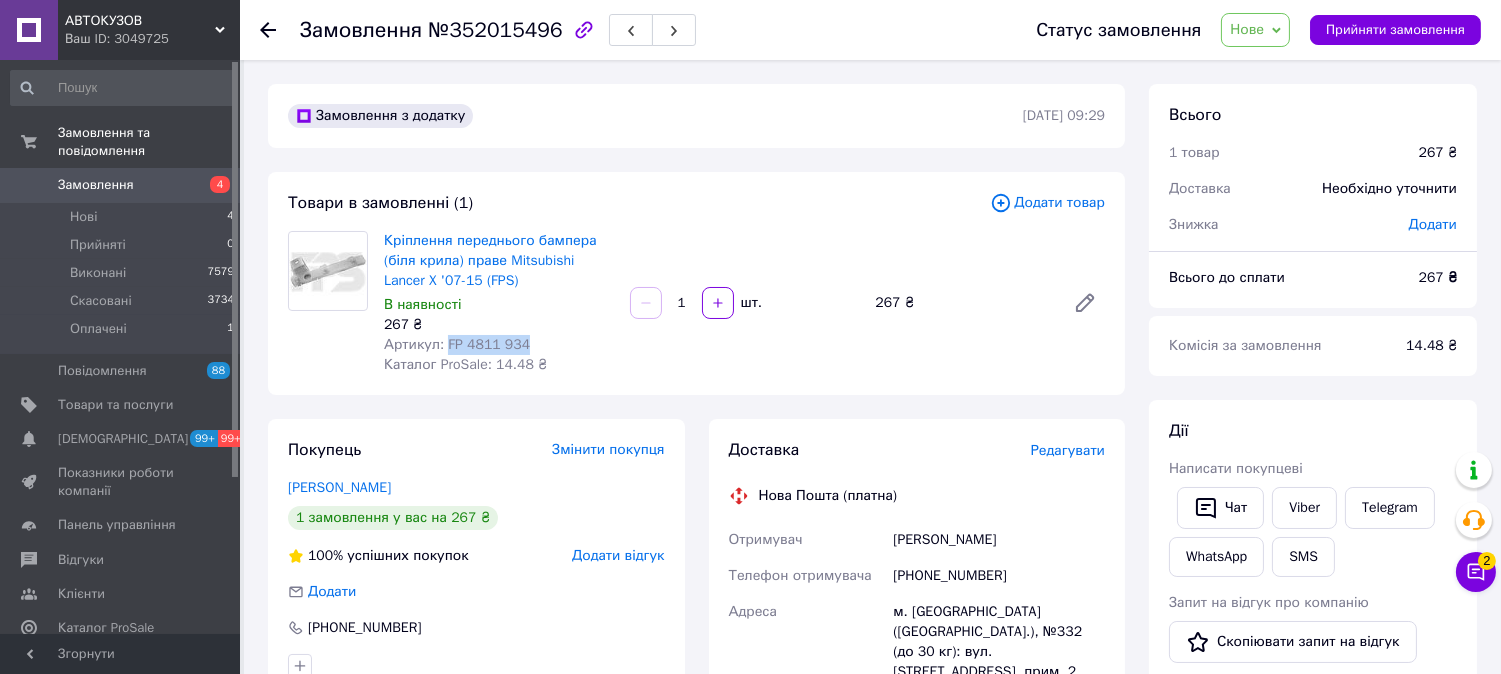drag, startPoint x: 520, startPoint y: 342, endPoint x: 444, endPoint y: 347, distance: 76.1643 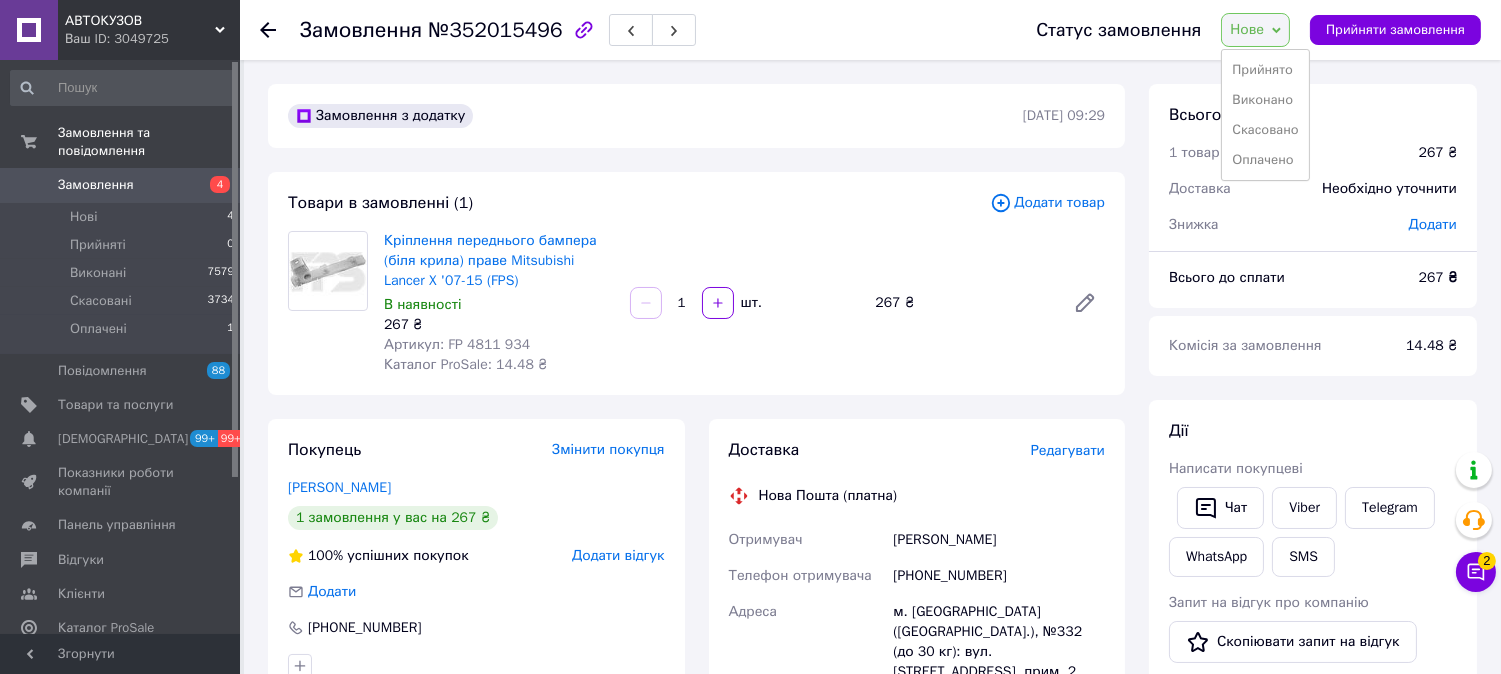 click on "Виконано" at bounding box center [1265, 100] 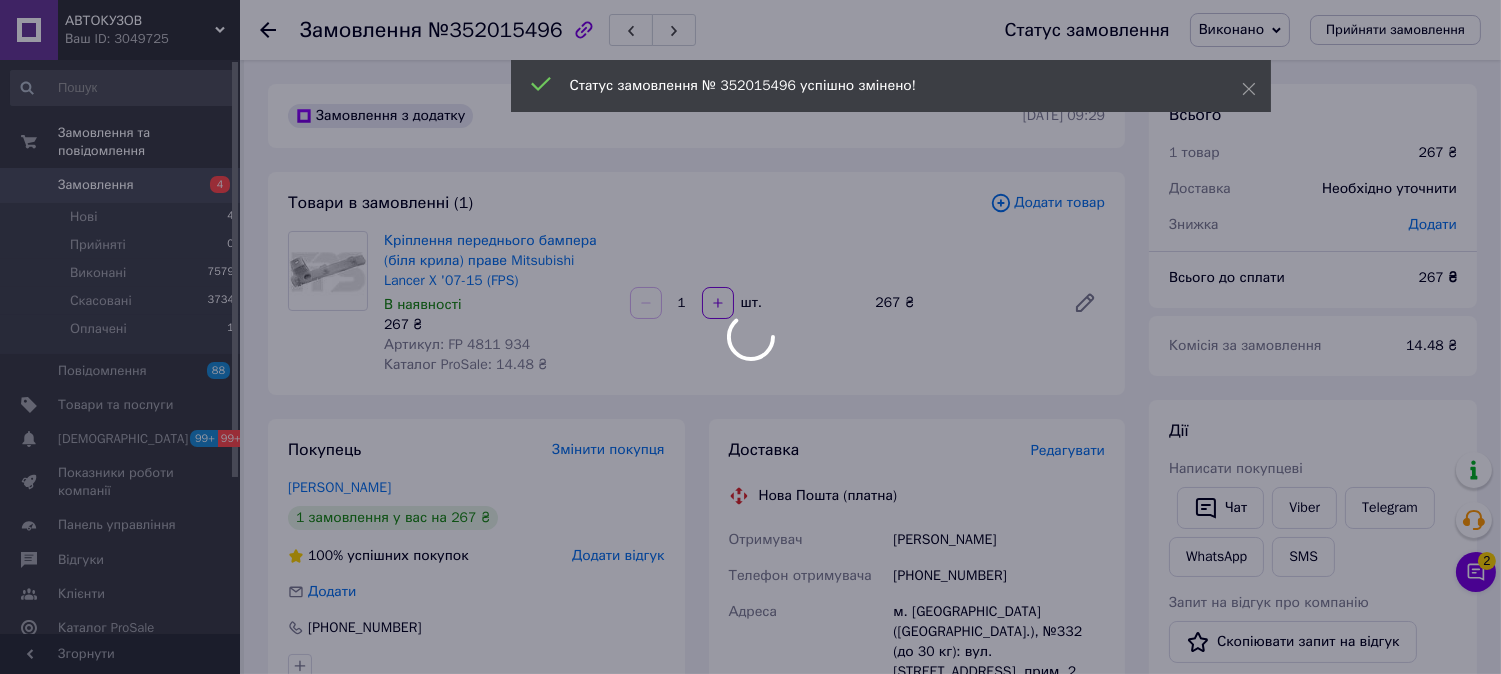 click on "АВТОКУЗОВ Ваш ID: 3049725 Сайт АВТОКУЗОВ Кабінет покупця Перевірити стан системи Сторінка на порталі Довідка Вийти Замовлення та повідомлення Замовлення 4 Нові 4 Прийняті 0 Виконані 7579 Скасовані 3734 Оплачені 1 Повідомлення 88 Товари та послуги Сповіщення 99+ 99+ Показники роботи компанії Панель управління Відгуки Клієнти Каталог ProSale Аналітика Управління сайтом Гаманець компанії Маркет Налаштування Тарифи та рахунки Prom топ Згорнути
Замовлення №352015496 Статус замовлення Виконано Прийнято Скасовано 267 ₴ 1" at bounding box center [750, 710] 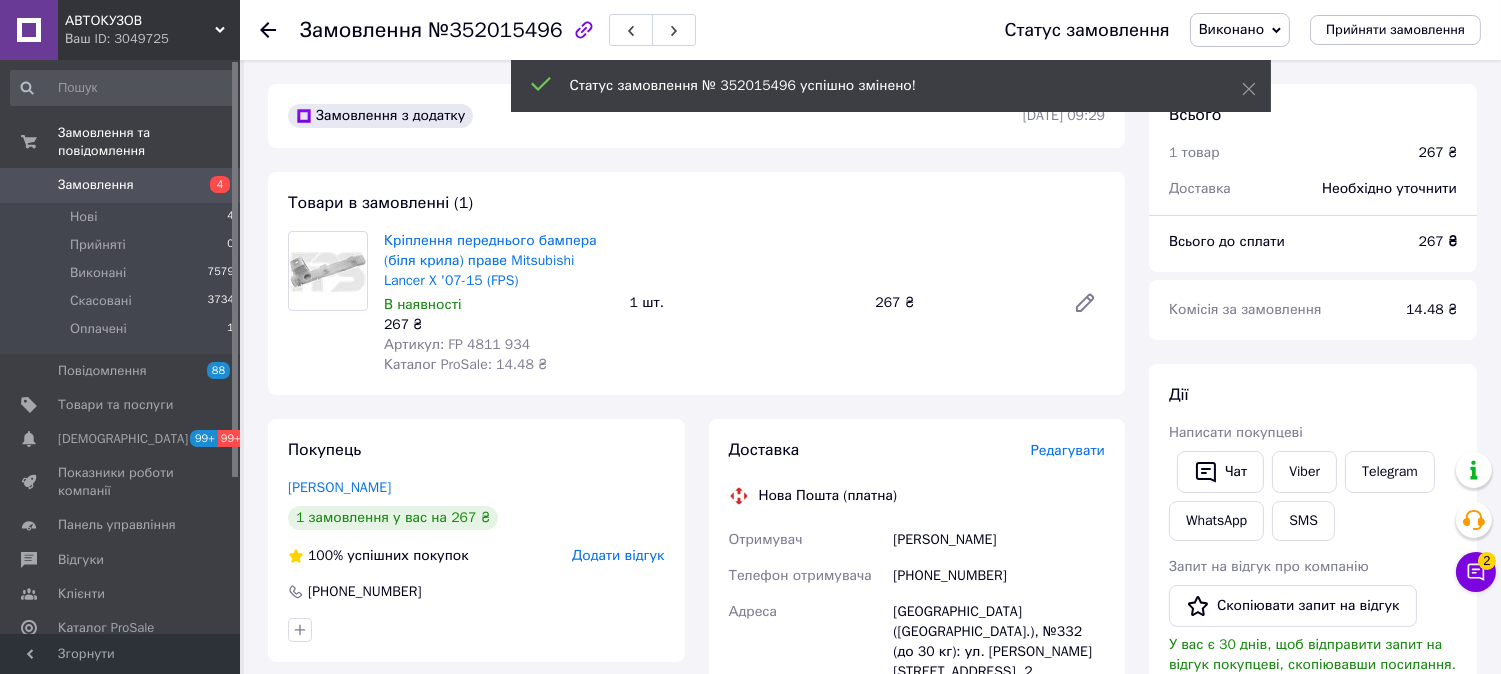 click on "Замовлення" at bounding box center (96, 185) 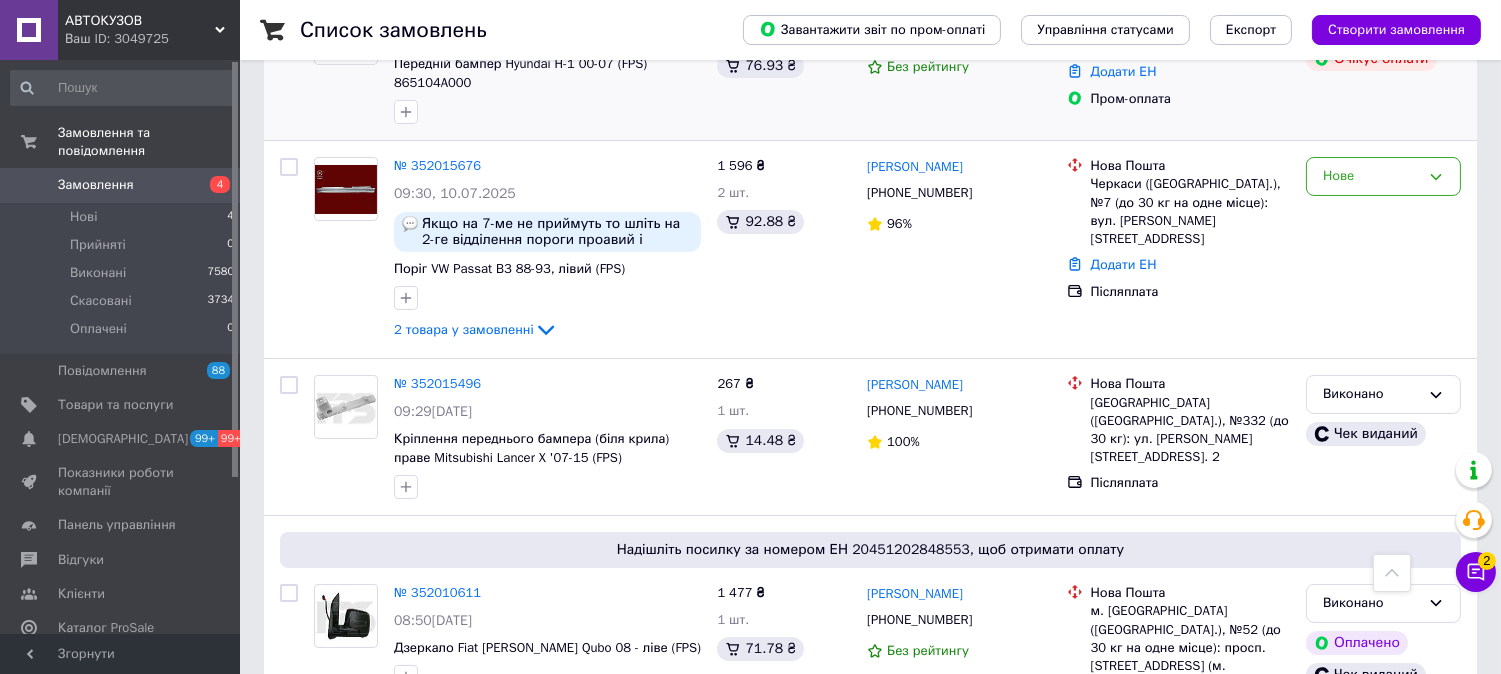 scroll, scrollTop: 222, scrollLeft: 0, axis: vertical 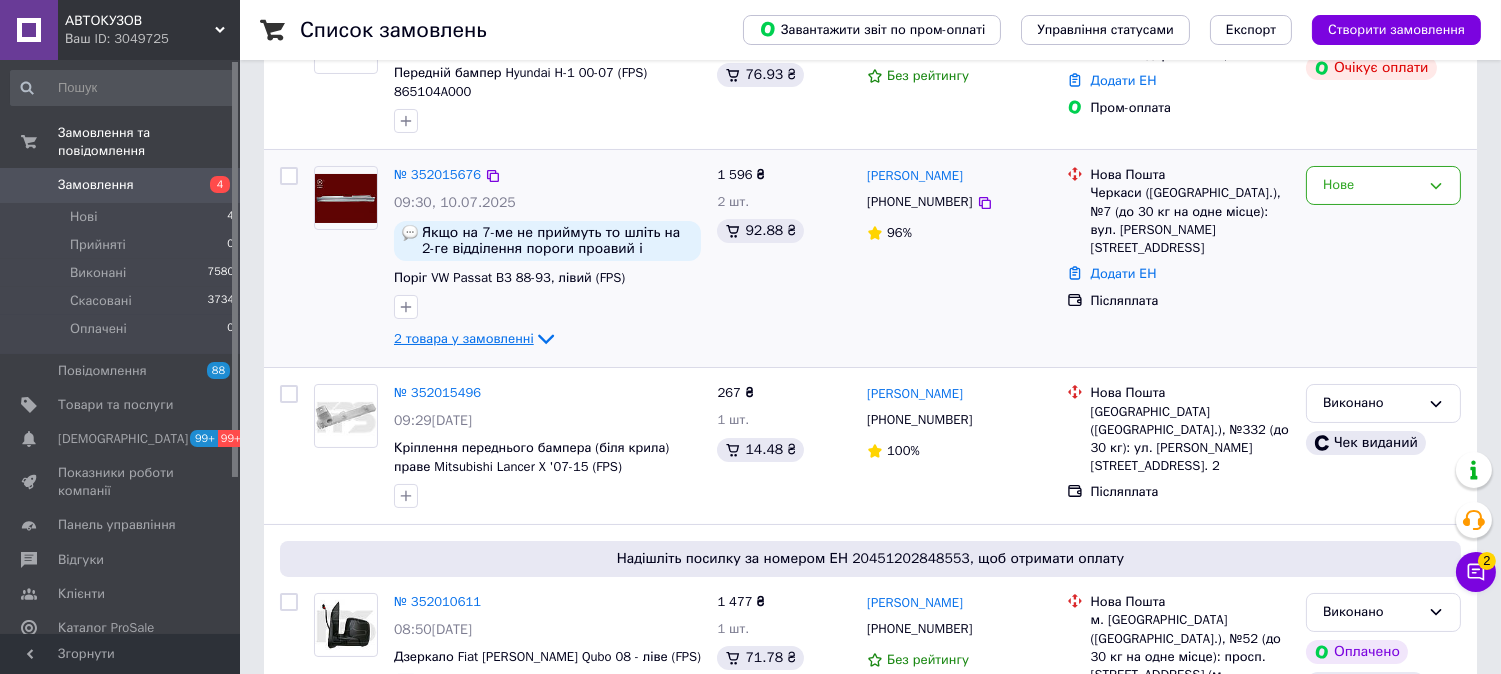 click 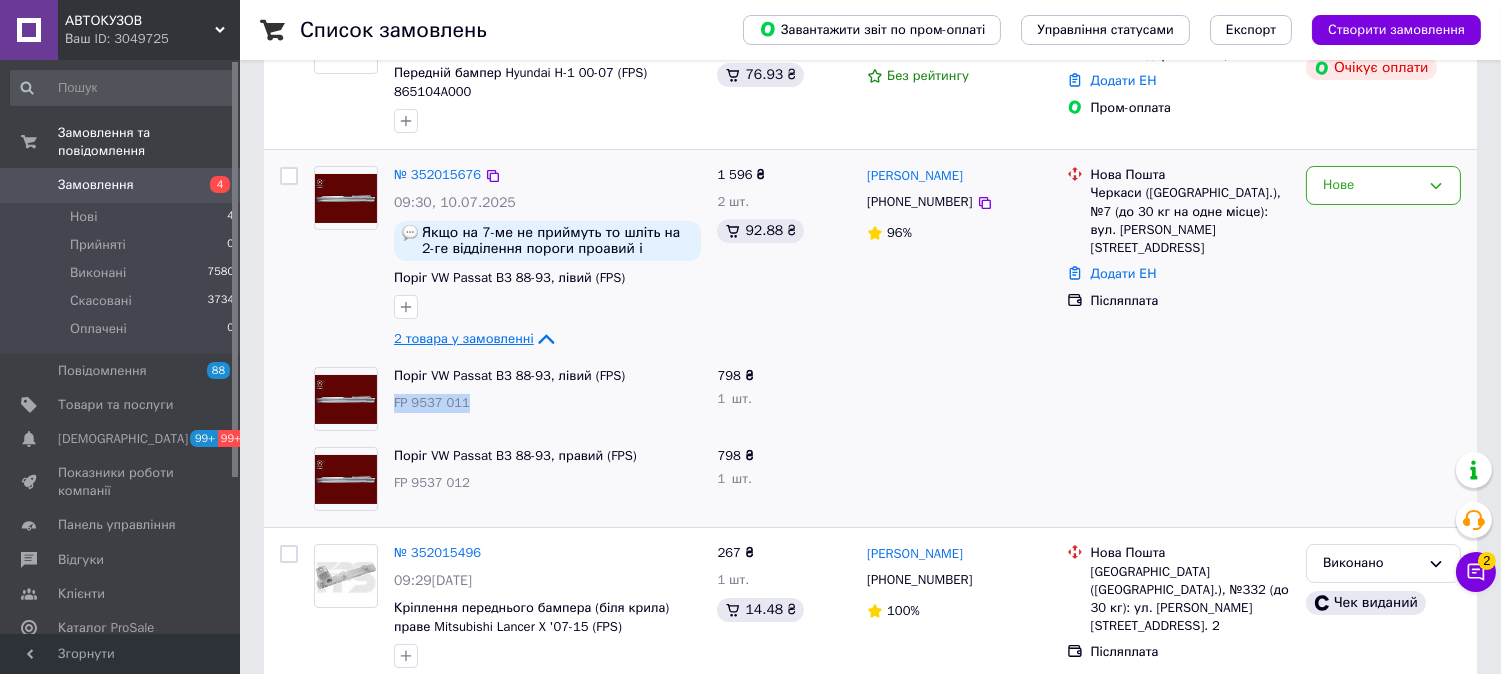 drag, startPoint x: 463, startPoint y: 398, endPoint x: 391, endPoint y: 400, distance: 72.02777 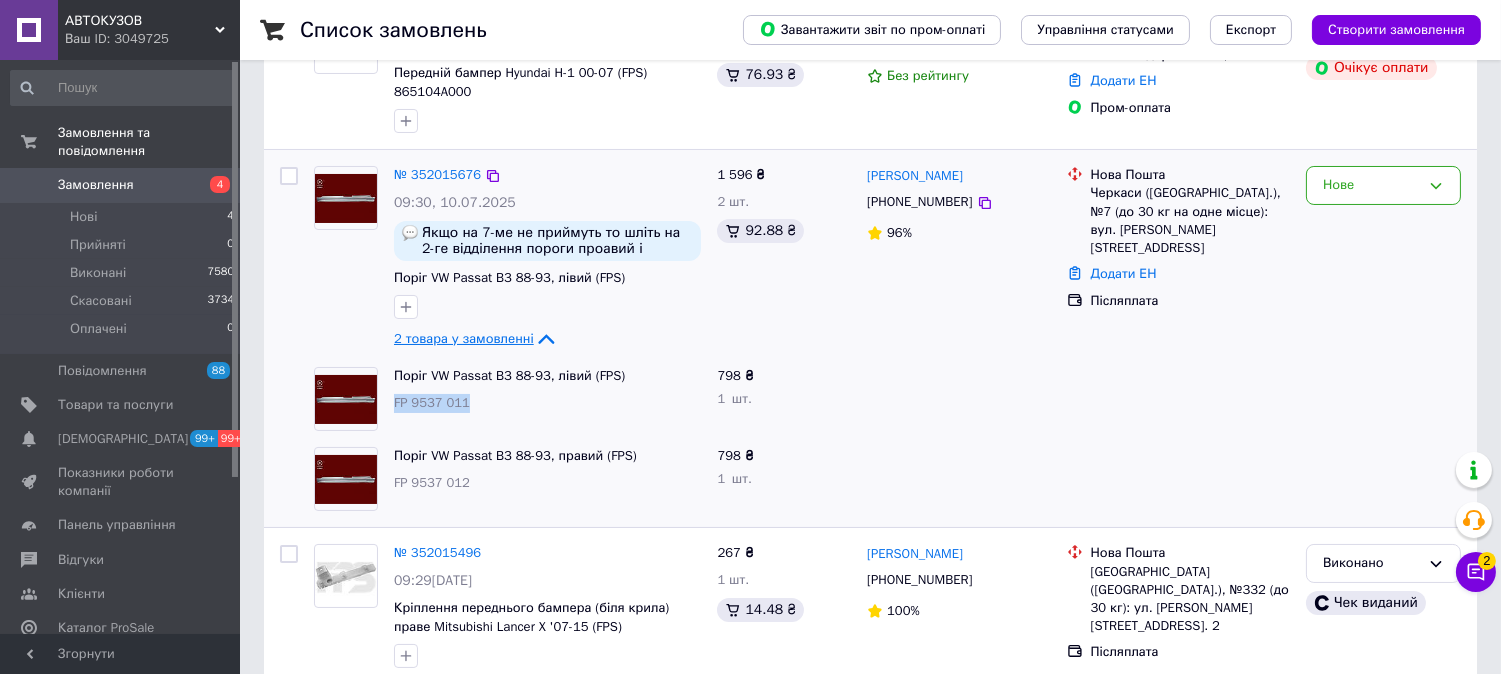 click on "Поріг VW Passat B3 88-93, лівий (FPS) FP 9537 011" at bounding box center [547, 399] 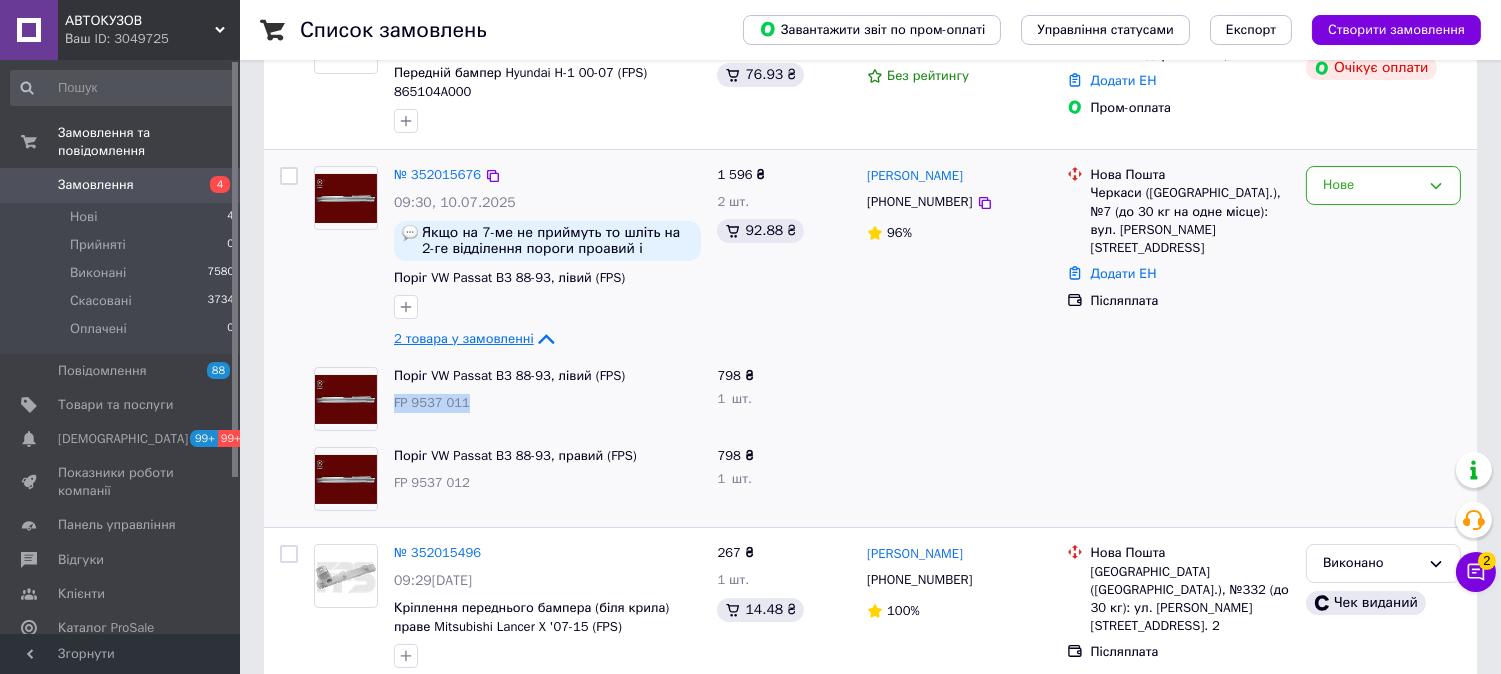 copy on "FP 9537 011" 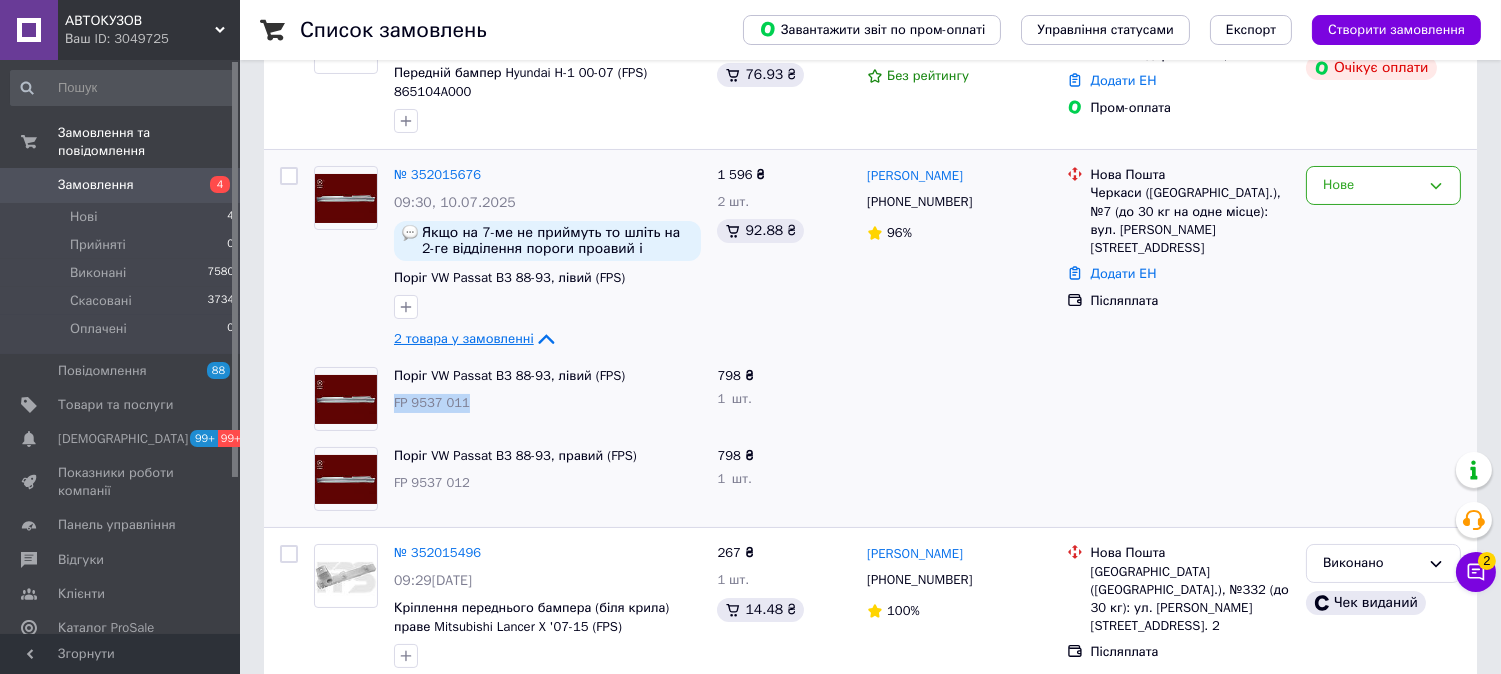 copy on "FP 9537 011" 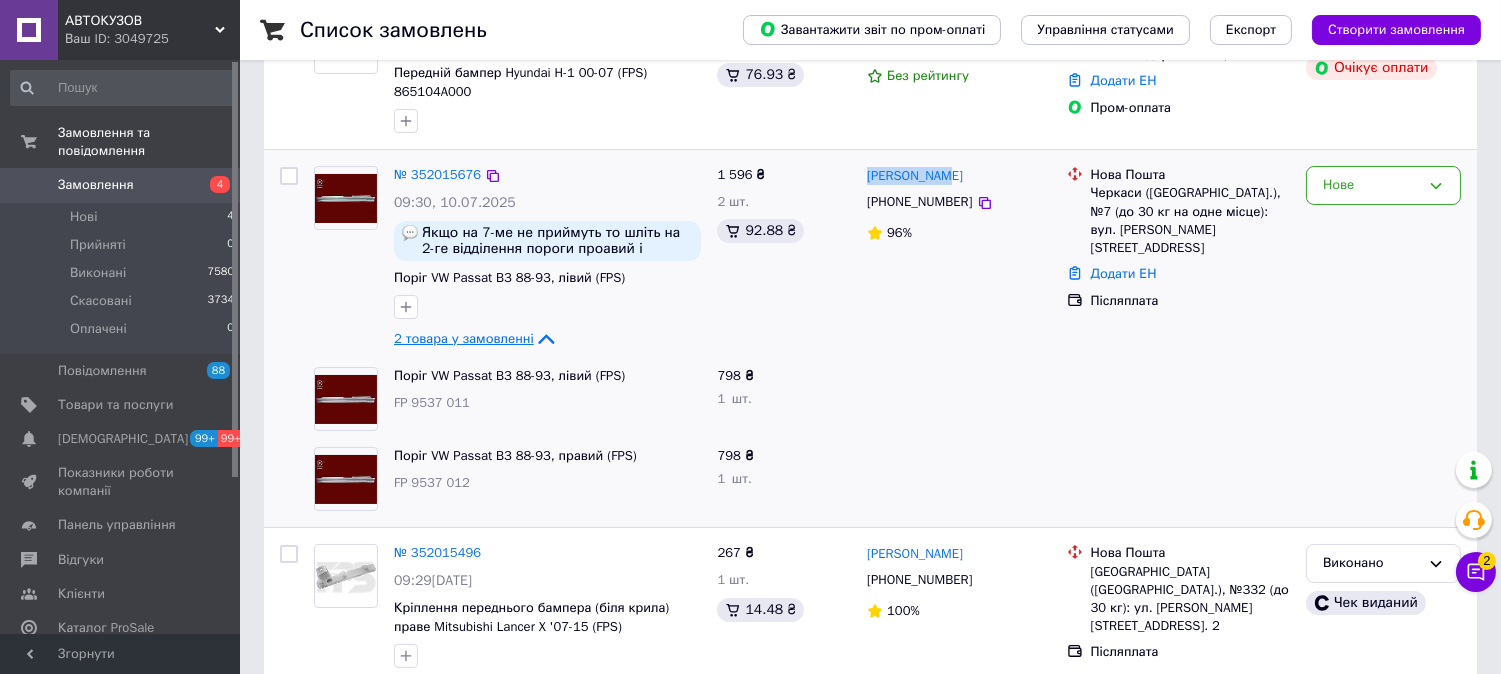 drag, startPoint x: 942, startPoint y: 174, endPoint x: 860, endPoint y: 176, distance: 82.02438 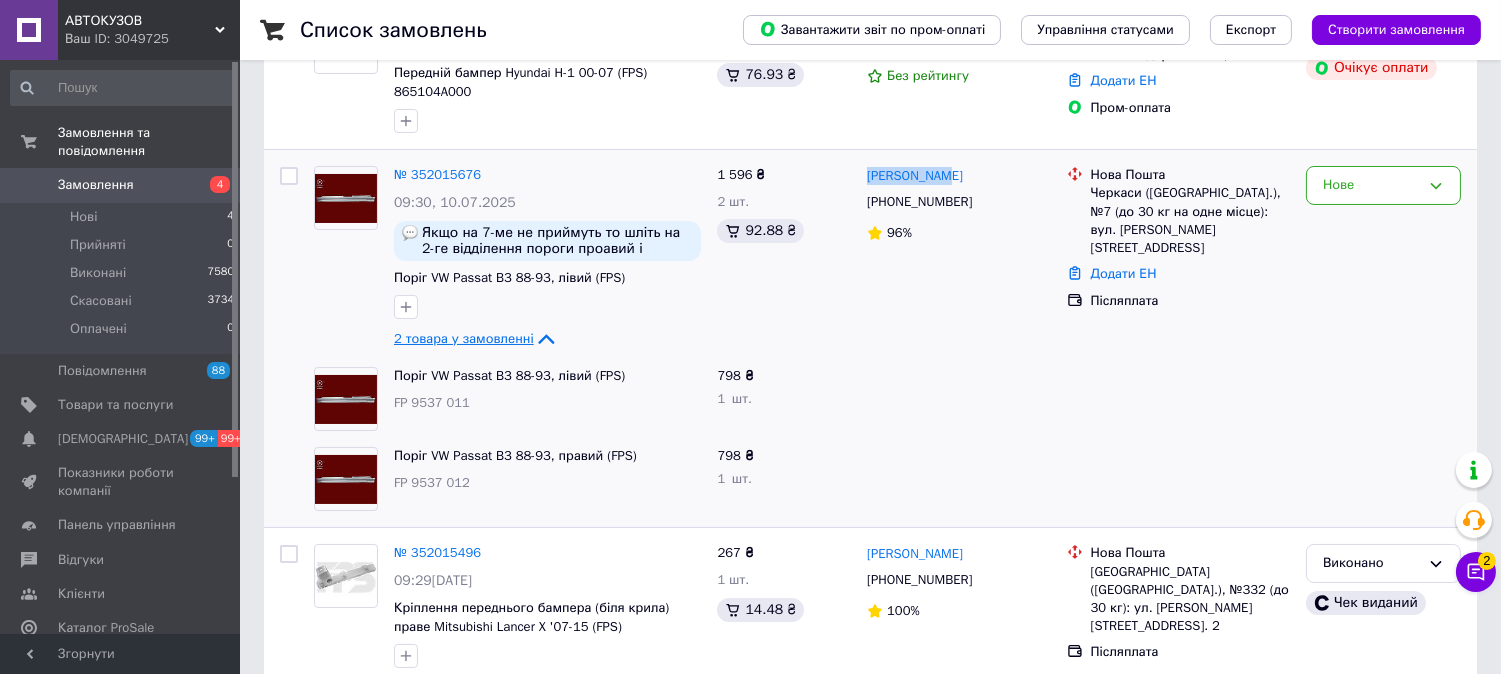copy on "[PERSON_NAME]" 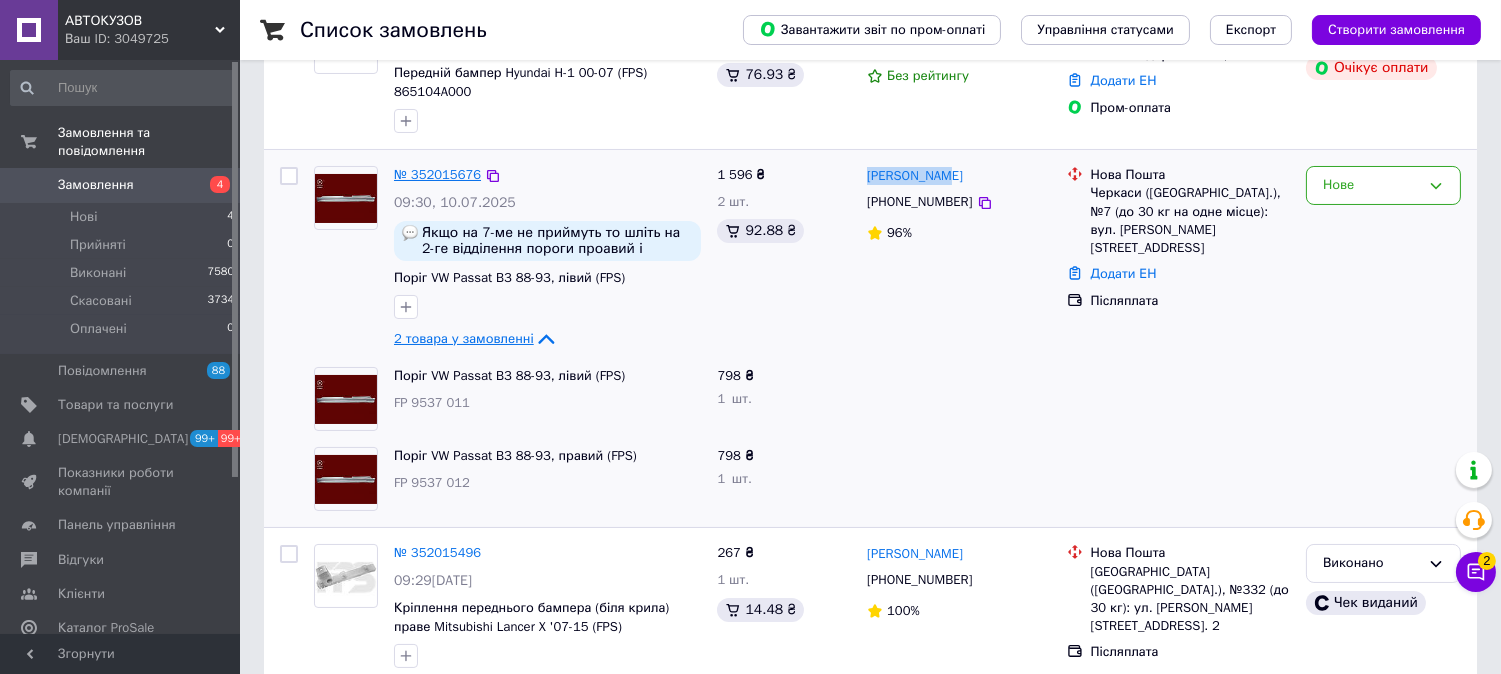 click on "№ 352015676" at bounding box center (437, 174) 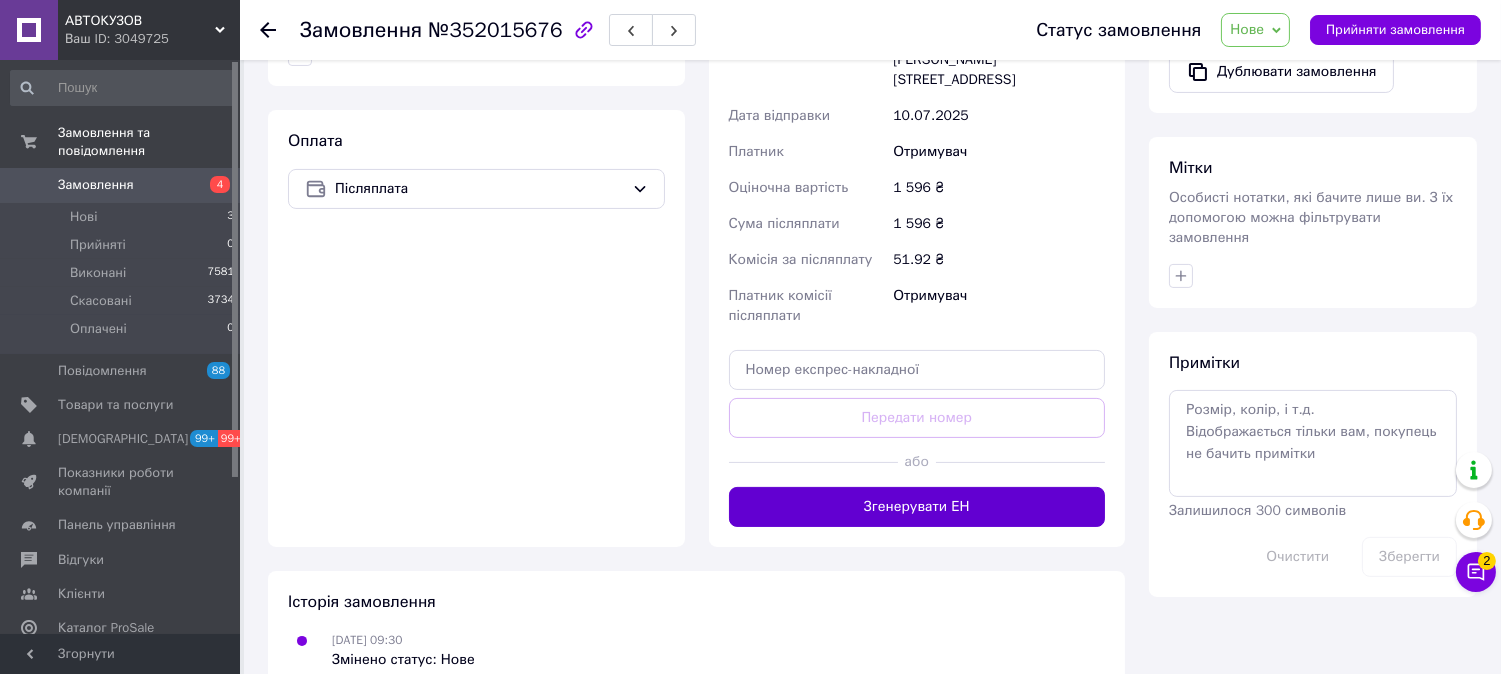 click on "Згенерувати ЕН" at bounding box center (917, 507) 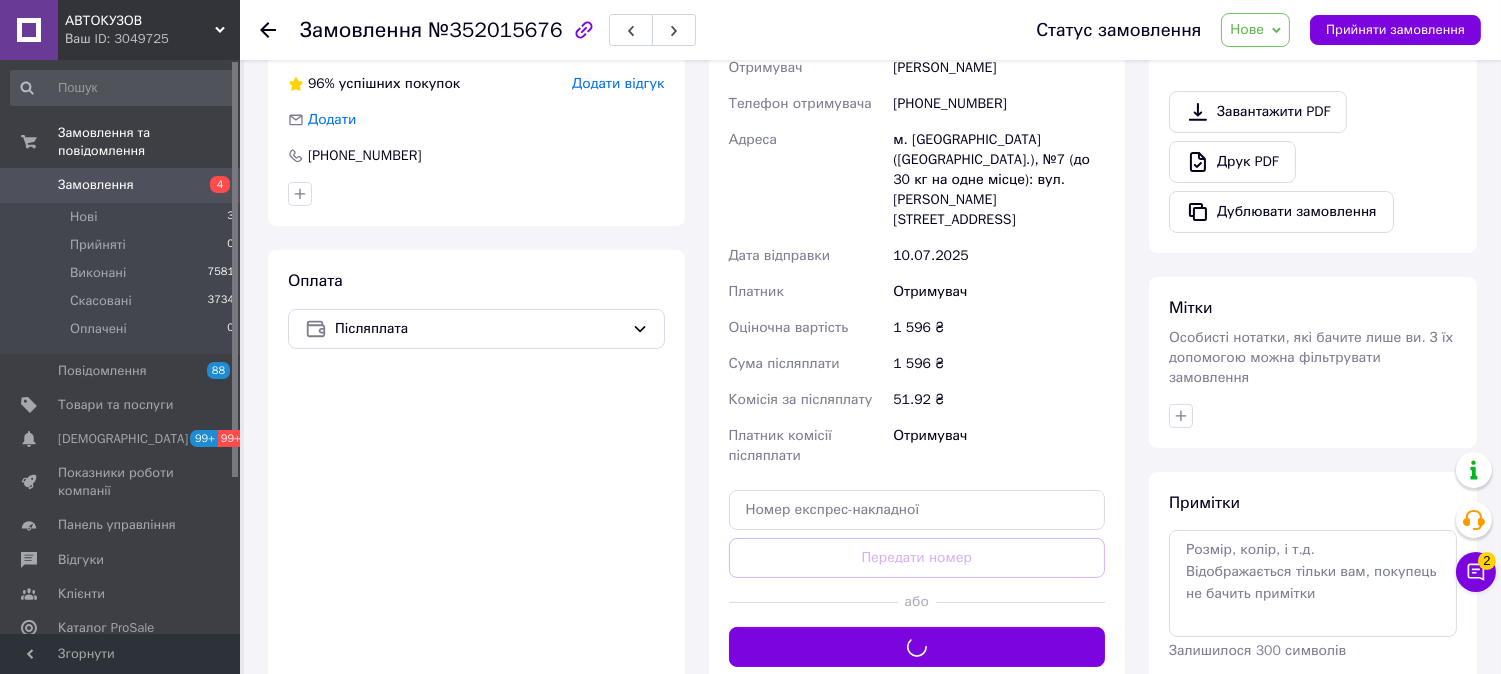 scroll, scrollTop: 466, scrollLeft: 0, axis: vertical 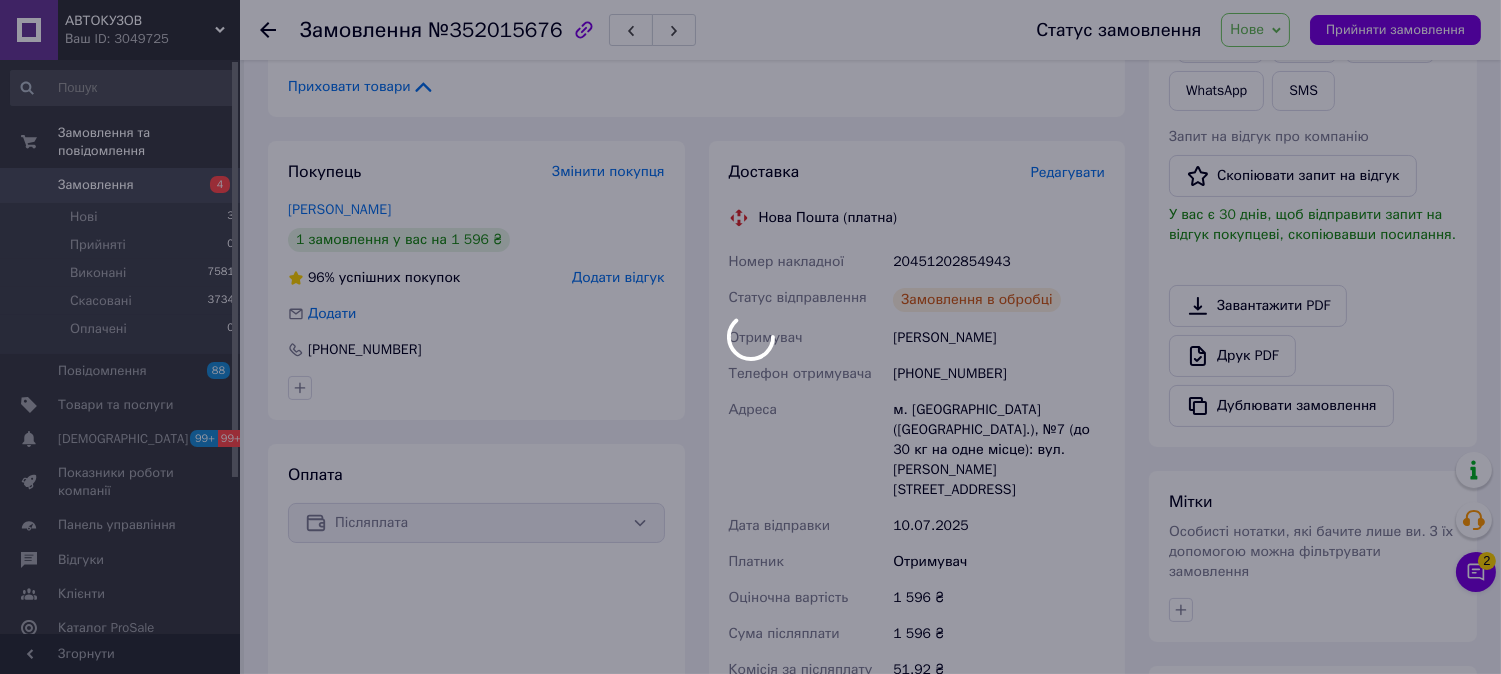 click at bounding box center [750, 337] 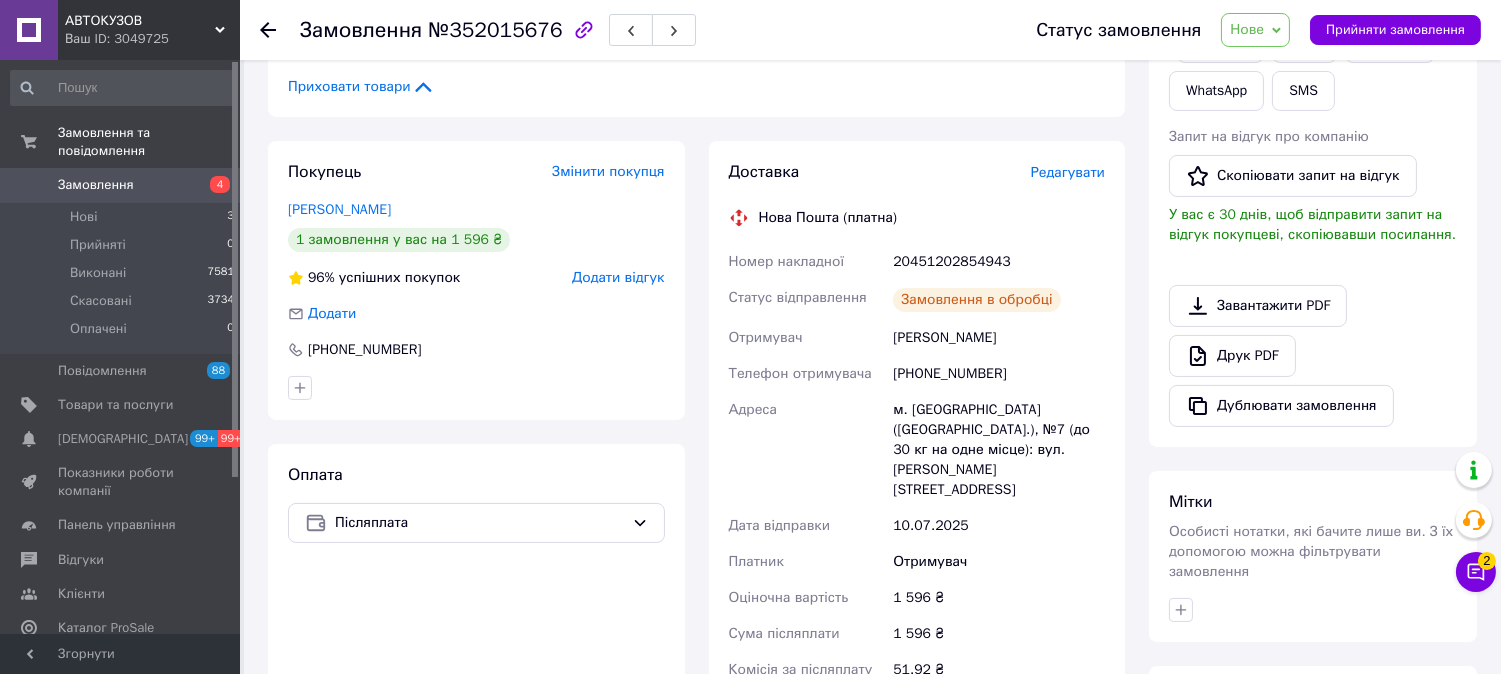 click on "20451202854943" at bounding box center (999, 262) 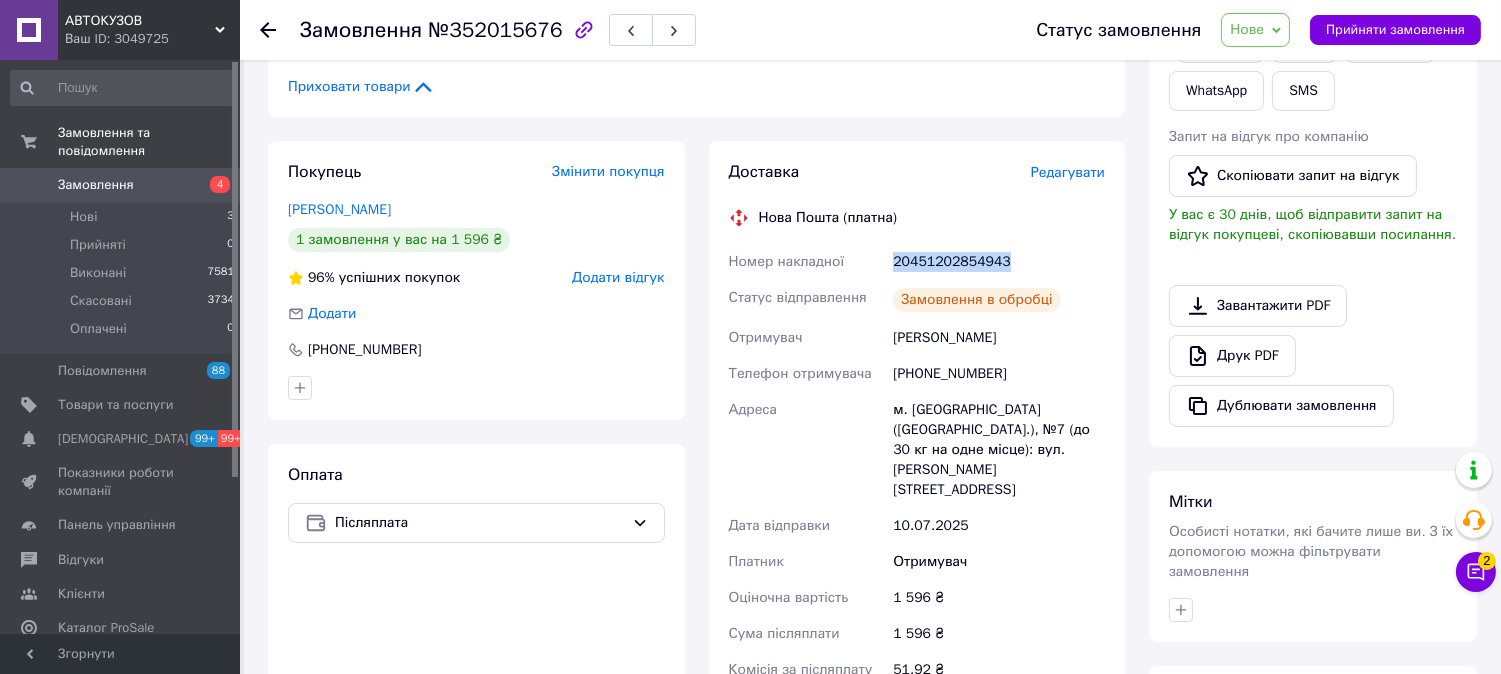click on "20451202854943" at bounding box center [999, 262] 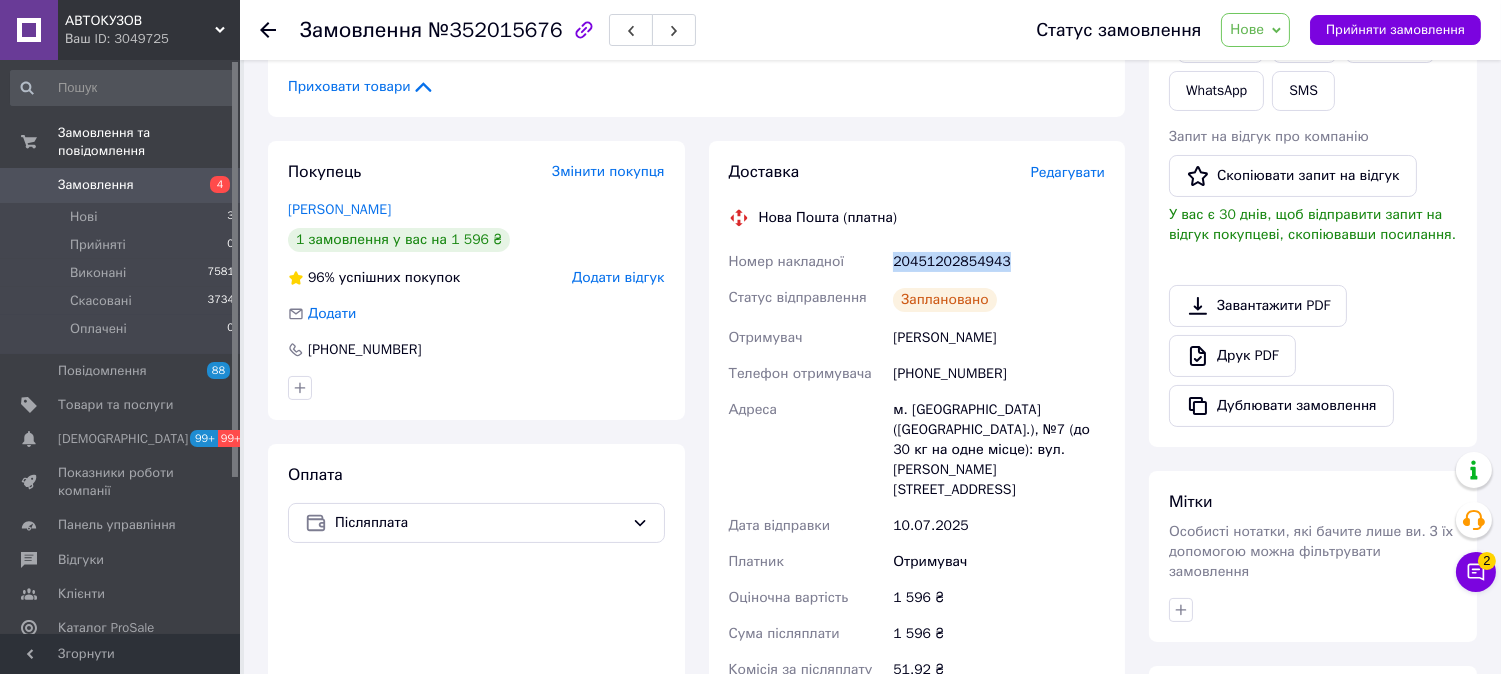 copy on "20451202854943" 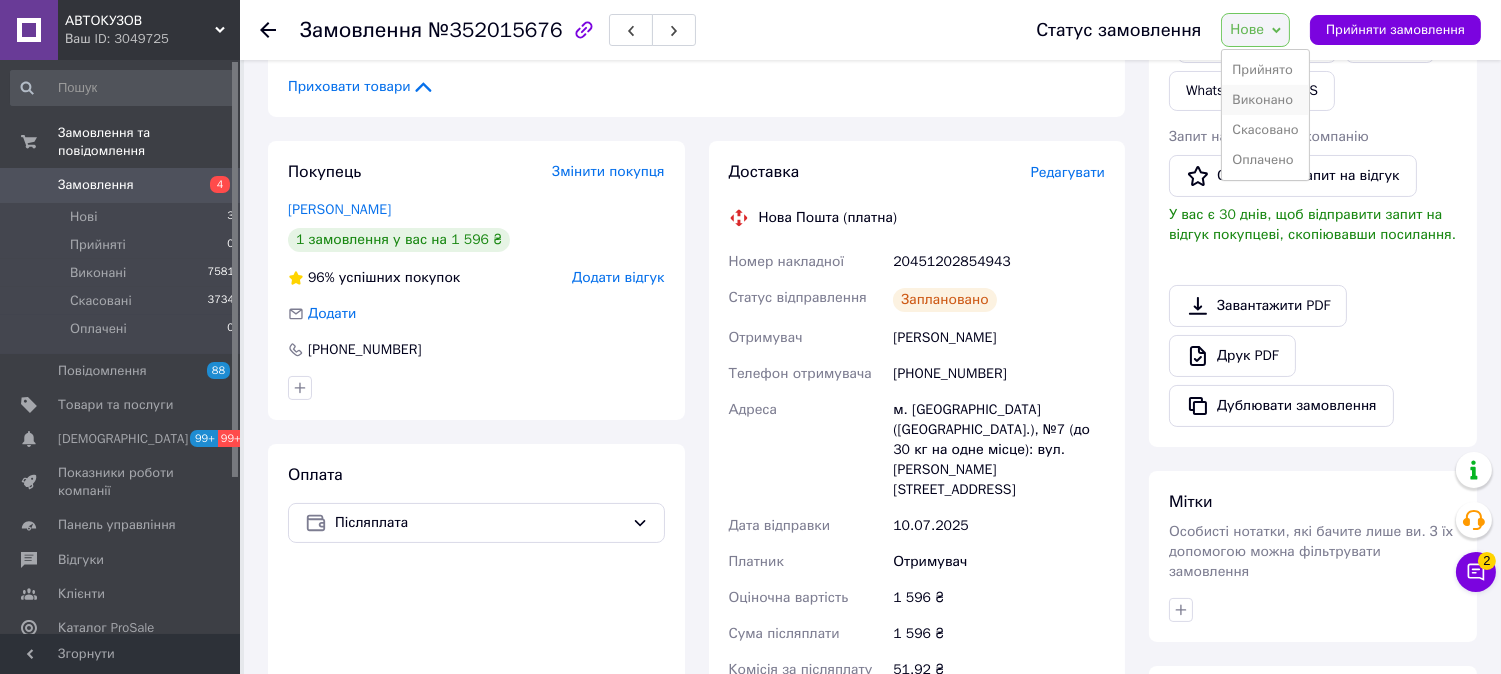 click on "Виконано" at bounding box center (1265, 100) 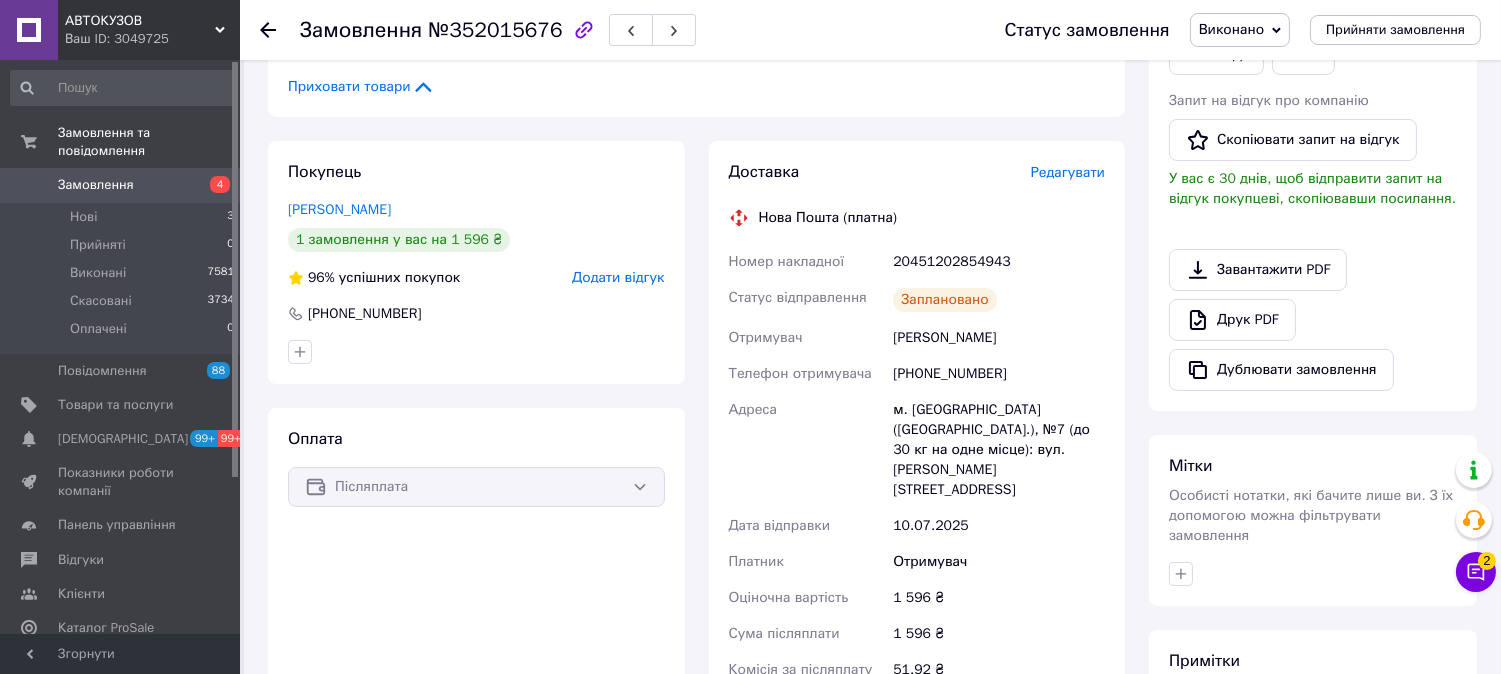 click on "Замовлення" at bounding box center [121, 185] 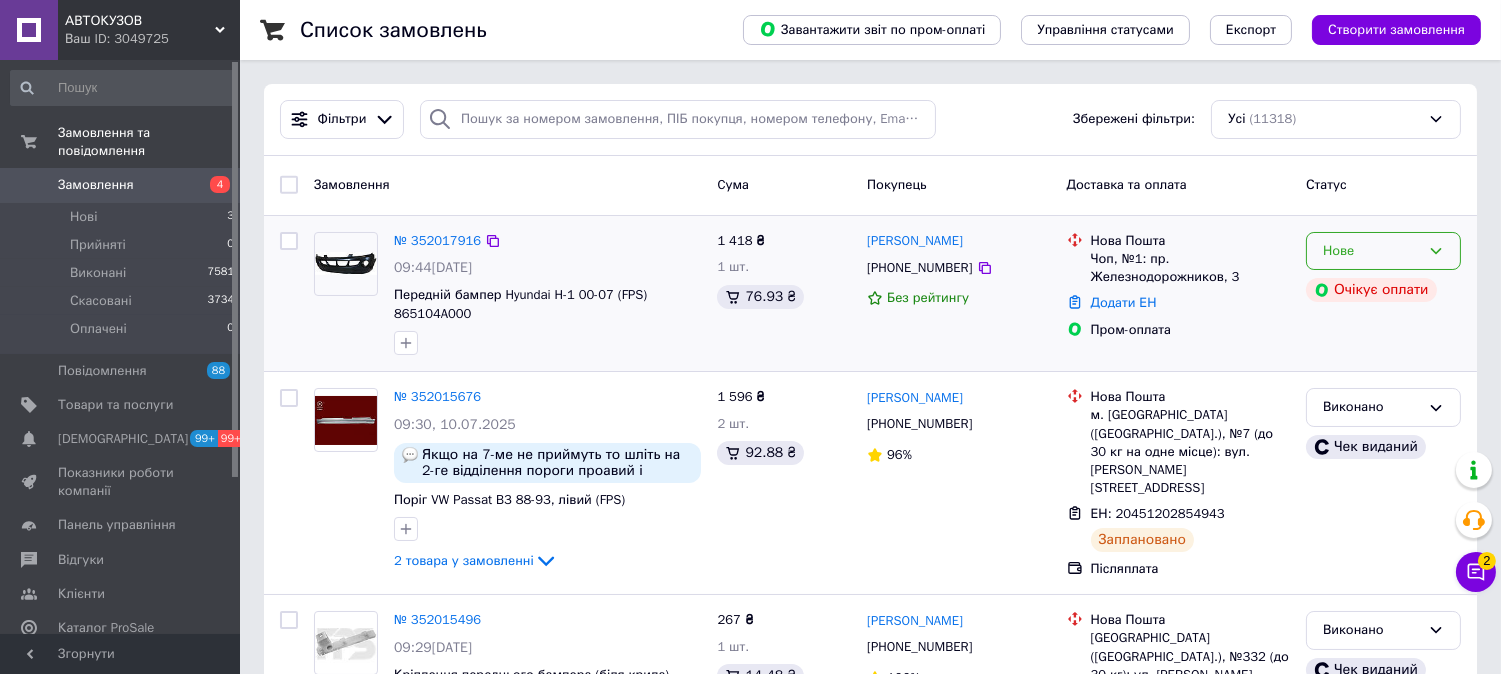 click 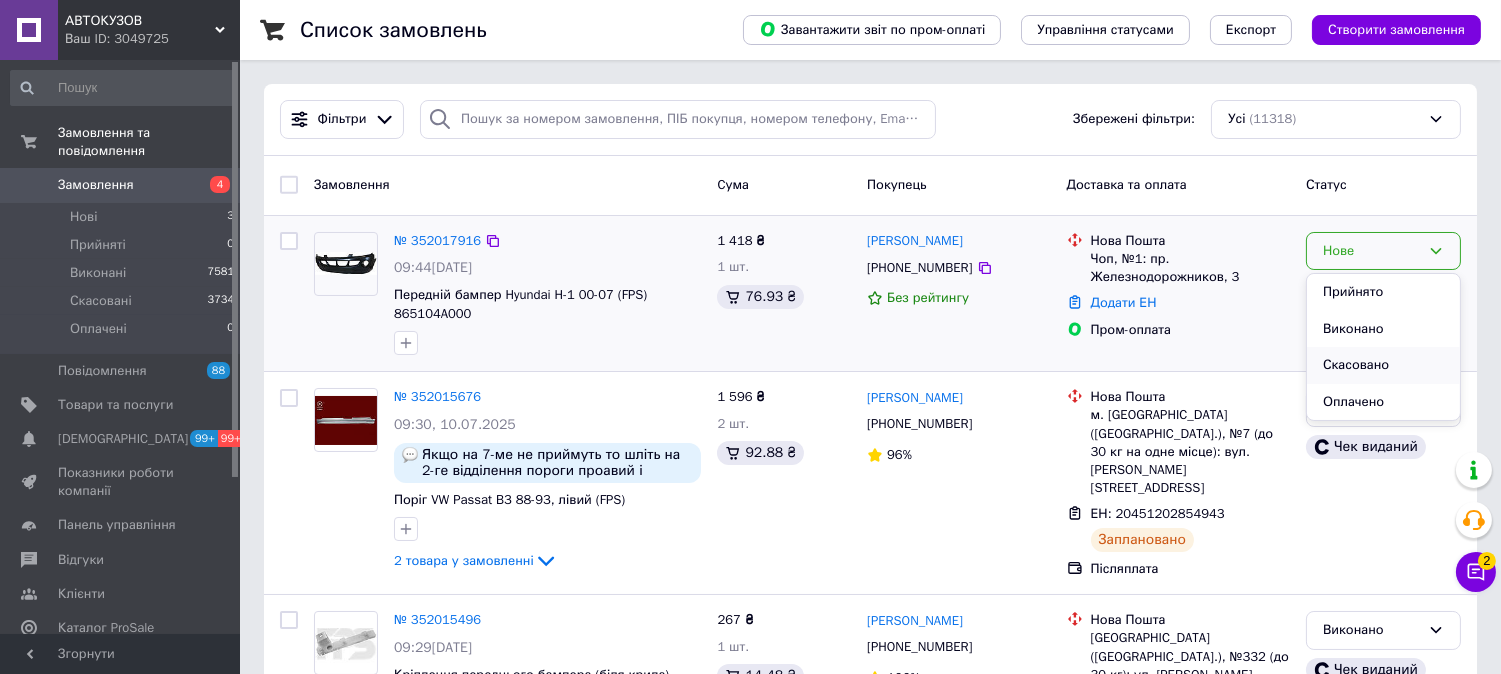 click on "Скасовано" at bounding box center (1383, 365) 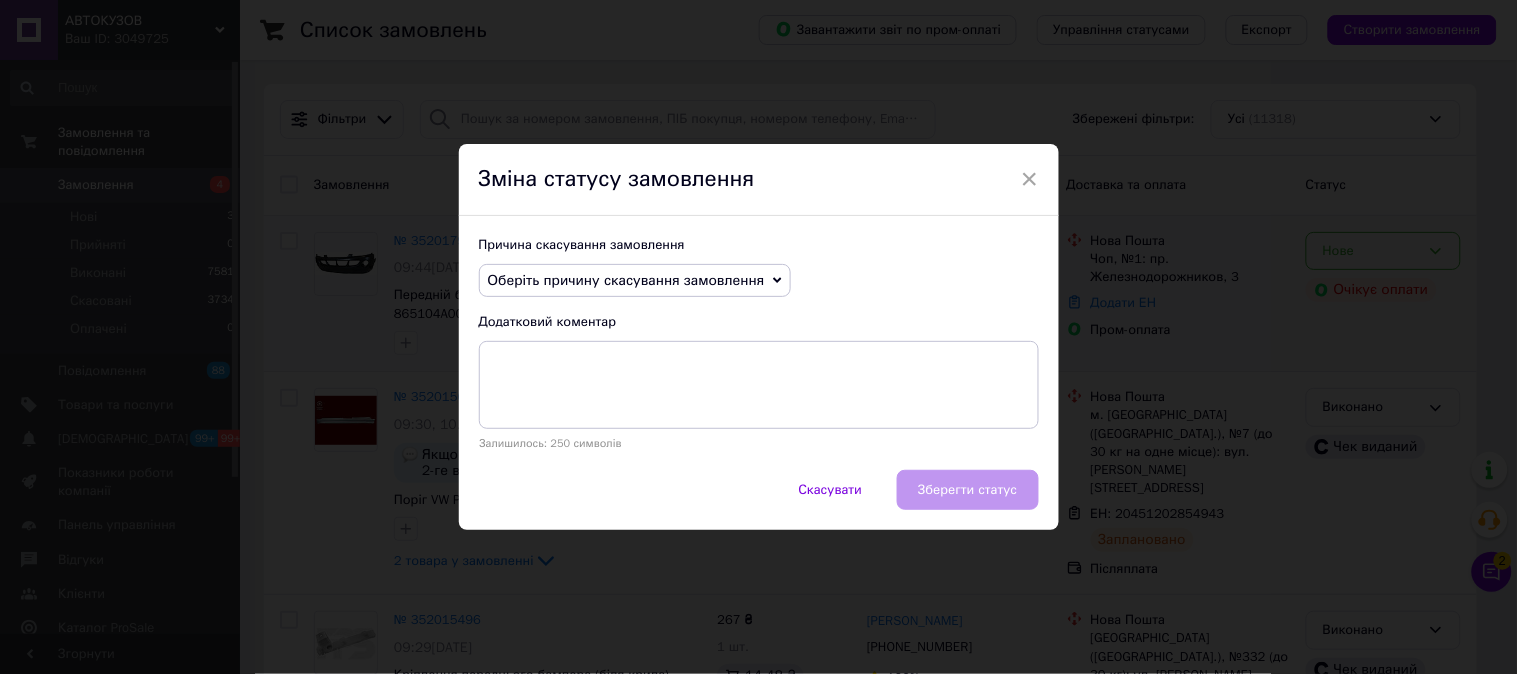 click on "Оберіть причину скасування замовлення" at bounding box center [626, 280] 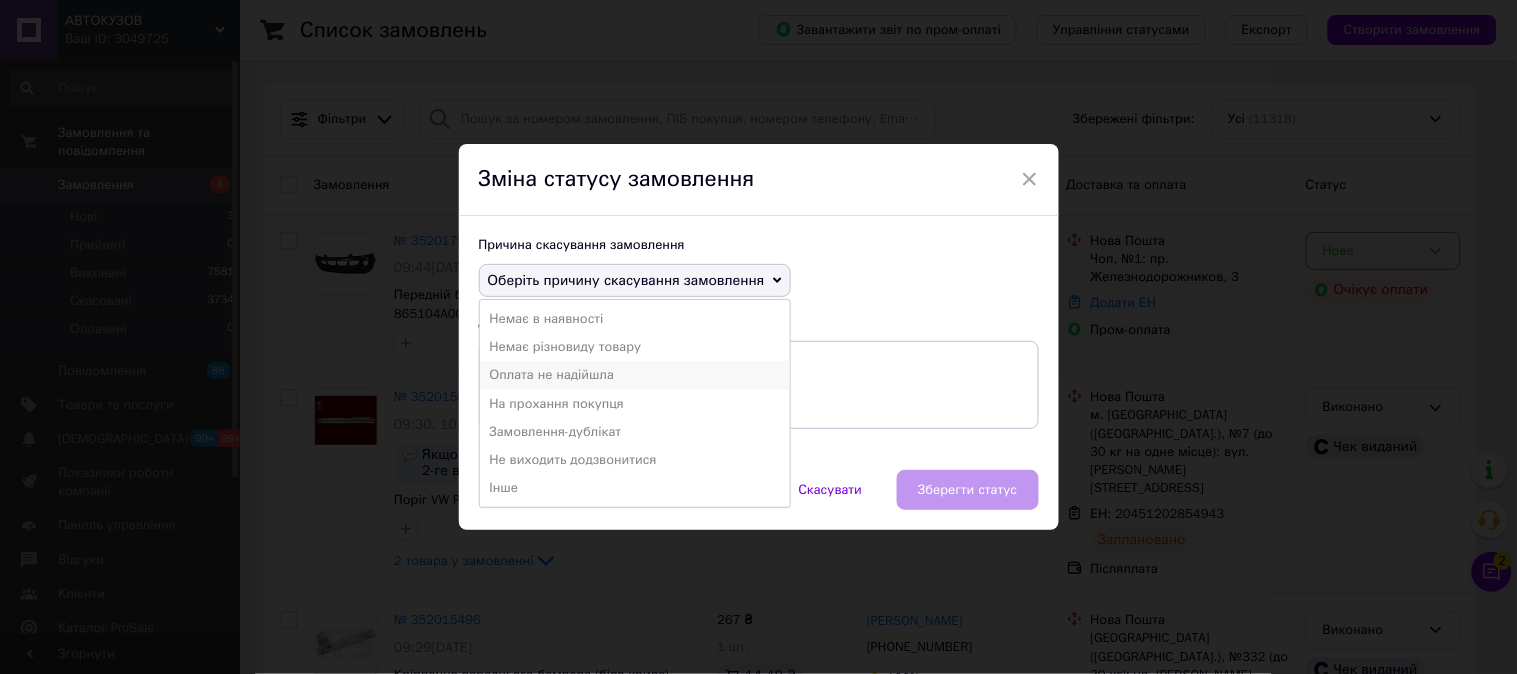 click on "Оплата не надійшла" at bounding box center (635, 375) 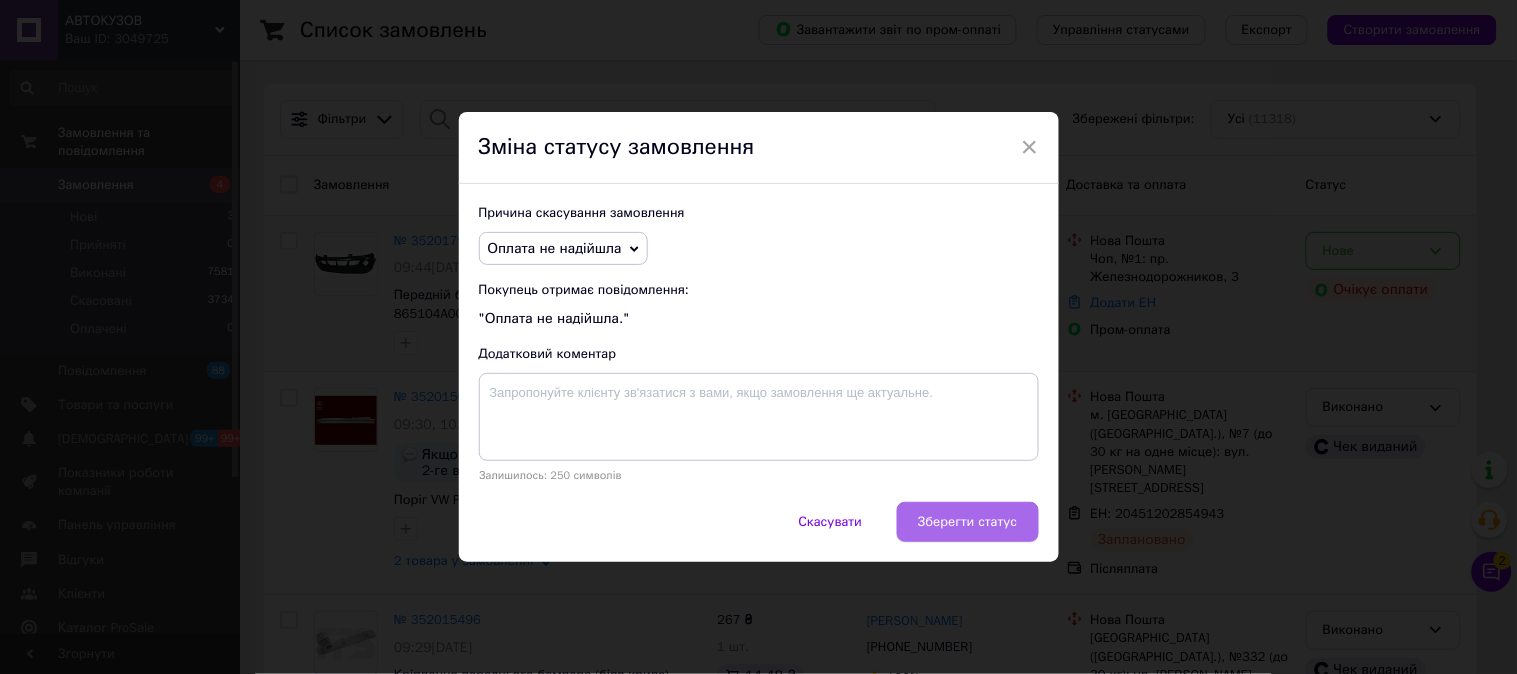 click on "Зберегти статус" at bounding box center [967, 522] 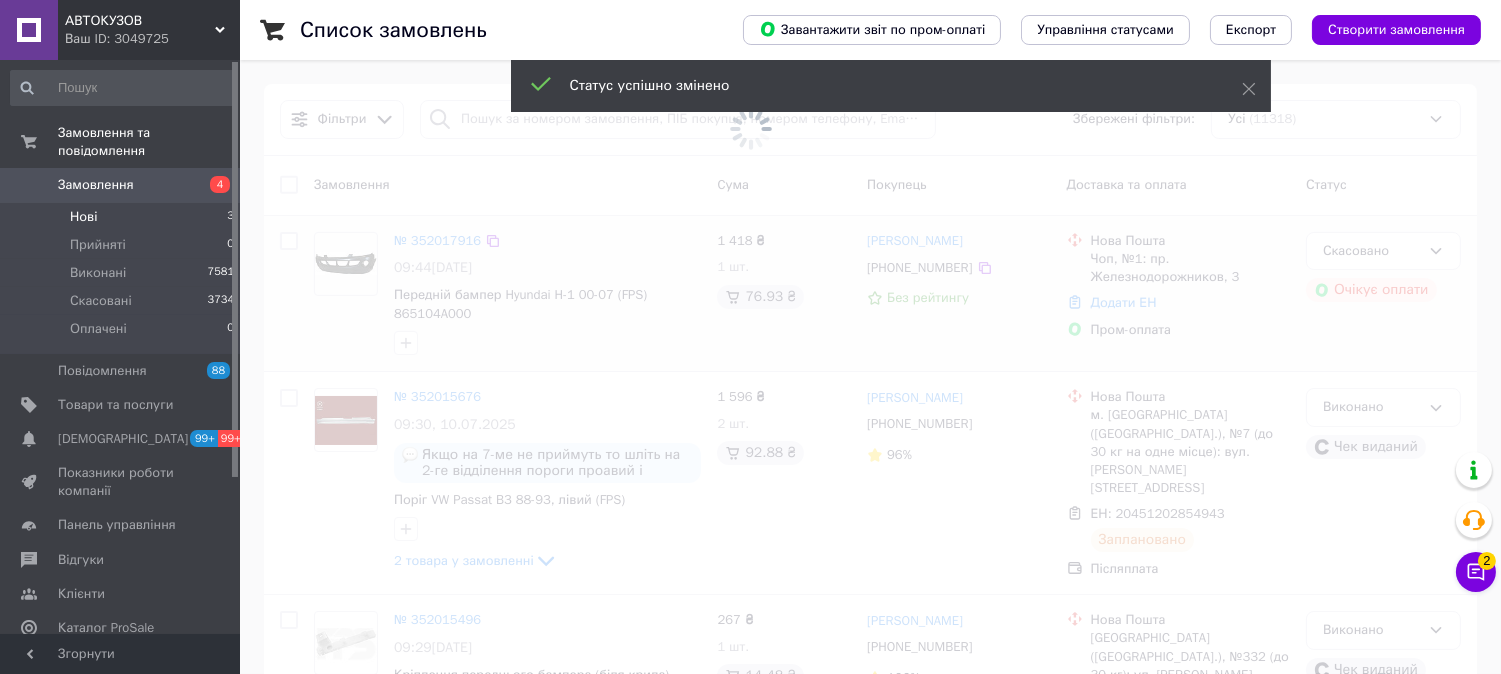 click on "Нові 3" at bounding box center (123, 217) 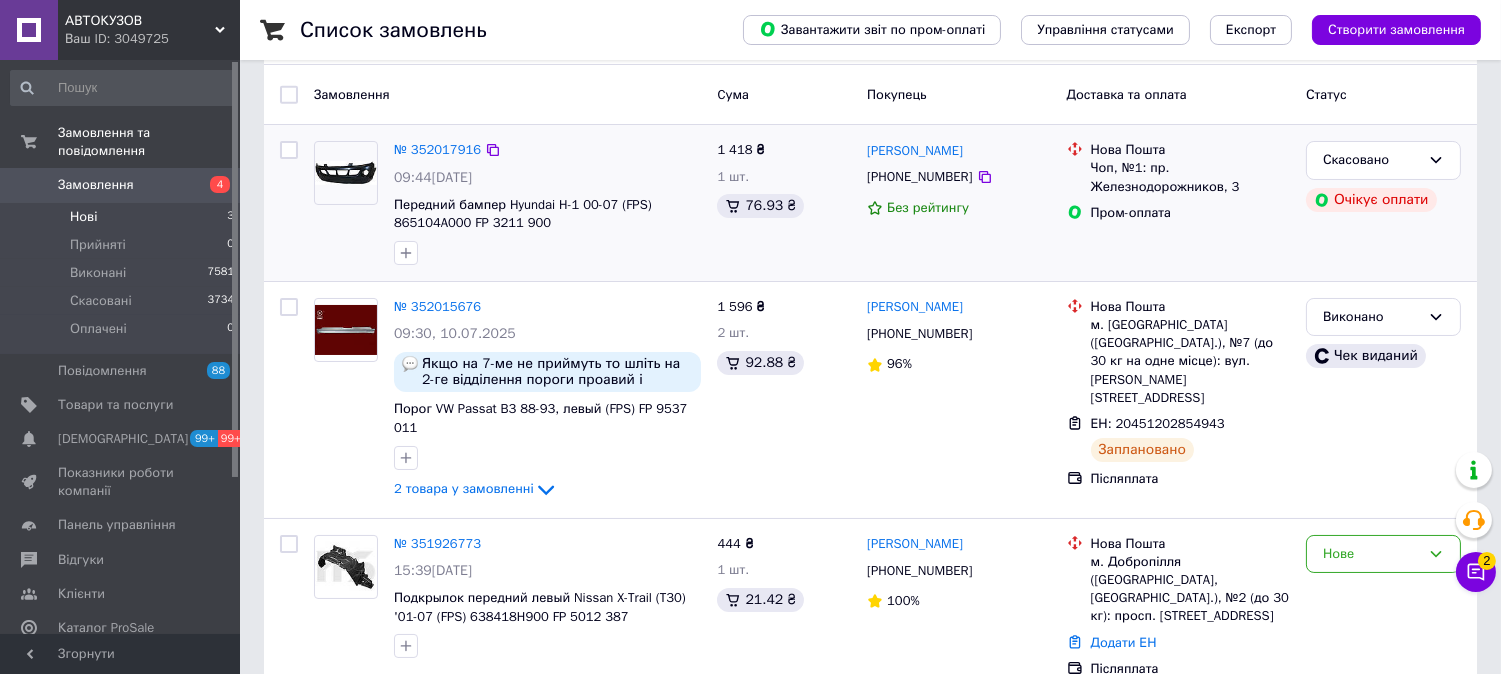 scroll, scrollTop: 170, scrollLeft: 0, axis: vertical 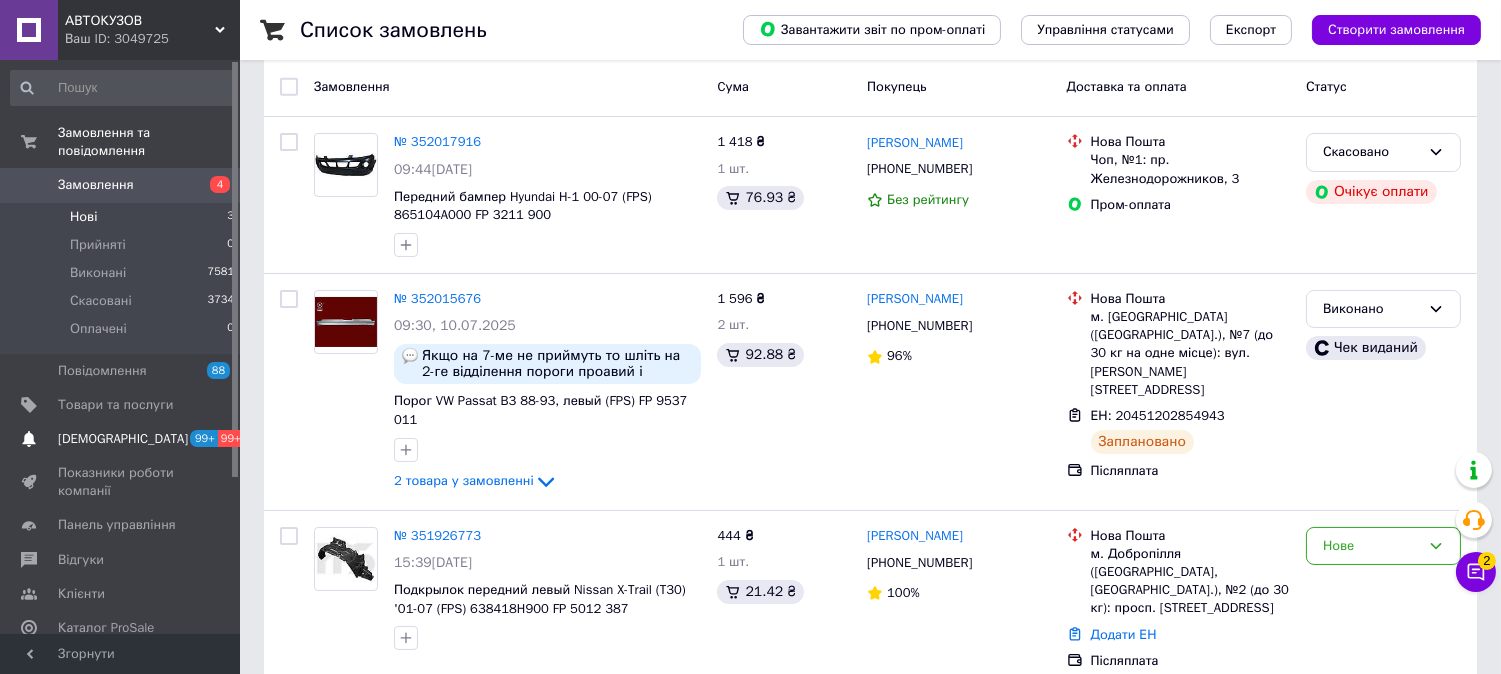 click on "[DEMOGRAPHIC_DATA]" at bounding box center (123, 439) 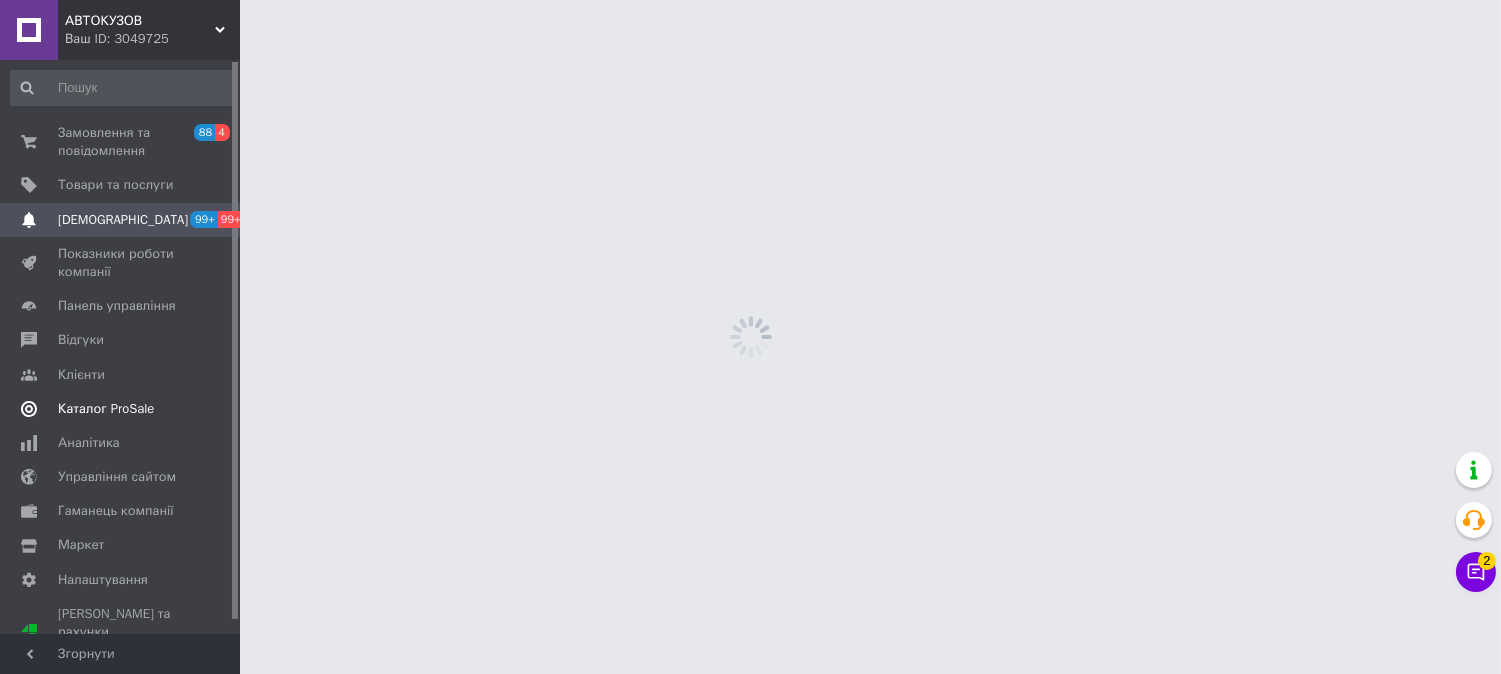 scroll, scrollTop: 0, scrollLeft: 0, axis: both 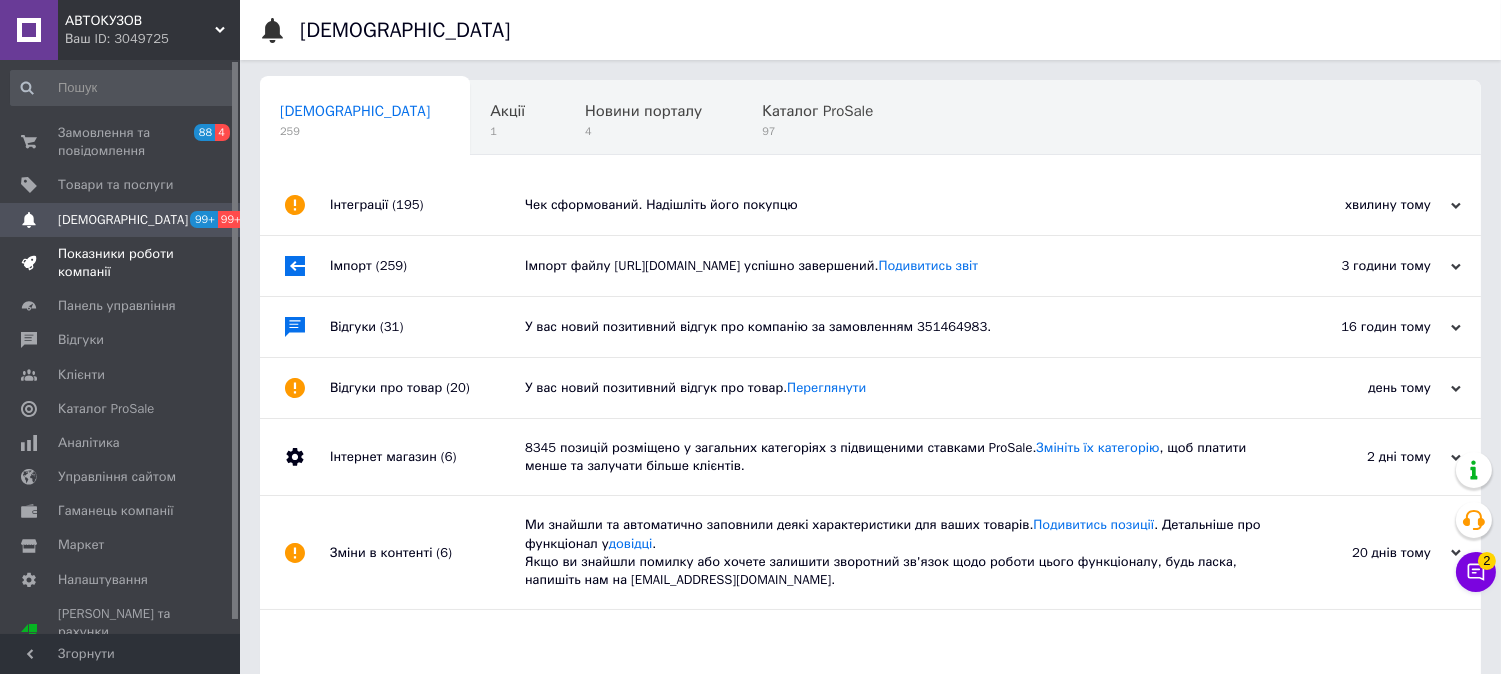 click on "Показники роботи компанії" at bounding box center (121, 263) 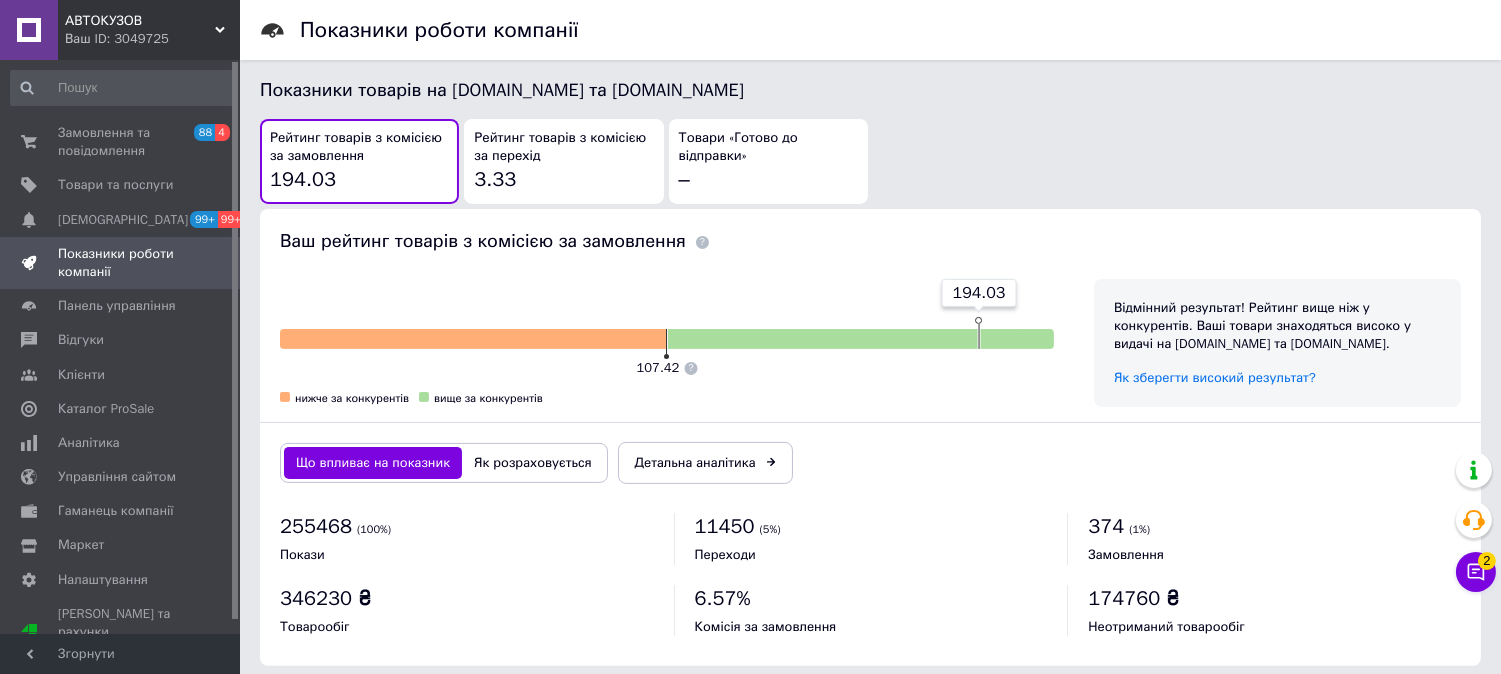 scroll, scrollTop: 1097, scrollLeft: 0, axis: vertical 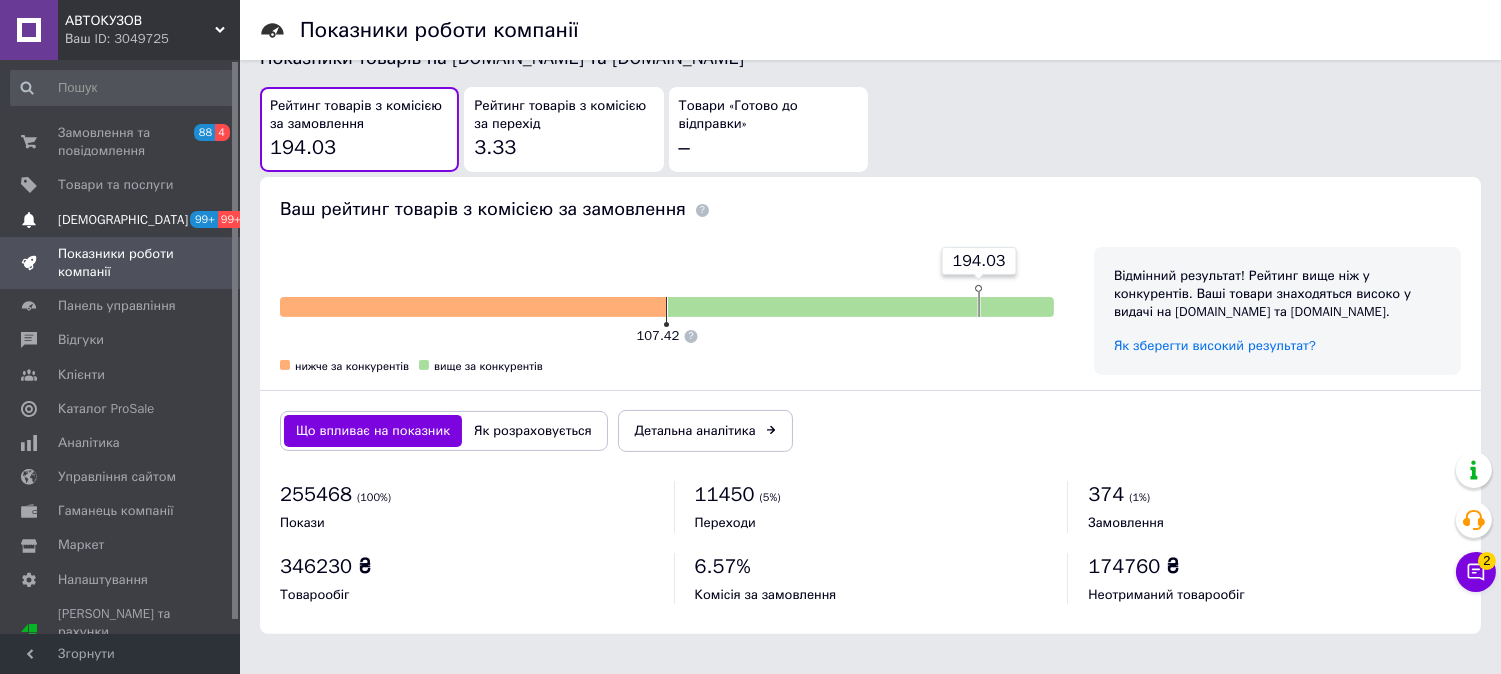 click on "Сповіщення 99+ 99+" at bounding box center [123, 220] 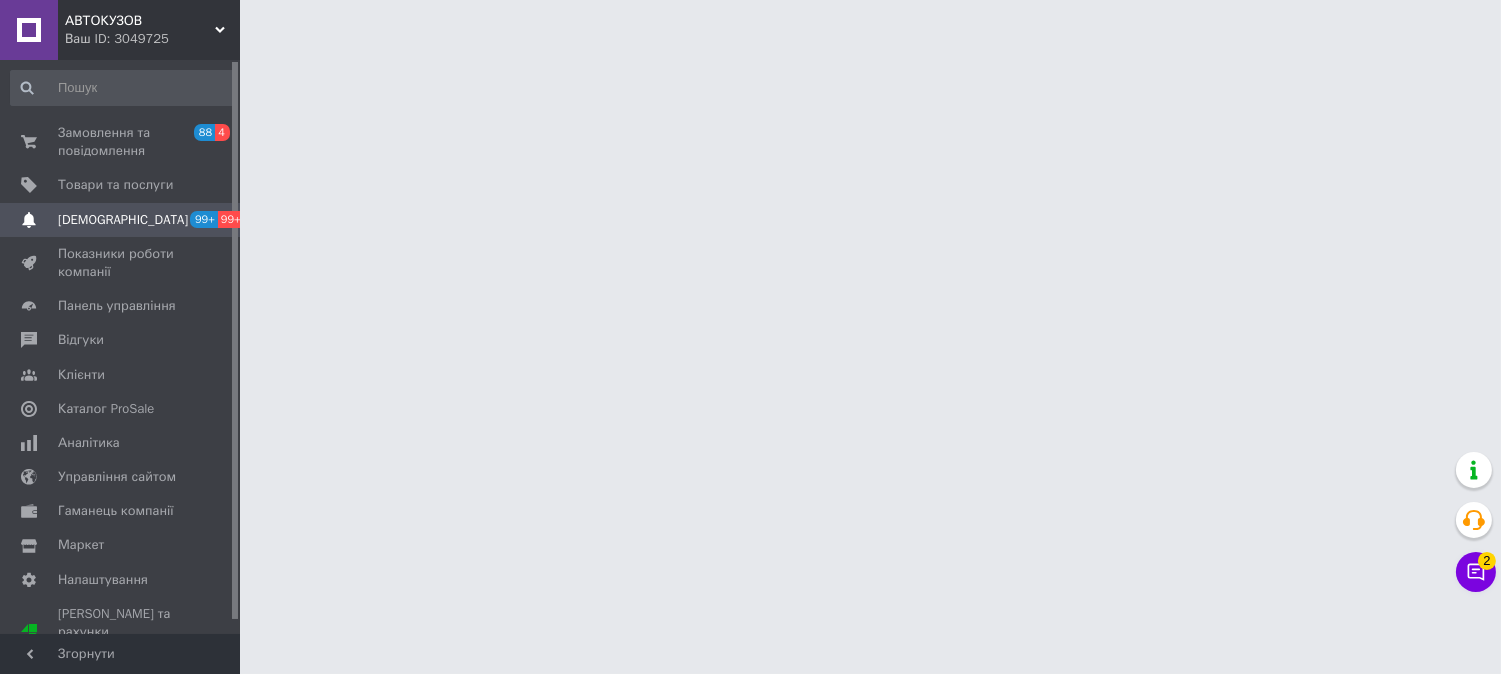 scroll, scrollTop: 0, scrollLeft: 0, axis: both 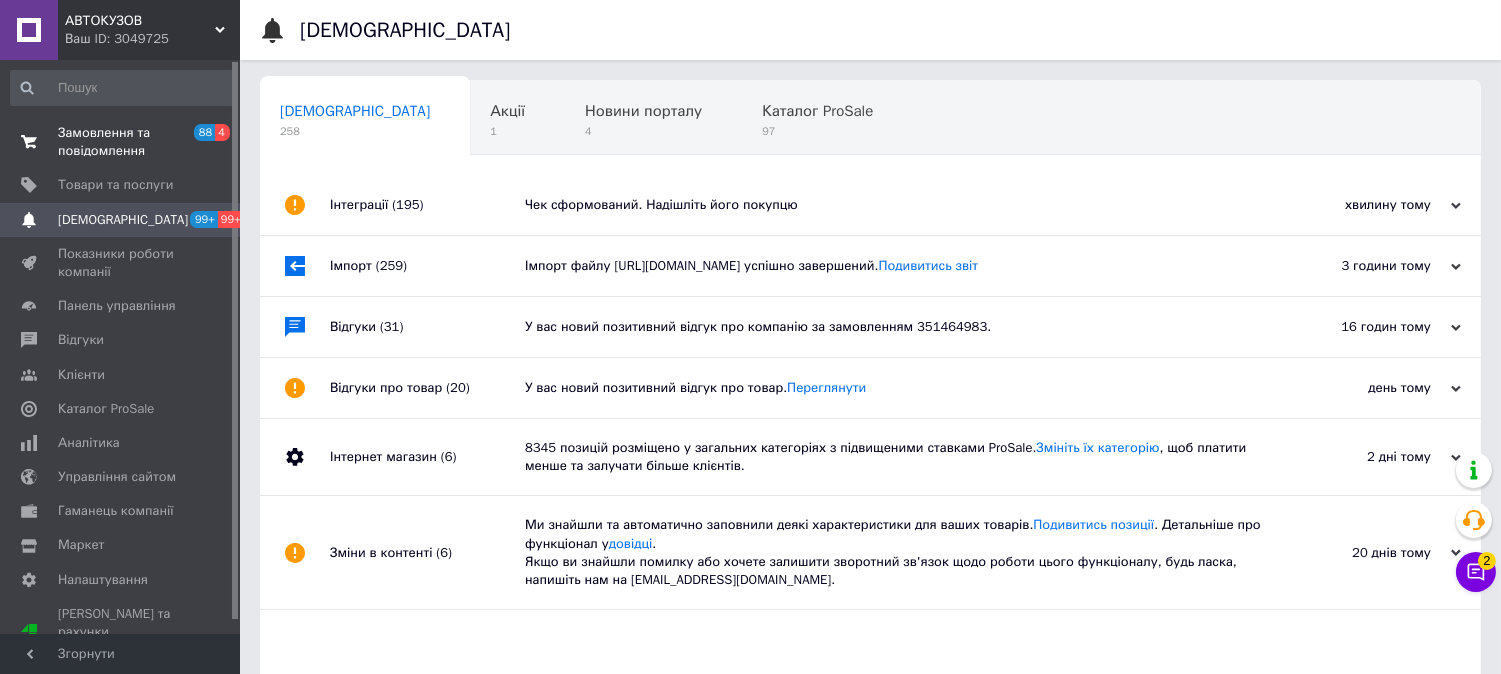 click on "Замовлення та повідомлення" at bounding box center (121, 142) 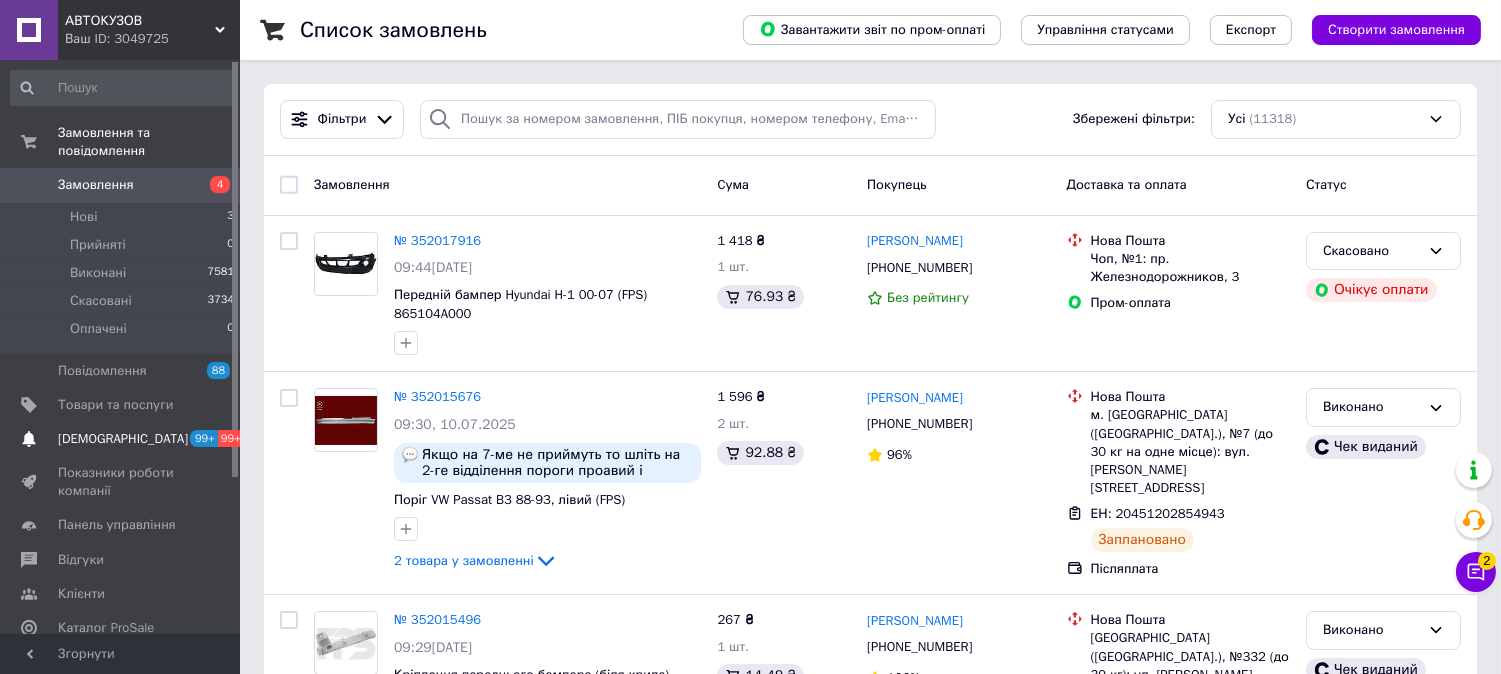 click on "[DEMOGRAPHIC_DATA]" at bounding box center [121, 439] 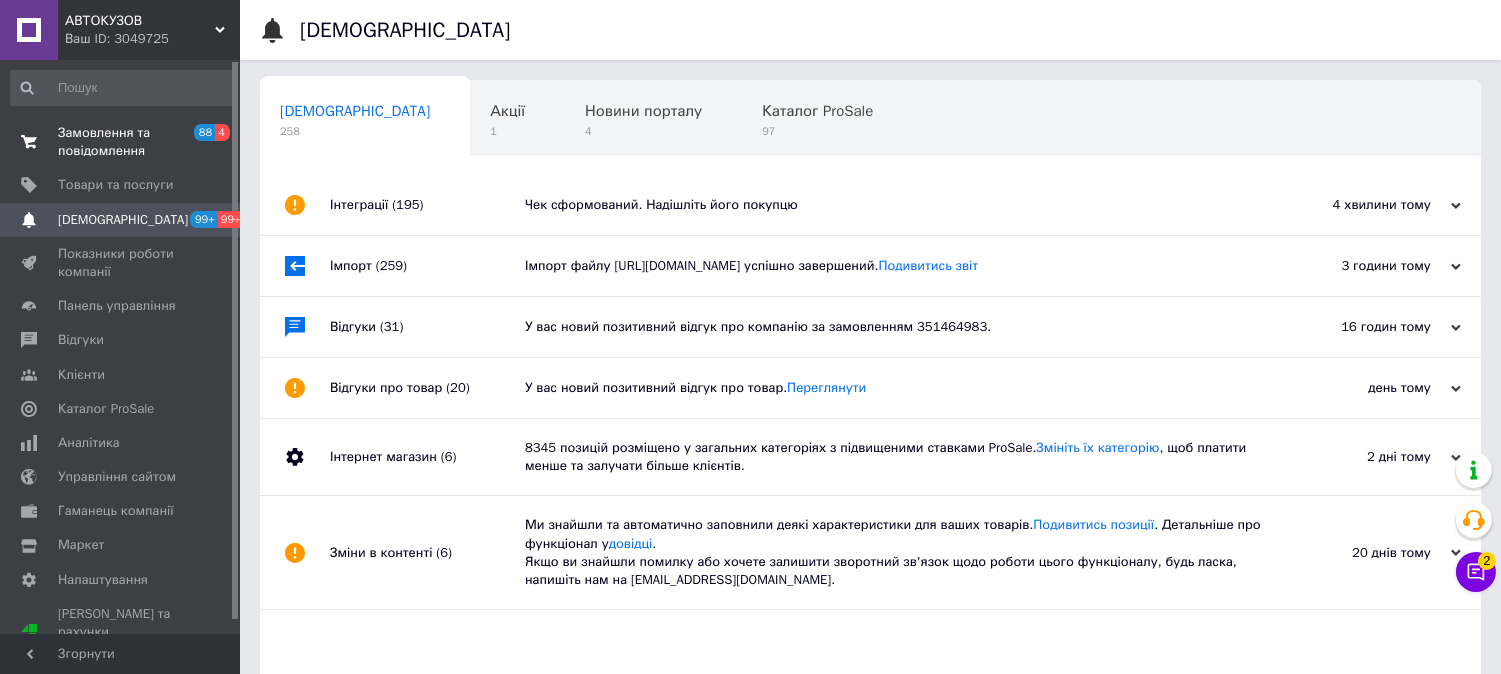 click on "Замовлення та повідомлення" at bounding box center [121, 142] 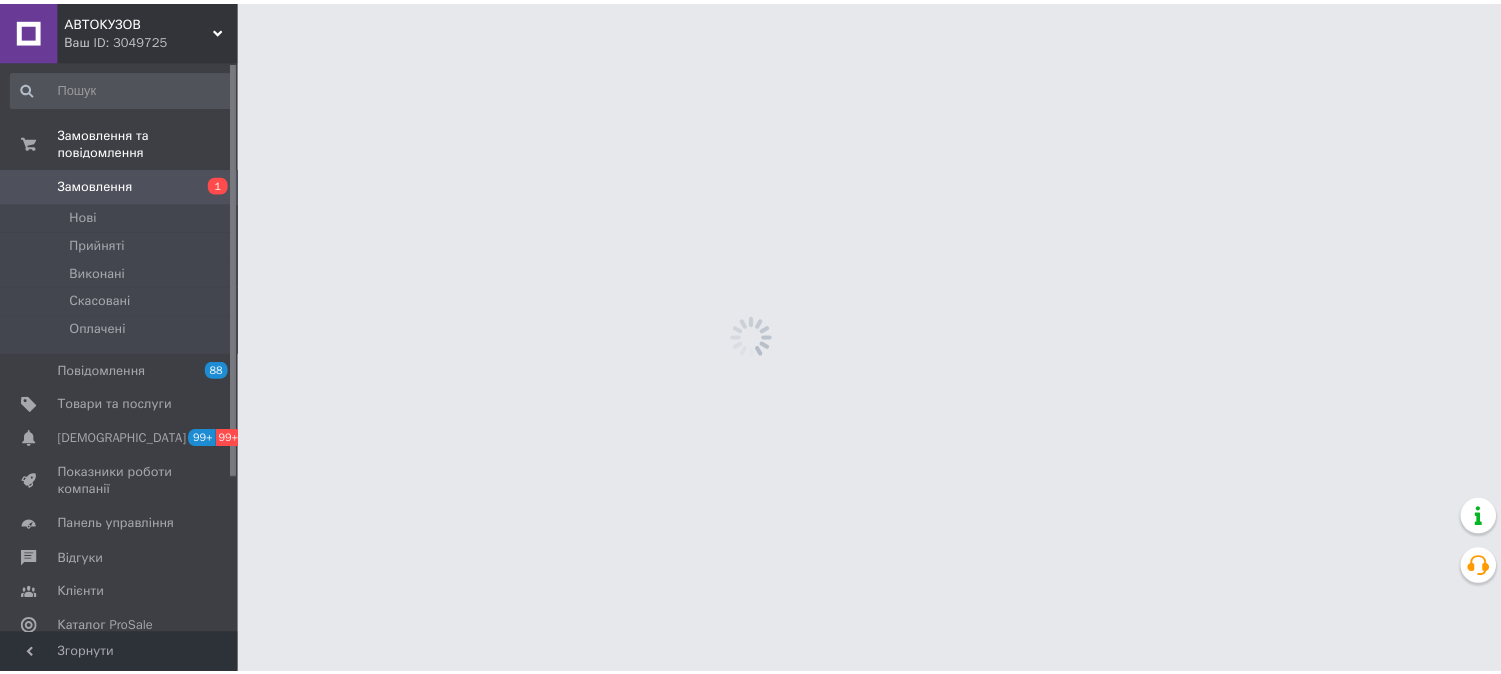 scroll, scrollTop: 0, scrollLeft: 0, axis: both 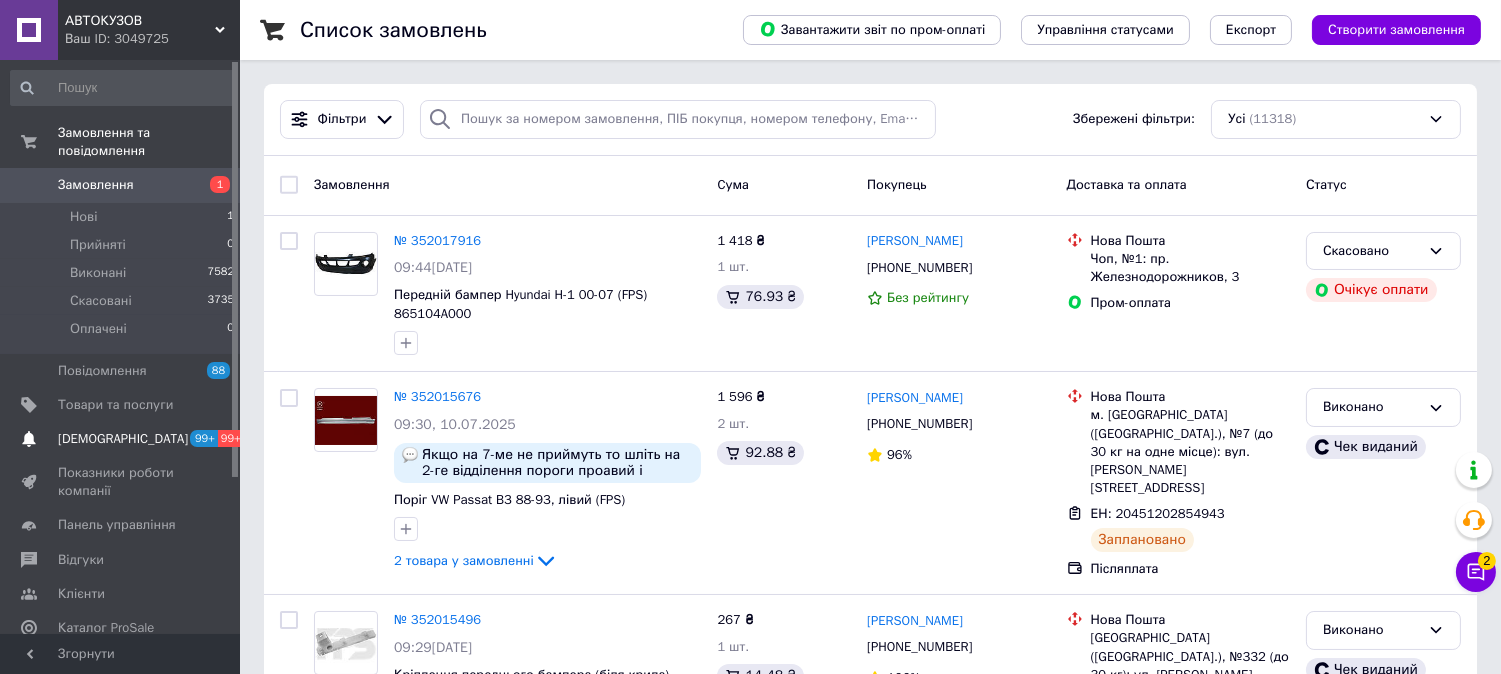 click on "[DEMOGRAPHIC_DATA]" at bounding box center [121, 439] 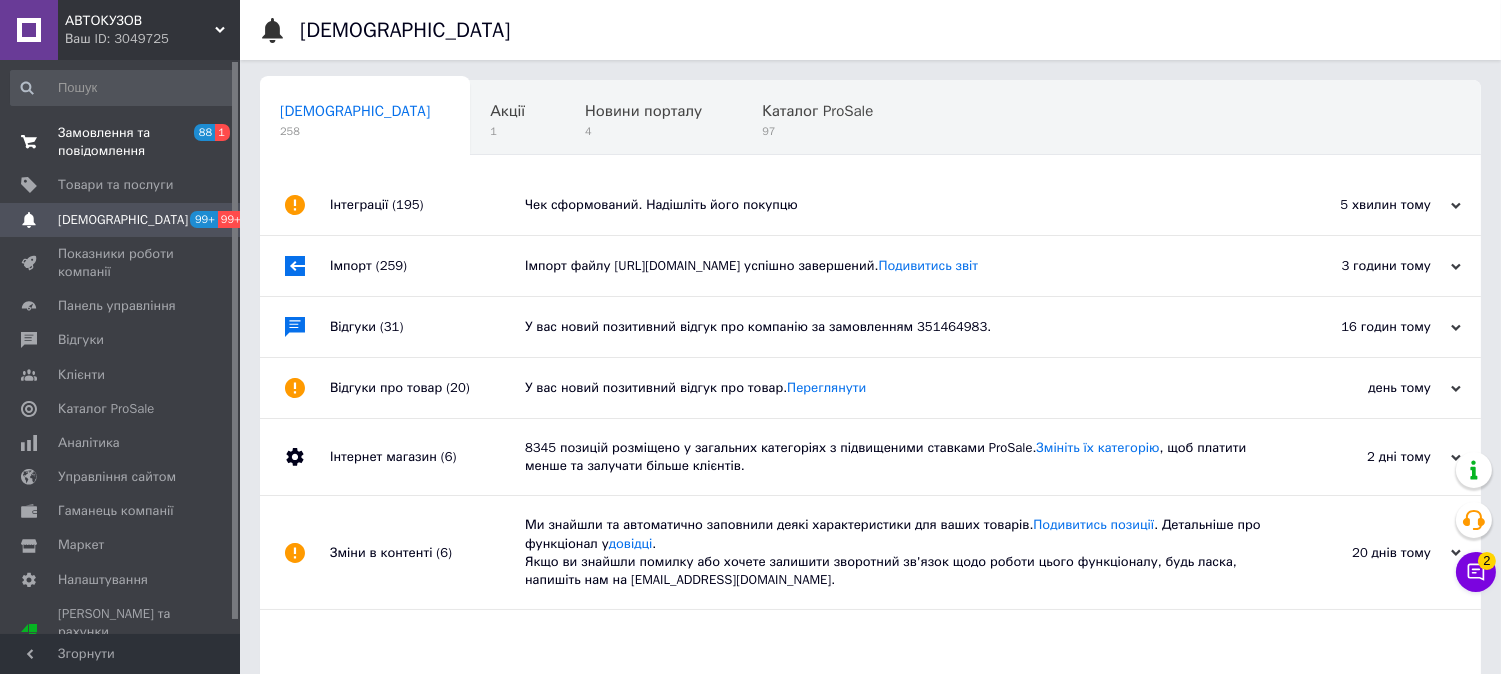 click on "Замовлення та повідомлення" at bounding box center (121, 142) 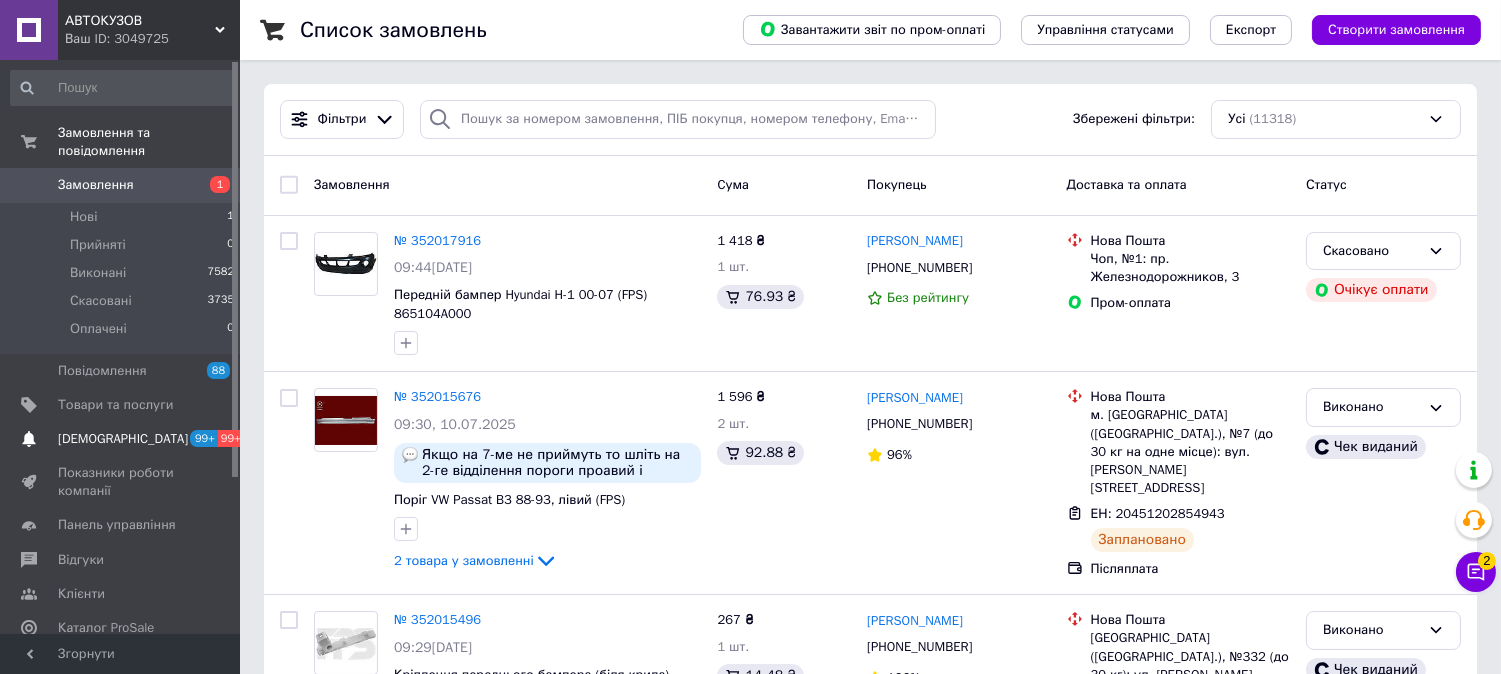 click on "Сповіщення 99+ 99+" at bounding box center (123, 439) 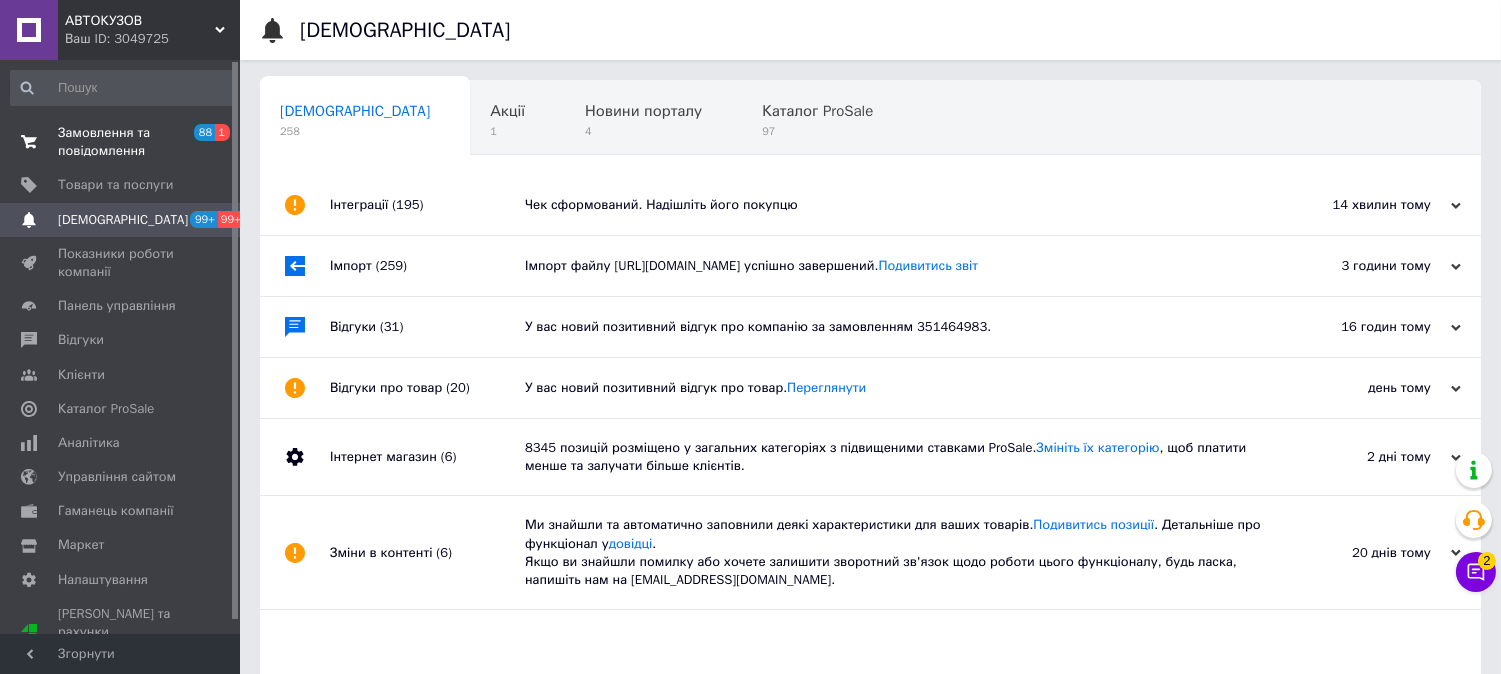 click on "Замовлення та повідомлення" at bounding box center [121, 142] 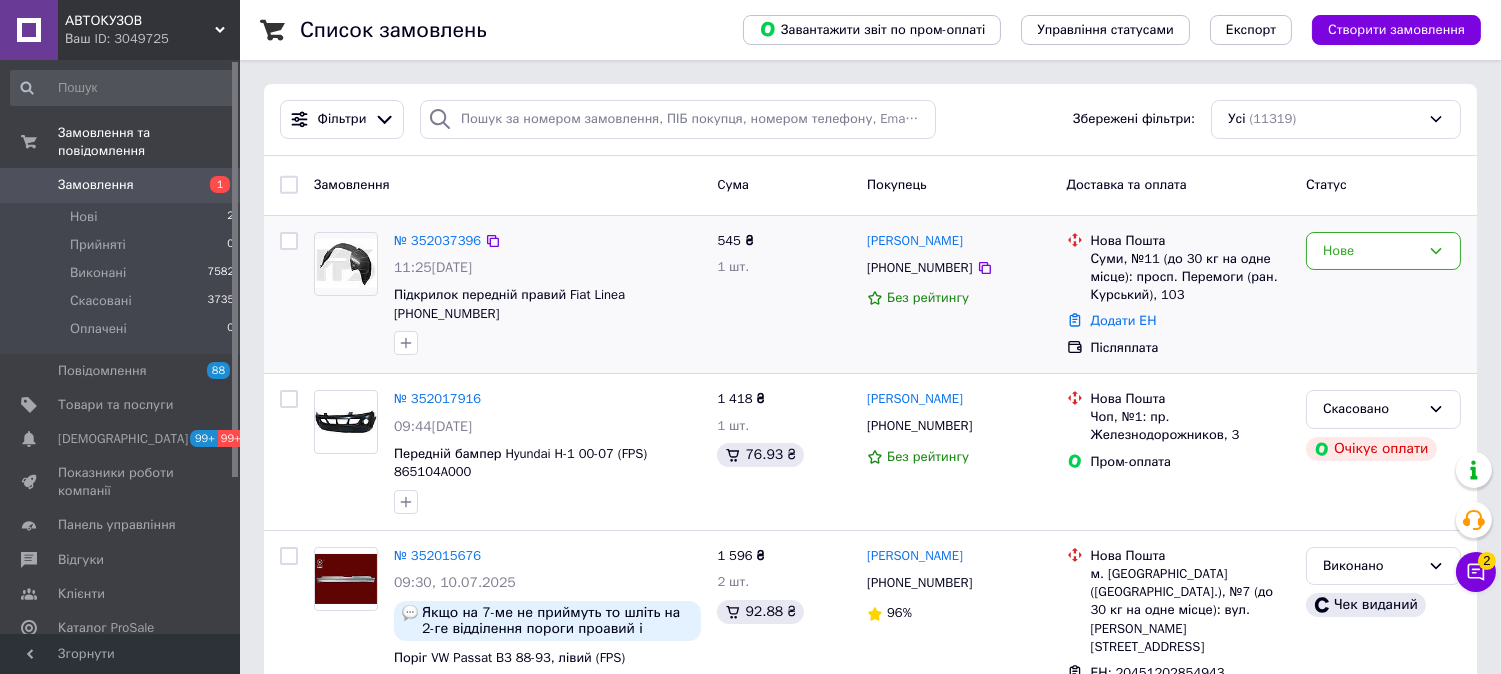 drag, startPoint x: 446, startPoint y: 313, endPoint x: 388, endPoint y: 311, distance: 58.034473 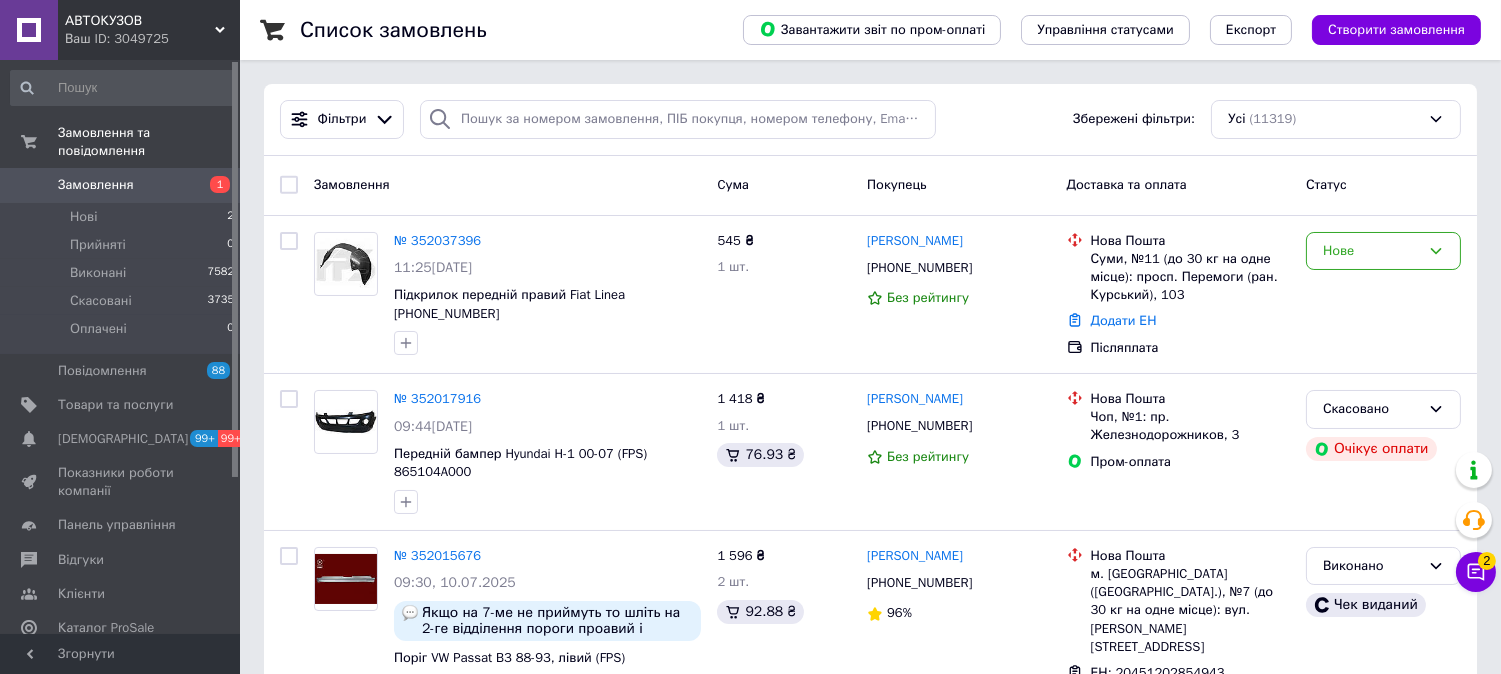 copy on "51898700" 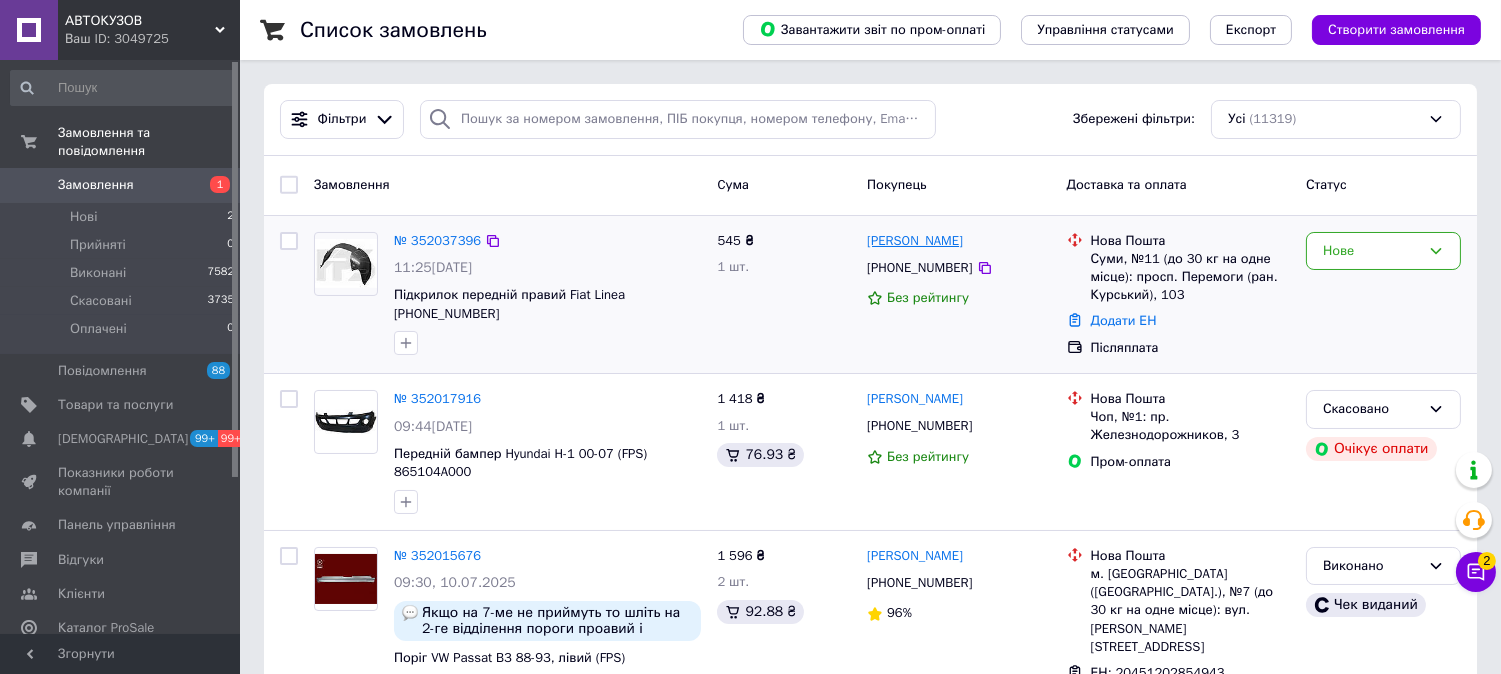 drag, startPoint x: 1014, startPoint y: 235, endPoint x: 867, endPoint y: 240, distance: 147.085 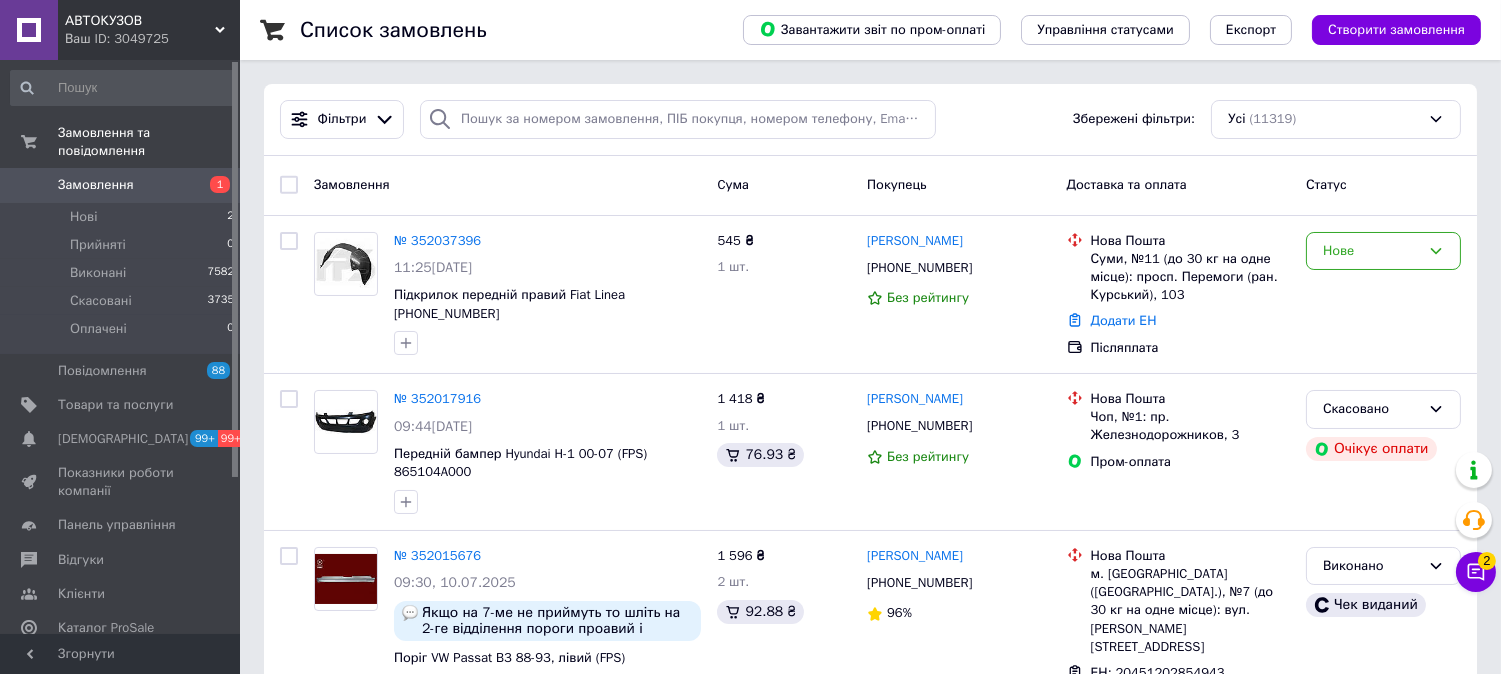 copy on "[PERSON_NAME]" 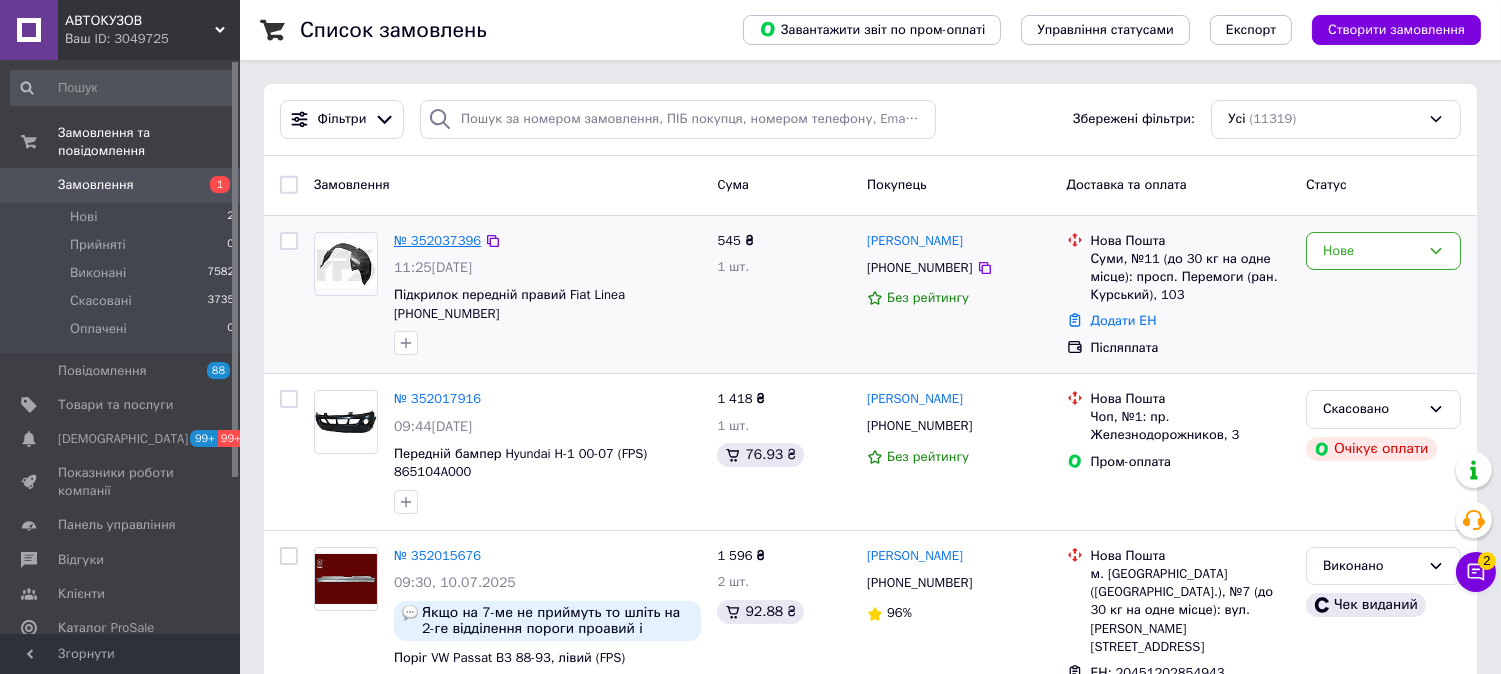 click on "№ 352037396" at bounding box center [437, 240] 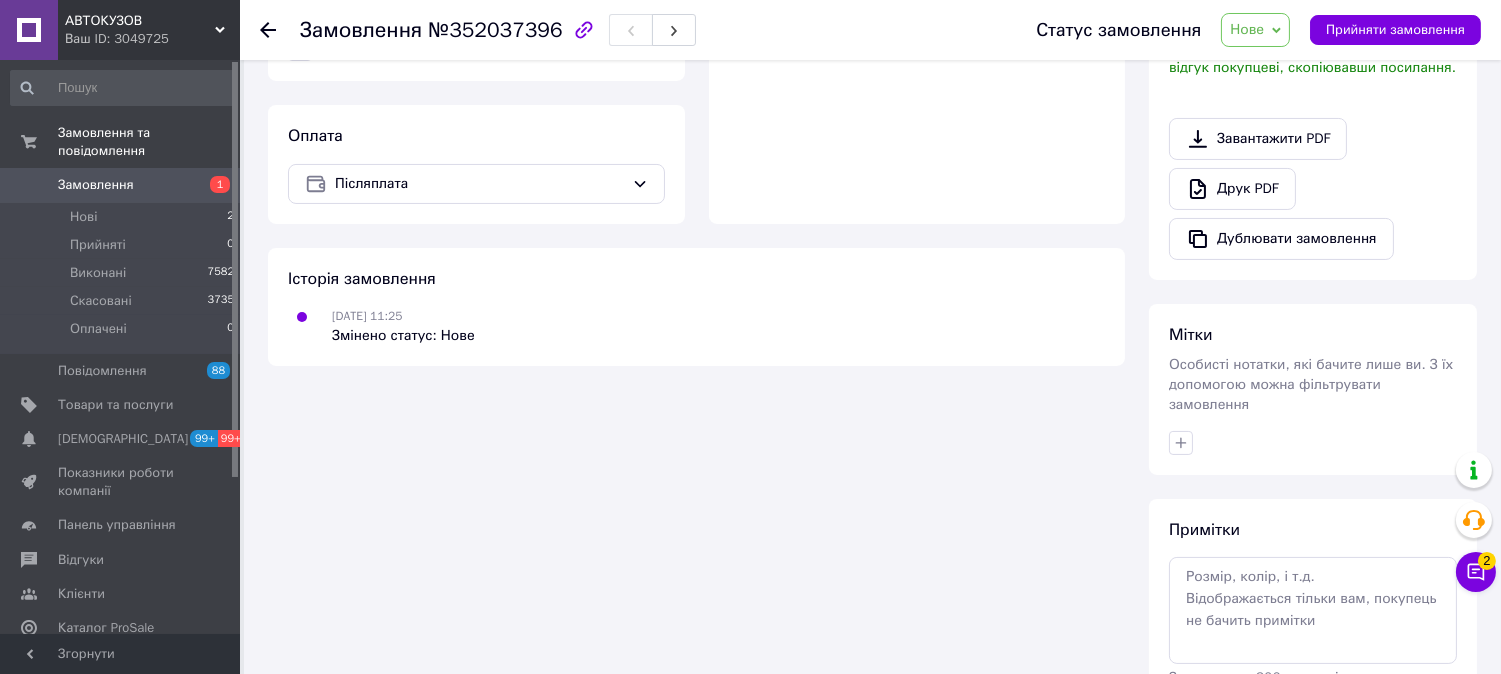 scroll, scrollTop: 691, scrollLeft: 0, axis: vertical 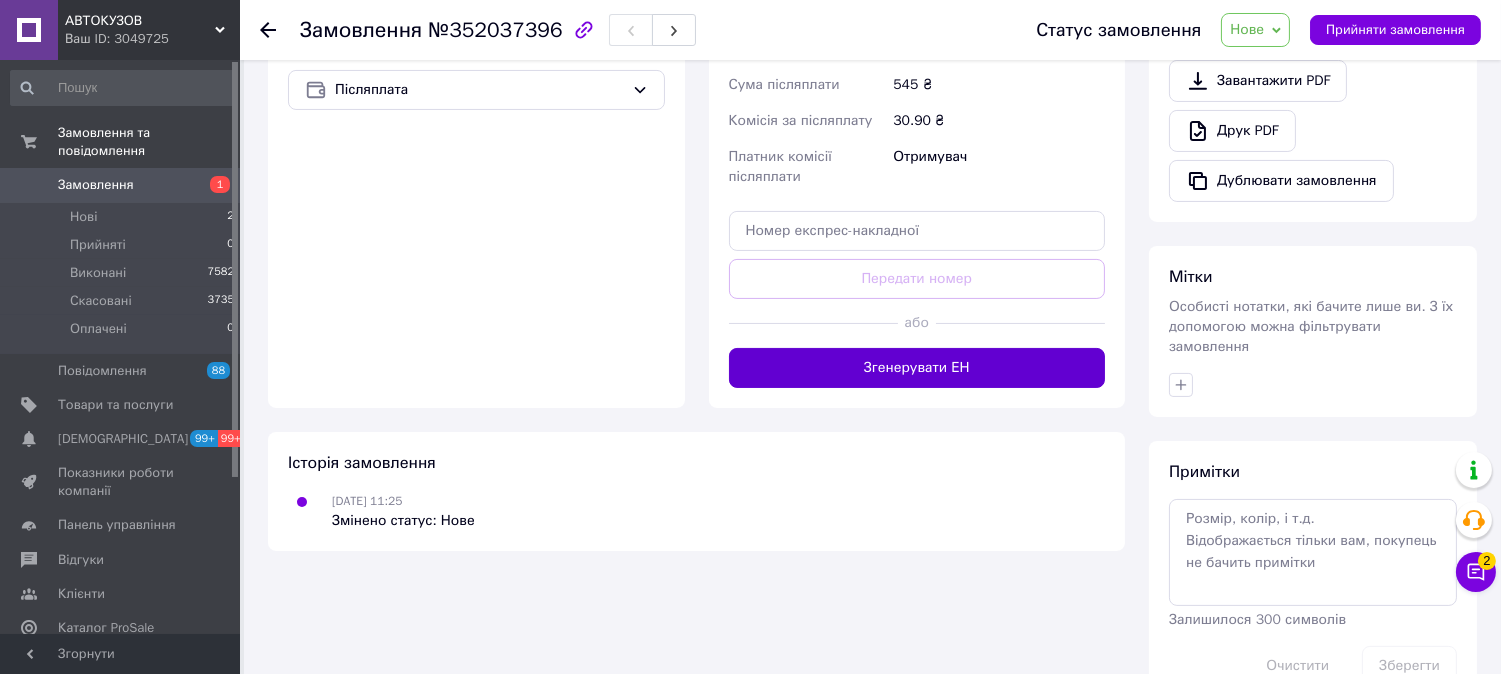 click on "Згенерувати ЕН" at bounding box center (917, 368) 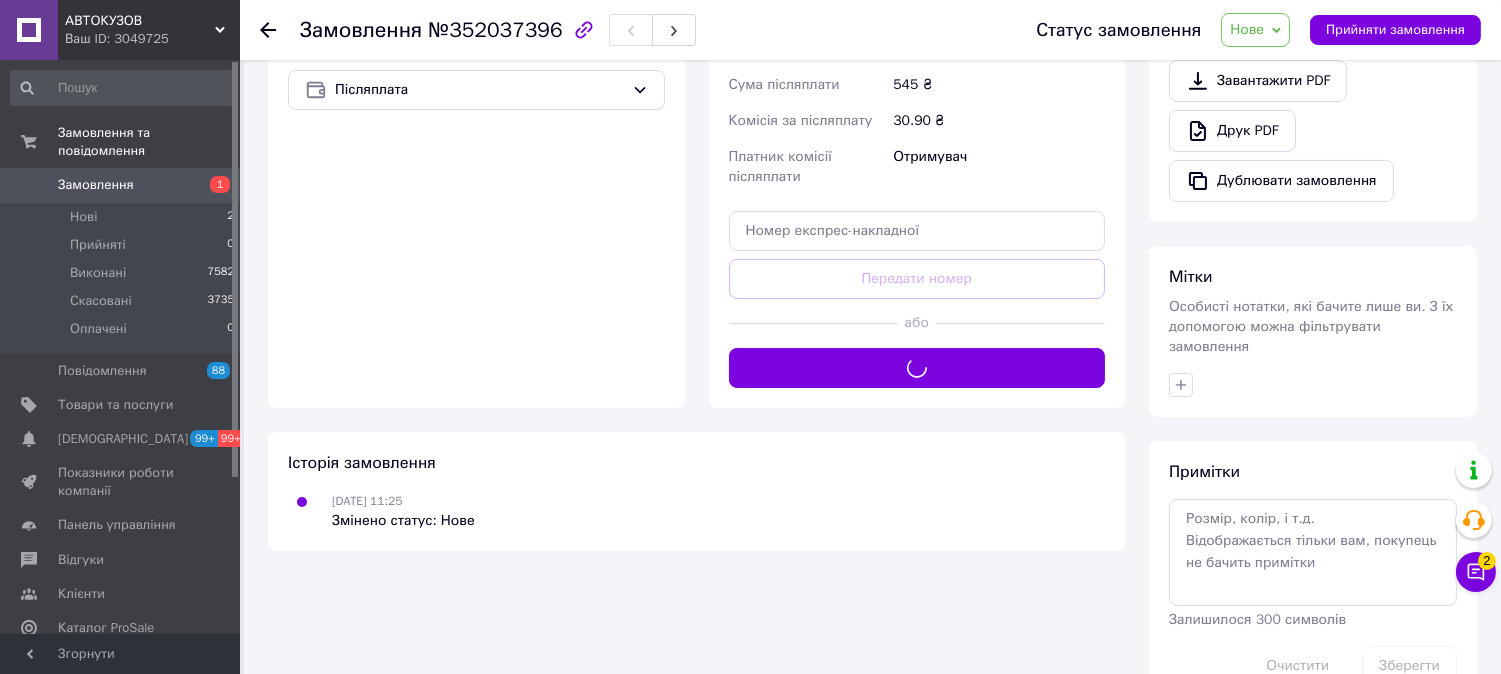 scroll, scrollTop: 135, scrollLeft: 0, axis: vertical 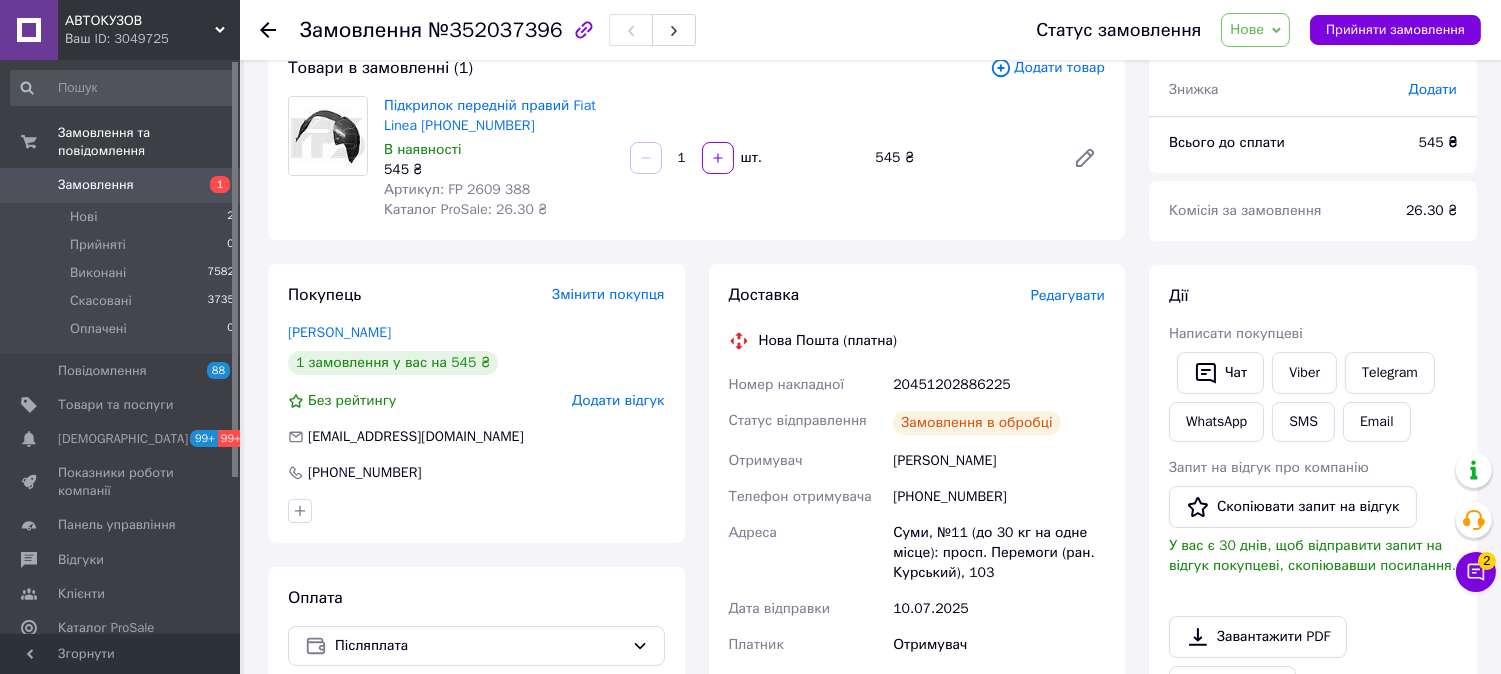 click on "20451202886225" at bounding box center [999, 385] 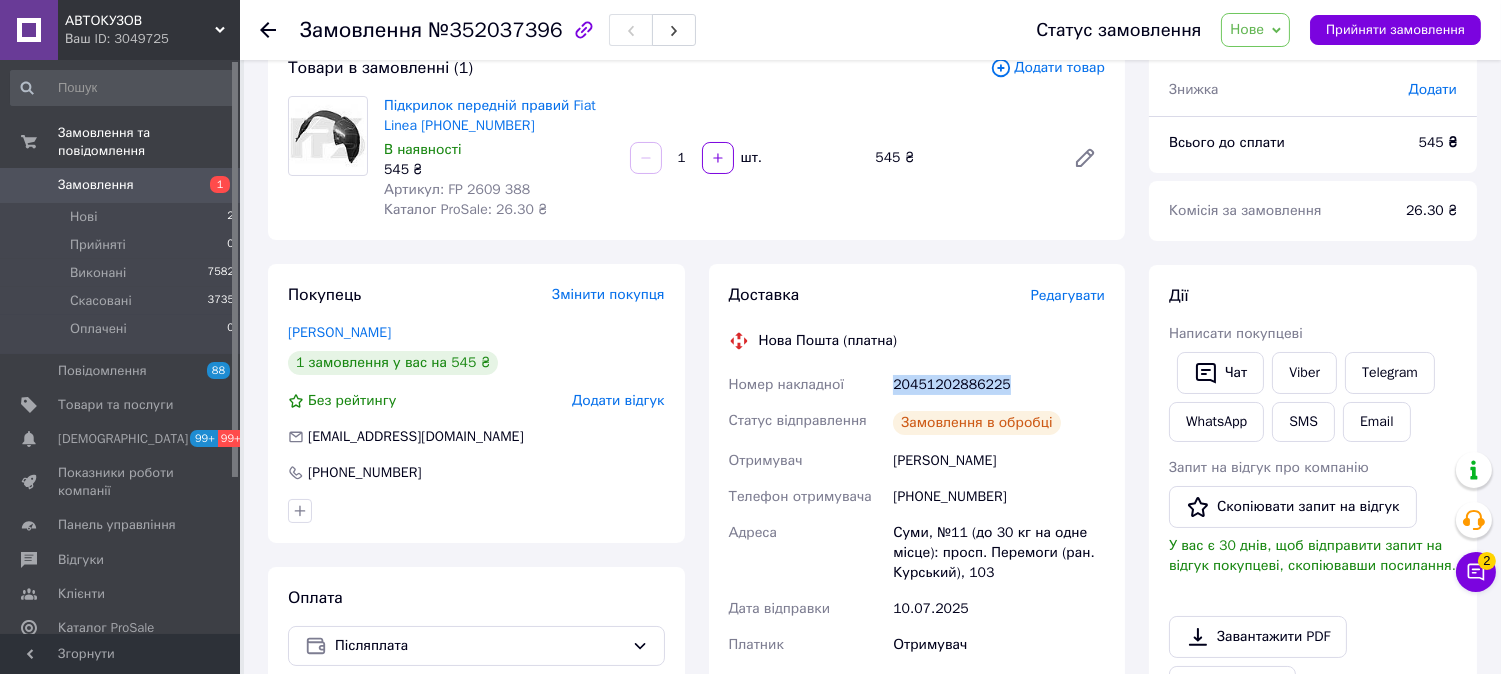 click on "20451202886225" at bounding box center [999, 385] 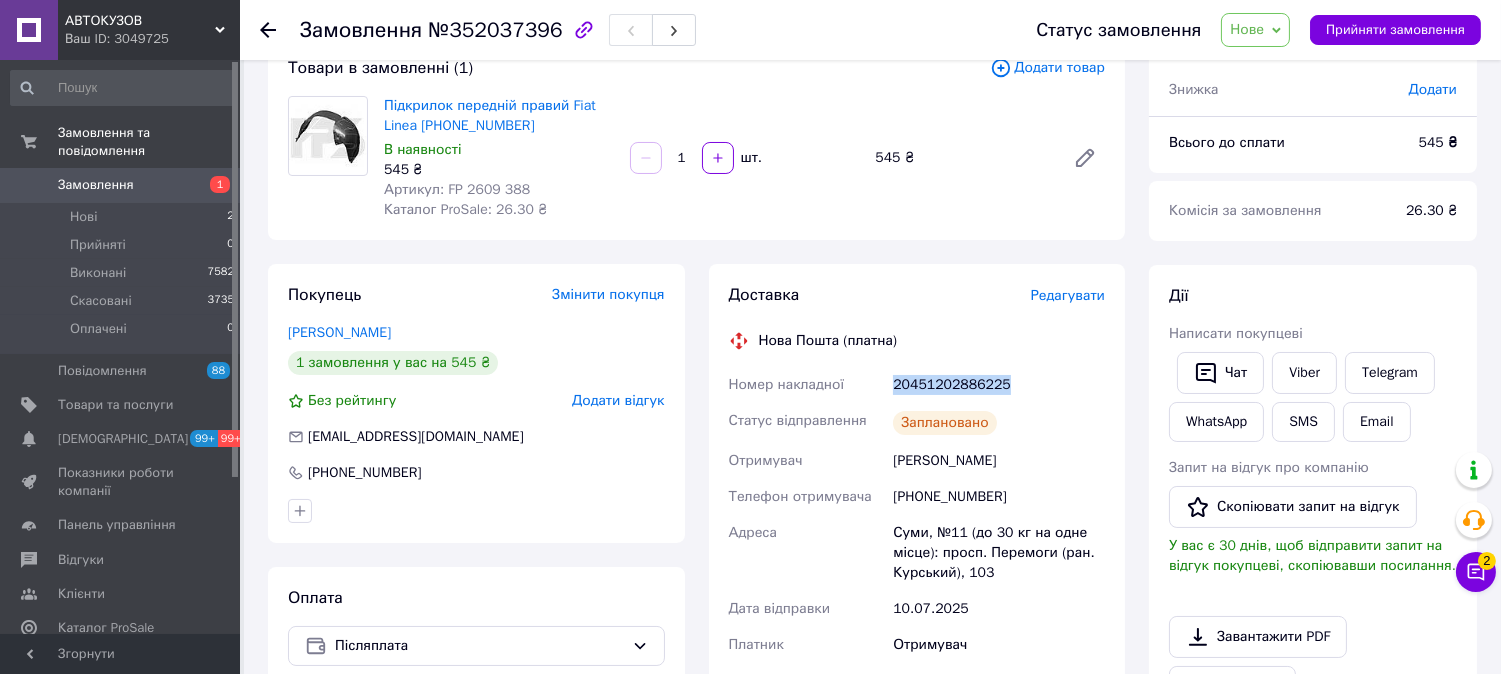click on "Нове" at bounding box center [1255, 30] 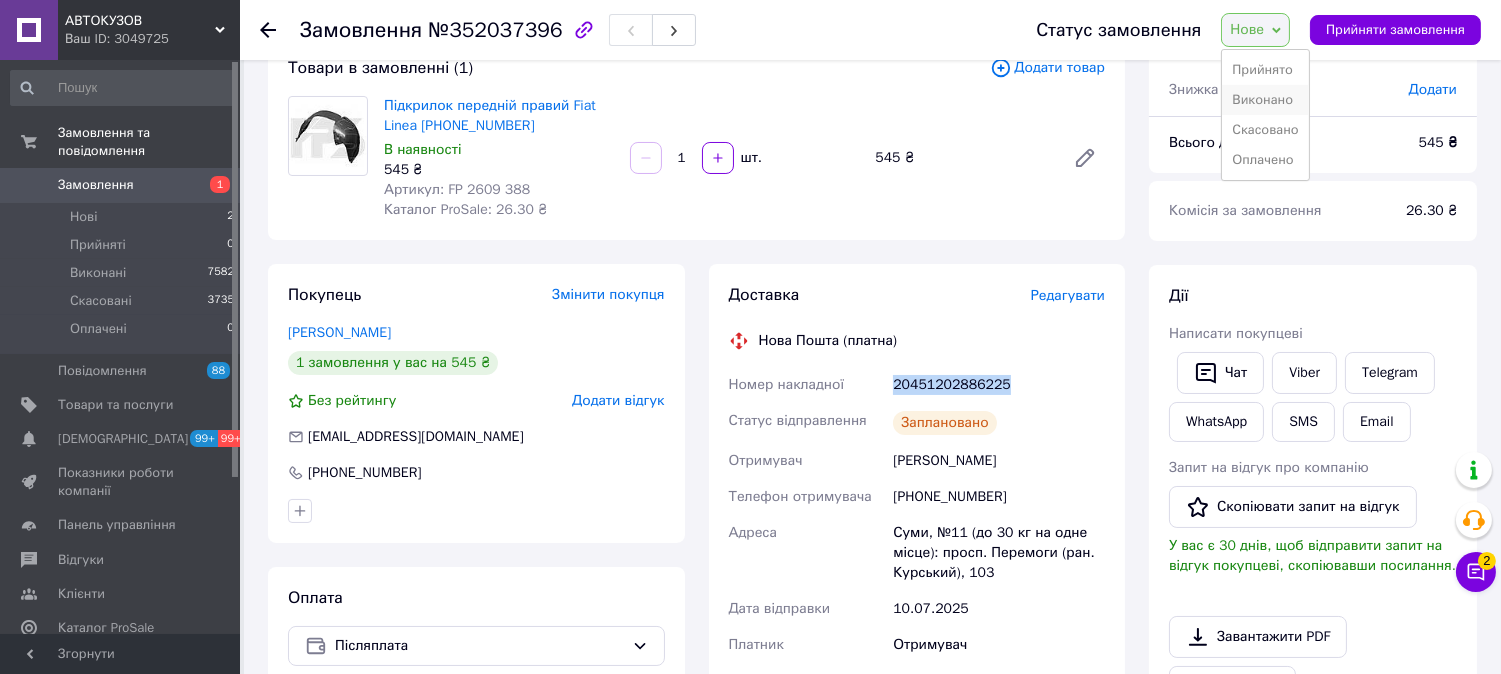 click on "Виконано" at bounding box center [1265, 100] 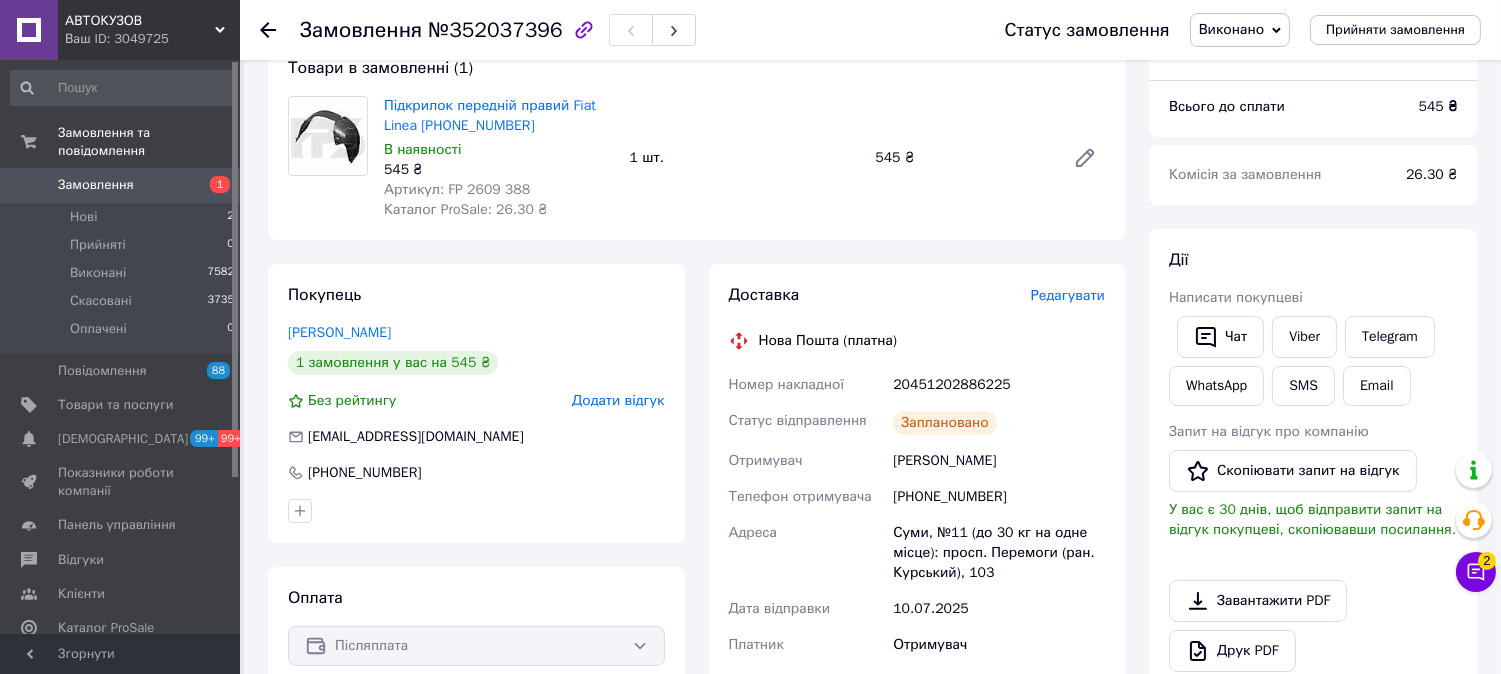 click on "Замовлення" at bounding box center (121, 185) 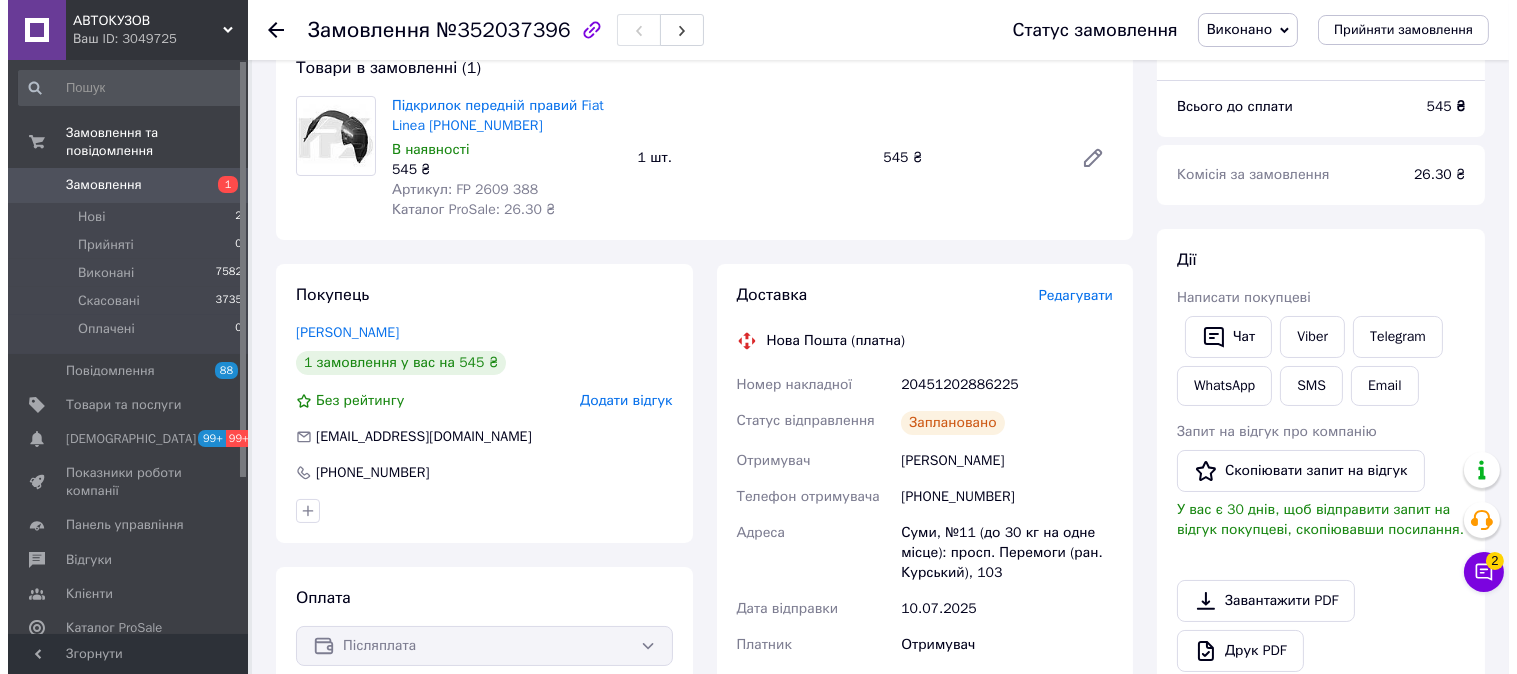 scroll, scrollTop: 0, scrollLeft: 0, axis: both 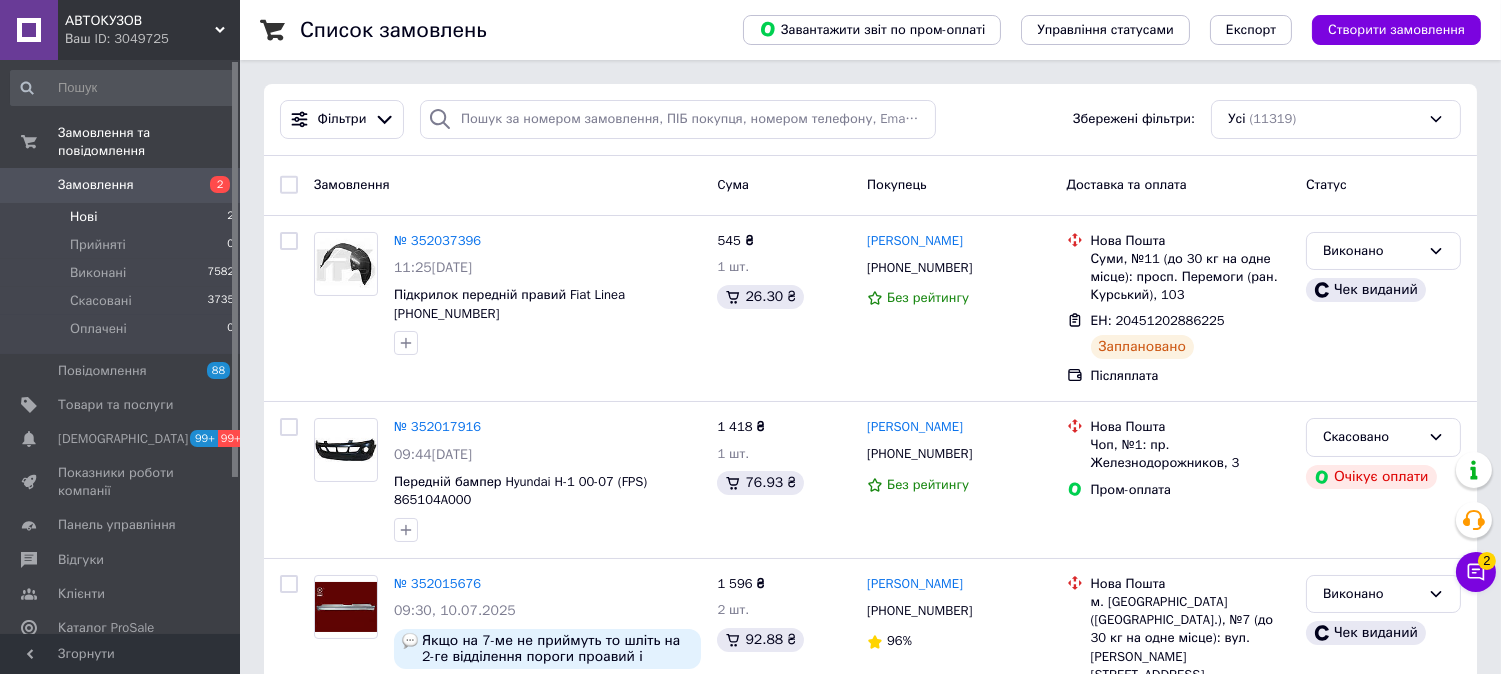 click on "Нові 2" at bounding box center (123, 217) 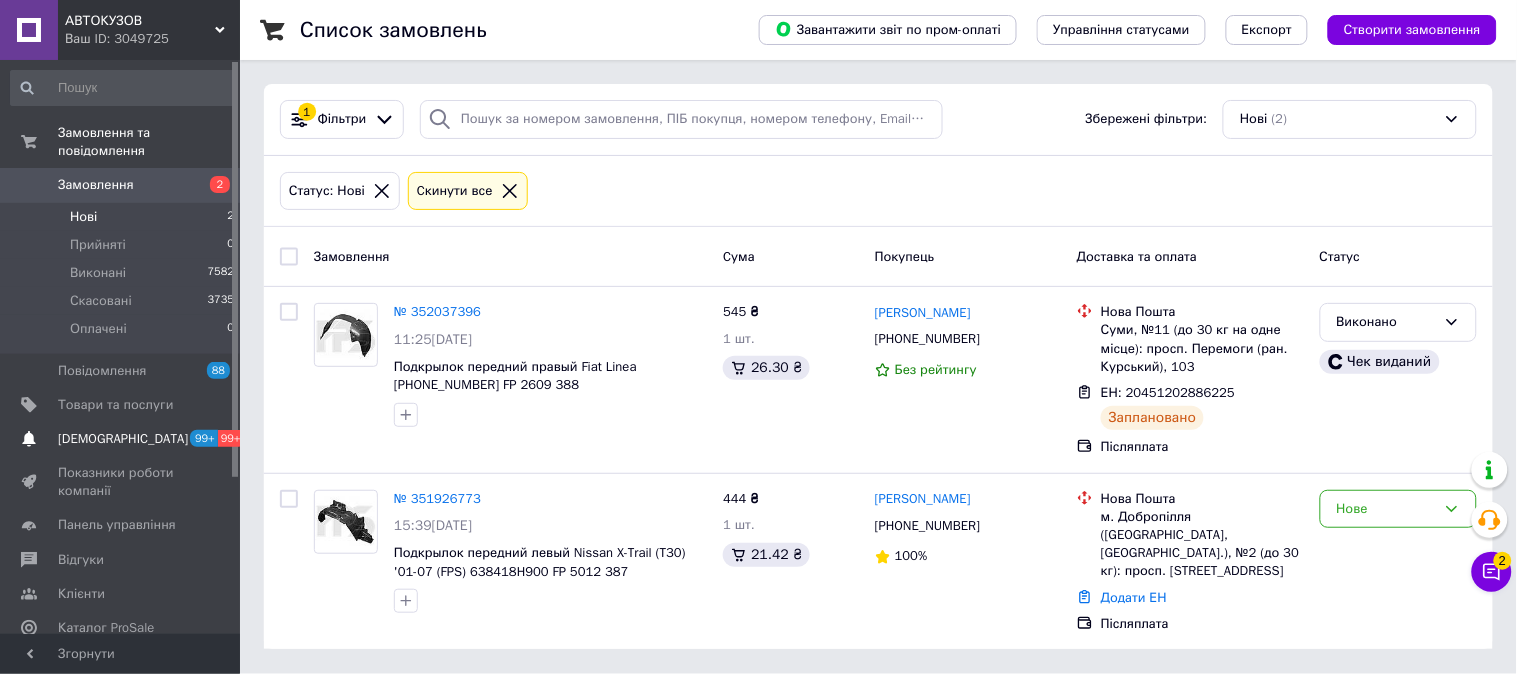 click on "[DEMOGRAPHIC_DATA]" at bounding box center [123, 439] 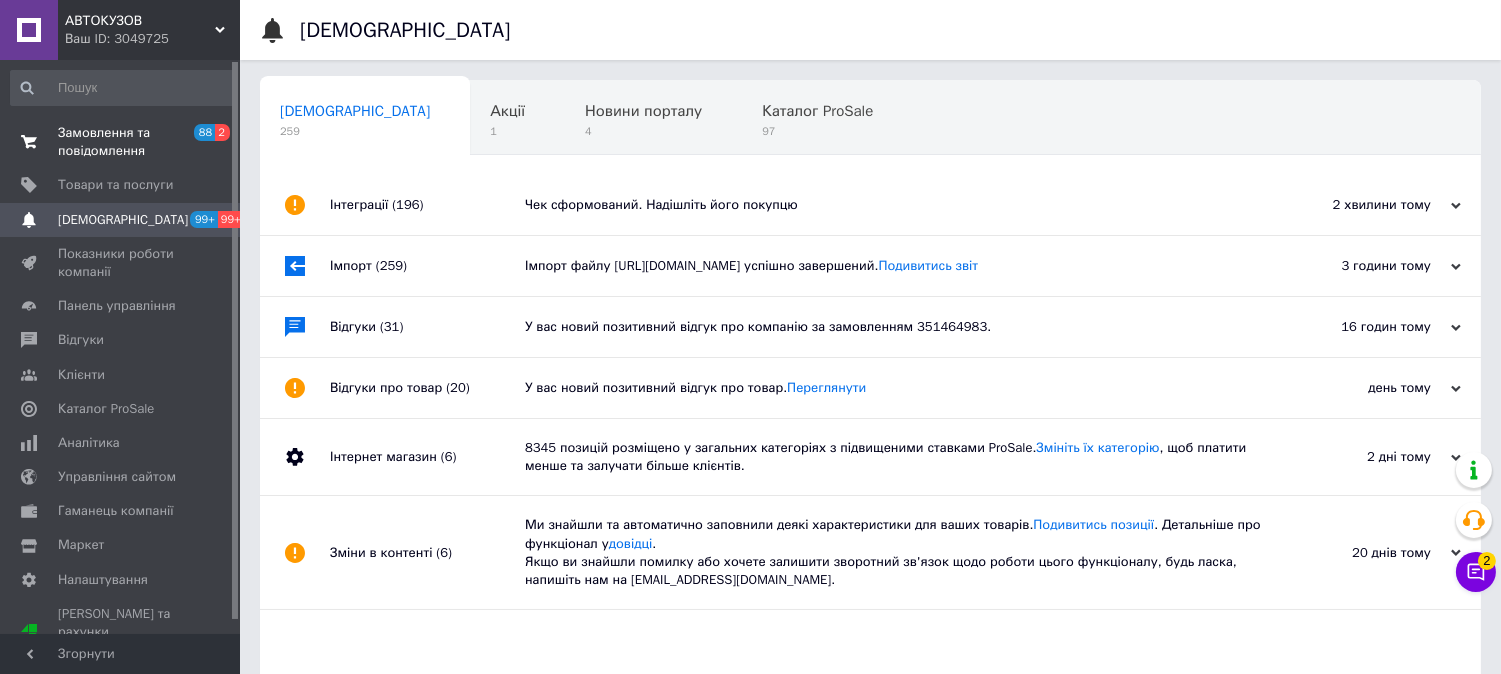 click on "Замовлення та повідомлення" at bounding box center (121, 142) 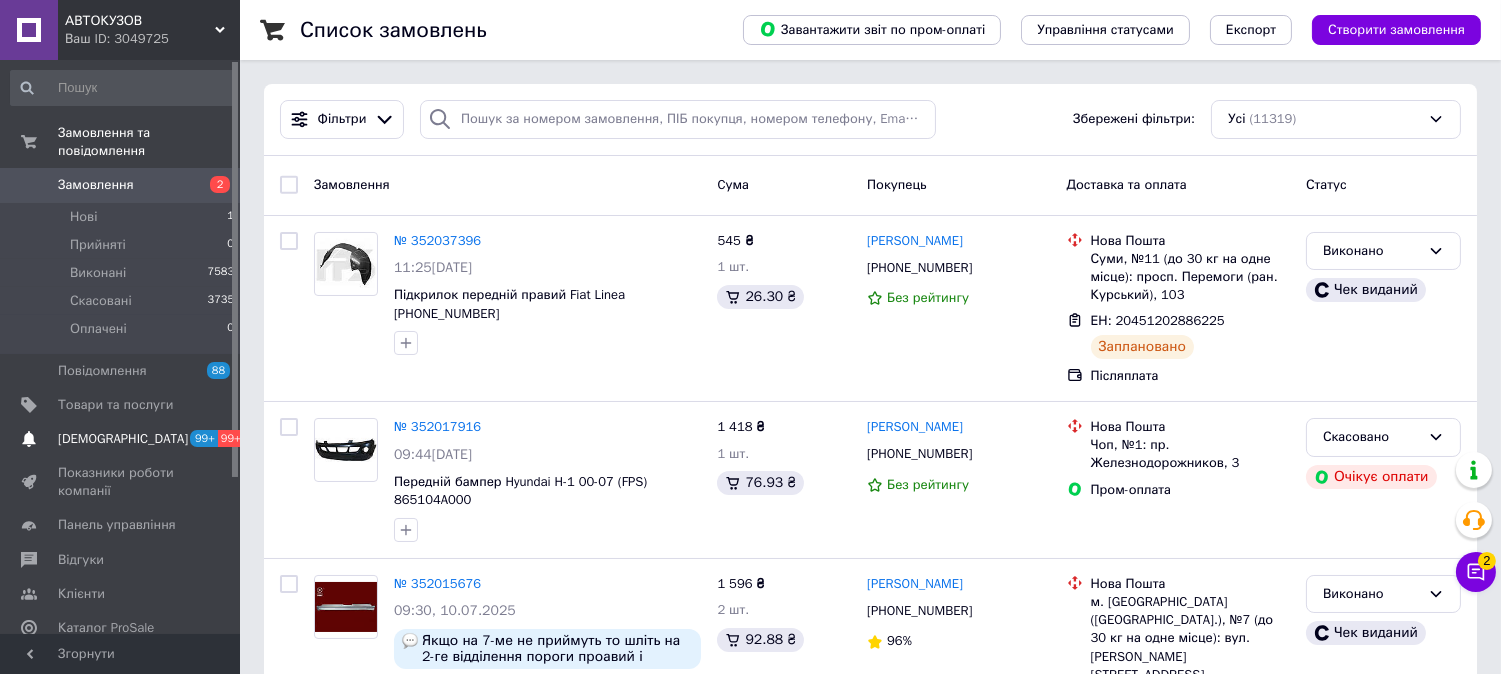 click on "[DEMOGRAPHIC_DATA]" at bounding box center (123, 439) 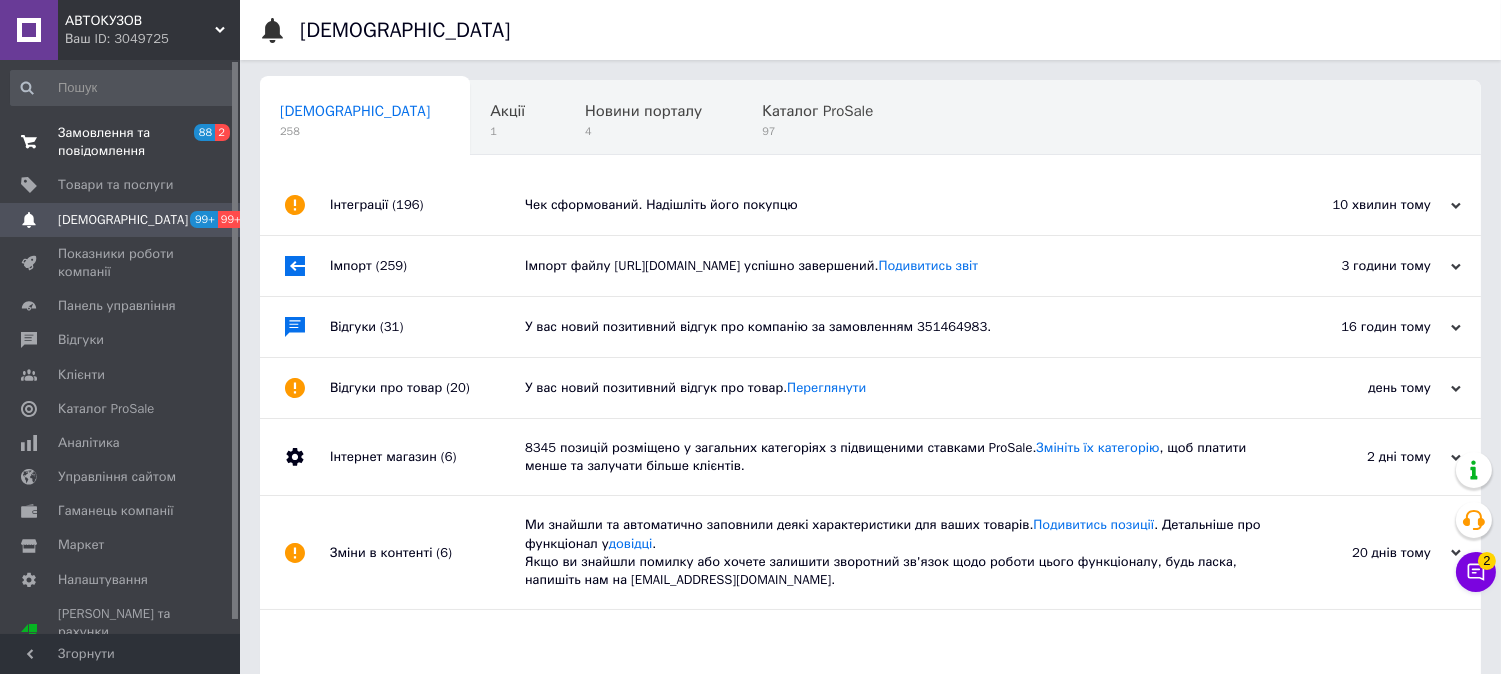 click on "Замовлення та повідомлення" at bounding box center [121, 142] 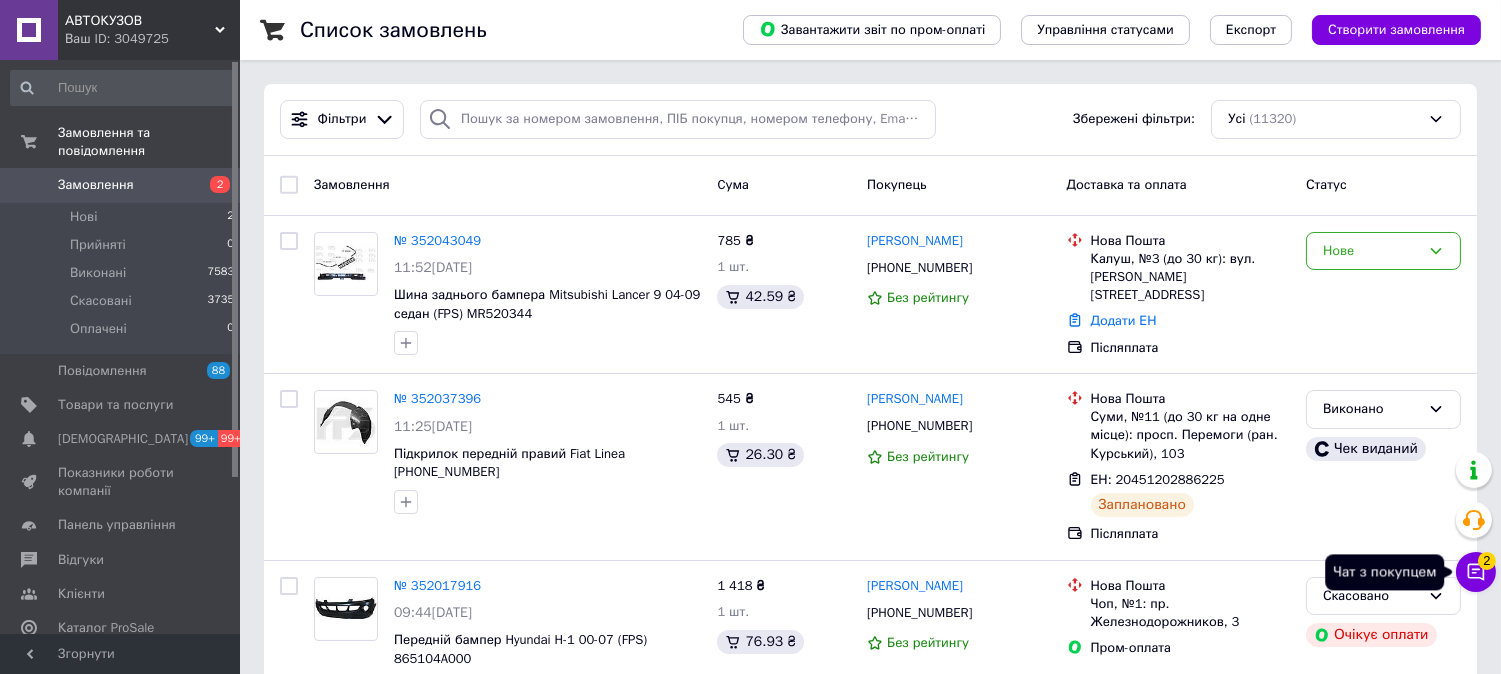 click on "Чат з покупцем 2" at bounding box center [1476, 572] 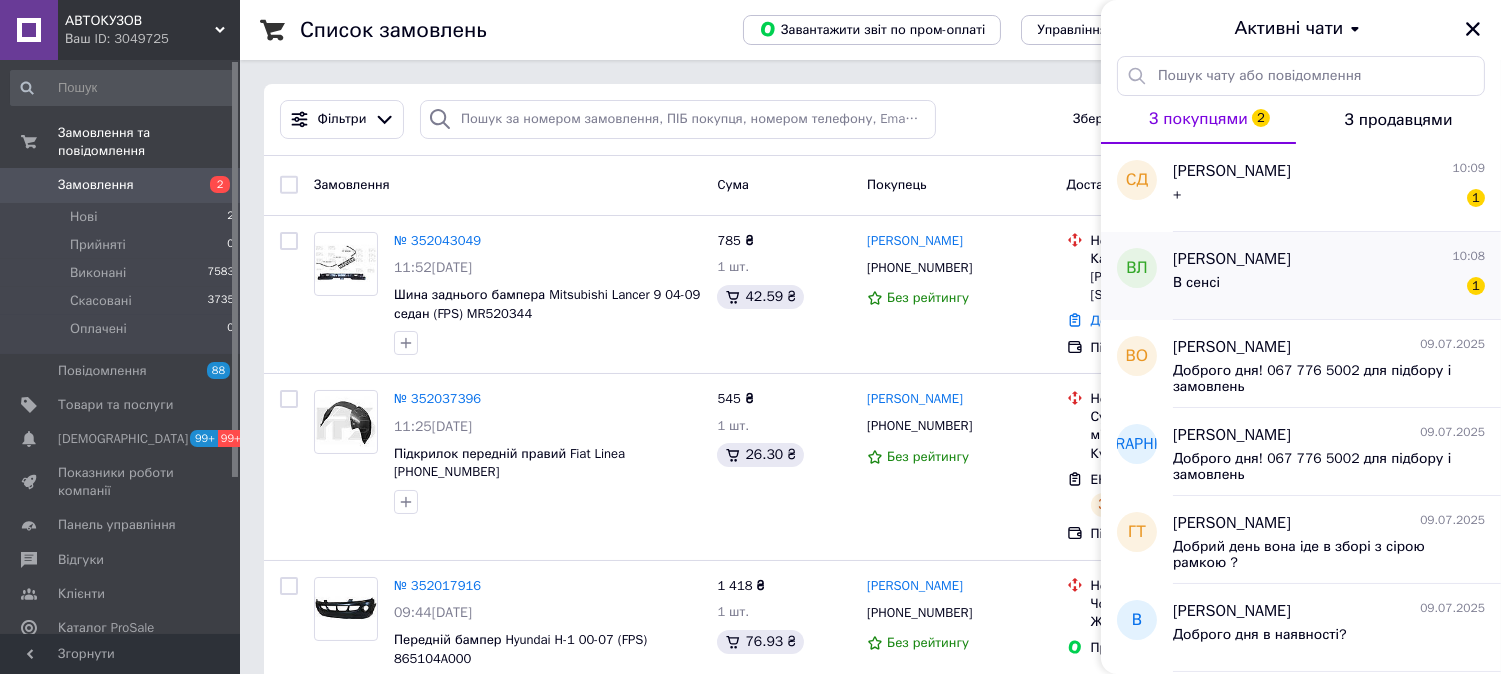 click on "[PERSON_NAME]" at bounding box center [1232, 259] 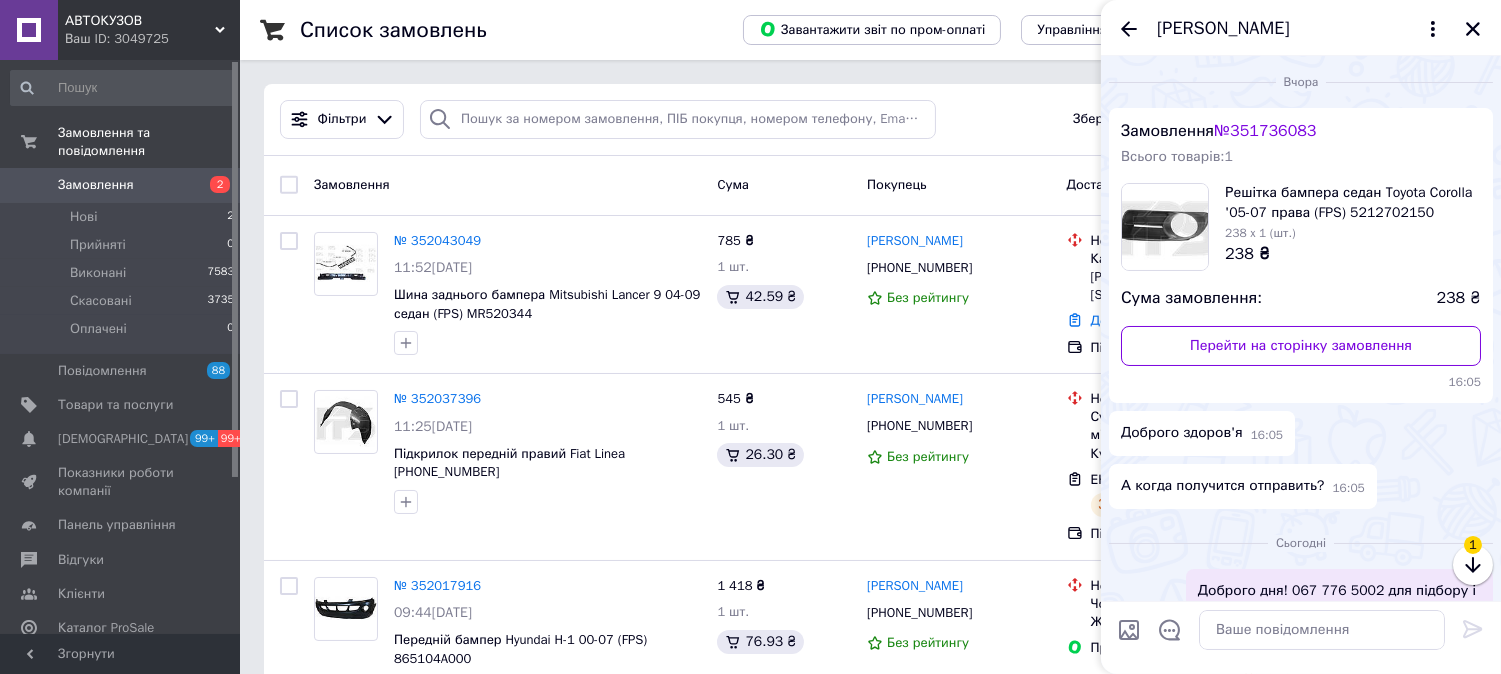 scroll, scrollTop: 150, scrollLeft: 0, axis: vertical 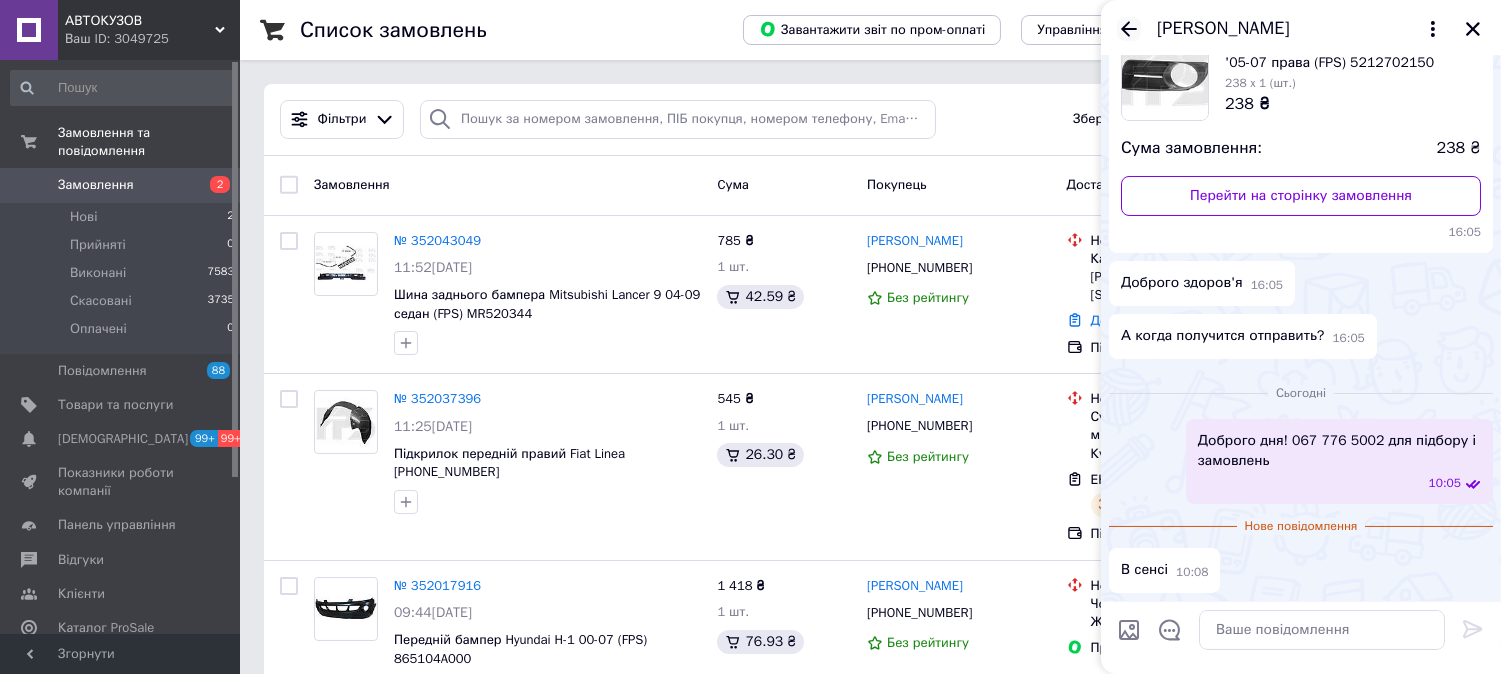 click 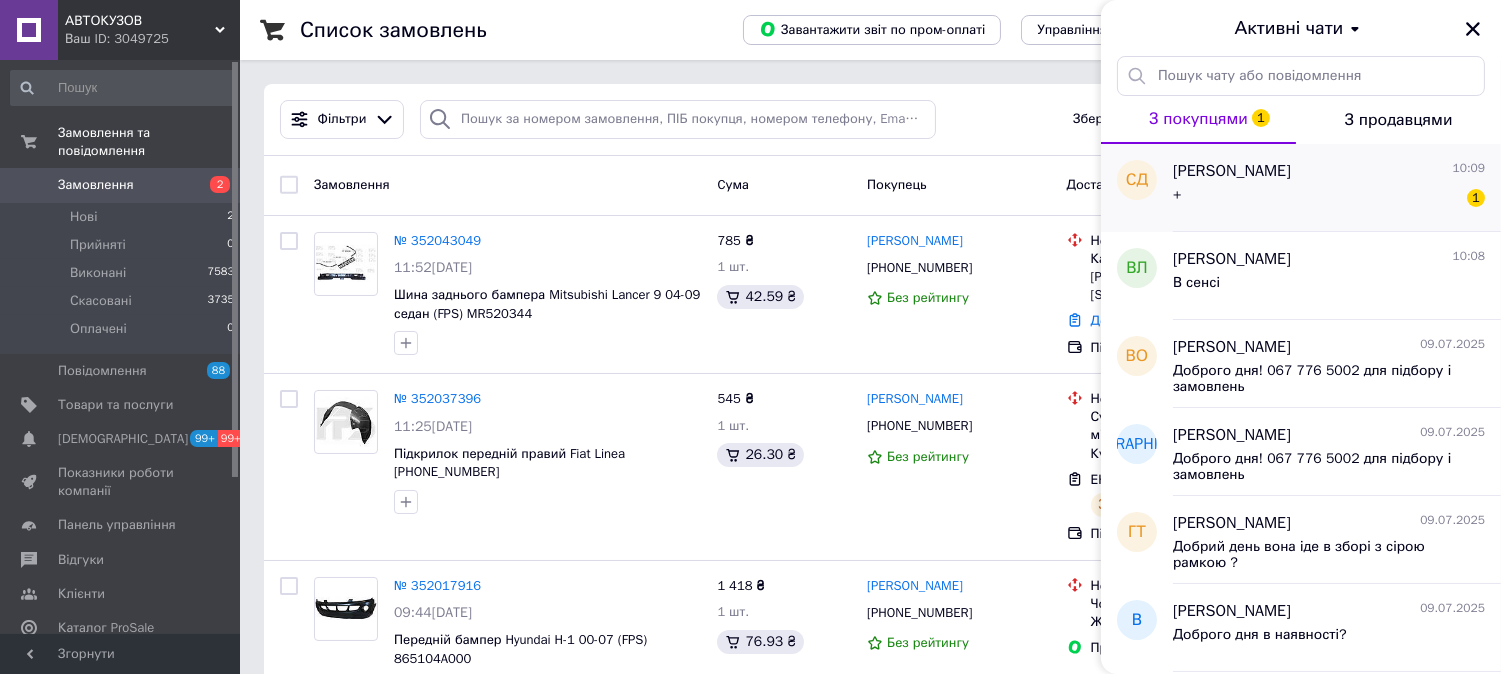 click on "+ 1" at bounding box center (1329, 199) 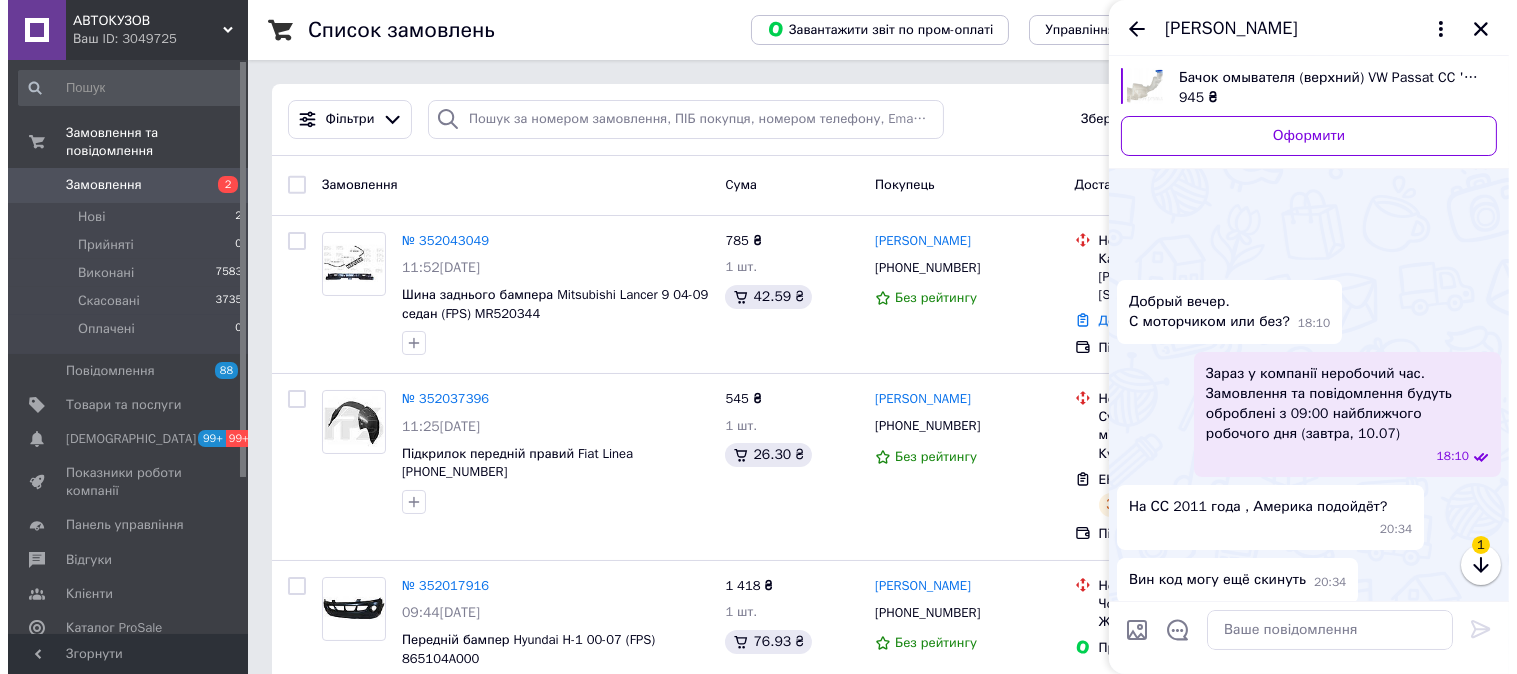 scroll, scrollTop: 224, scrollLeft: 0, axis: vertical 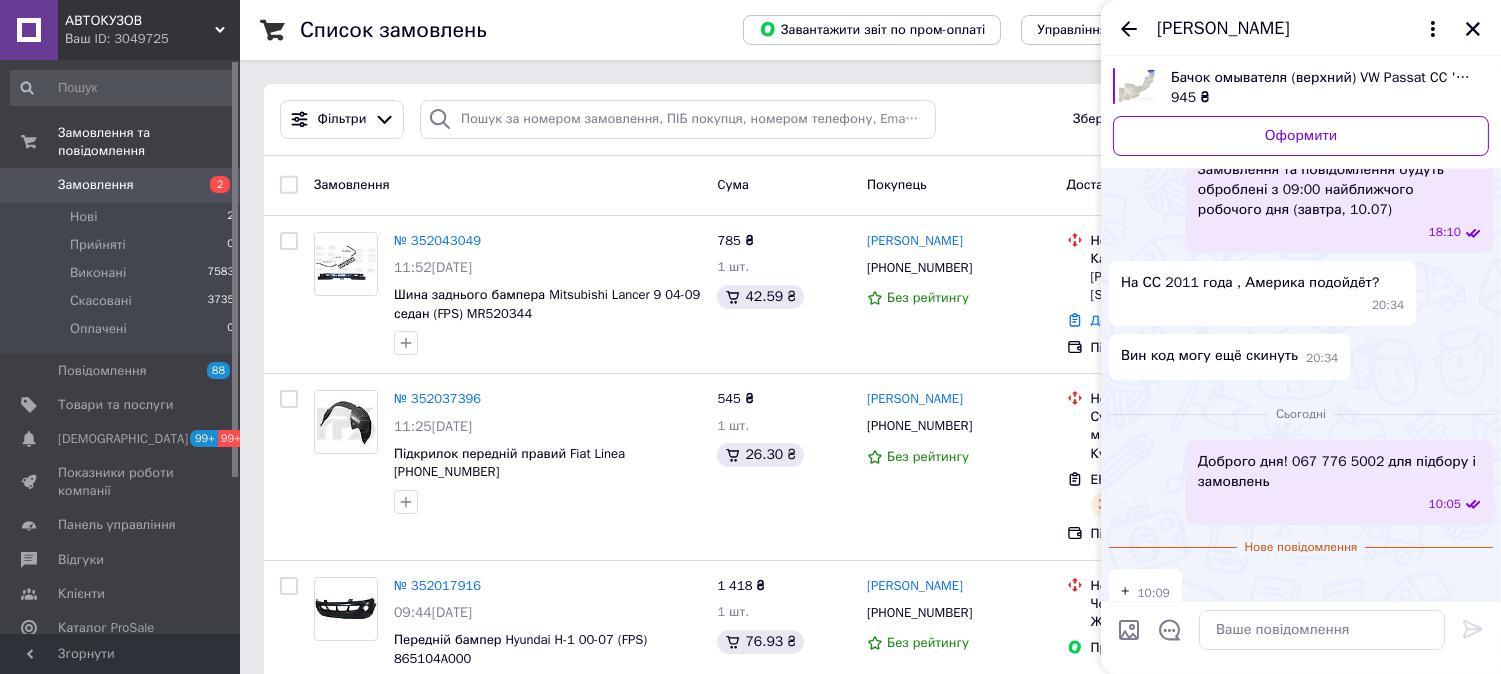 click on "[PERSON_NAME]" at bounding box center [1301, 28] 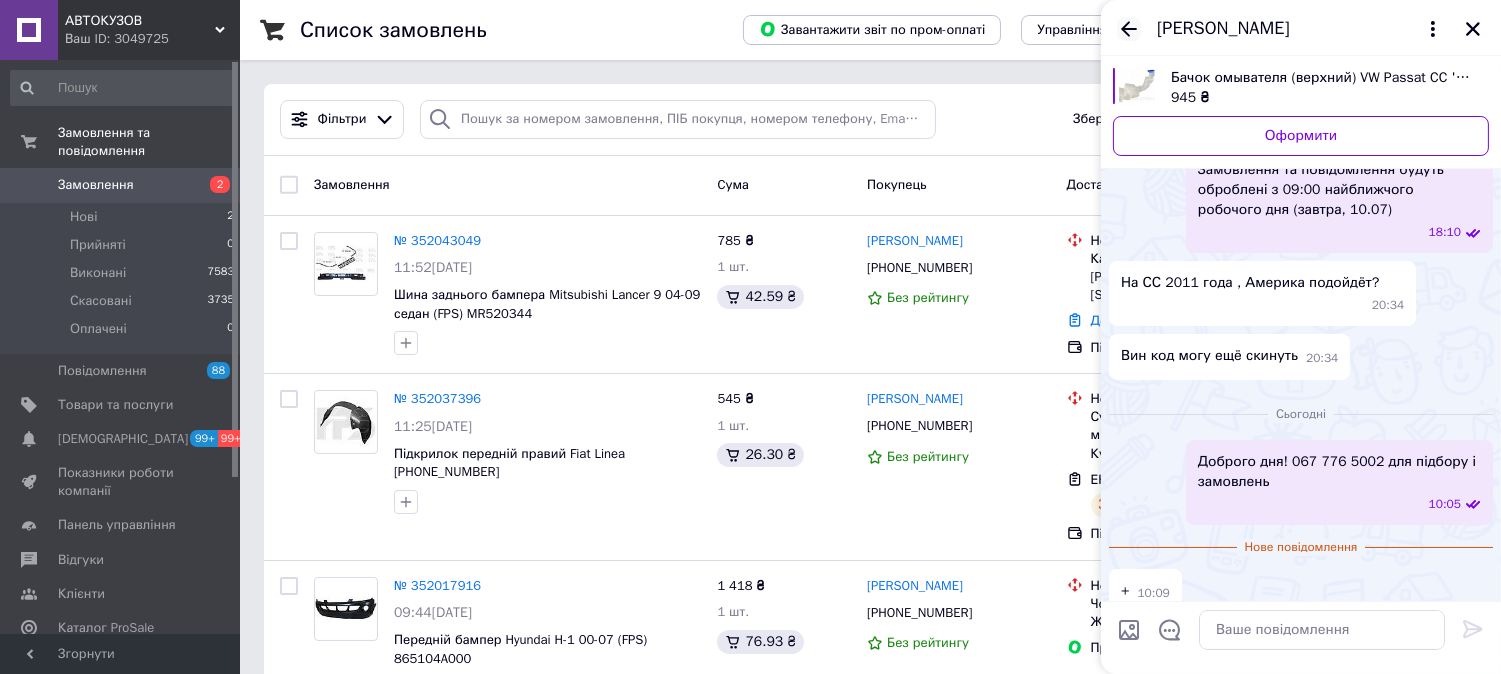 click 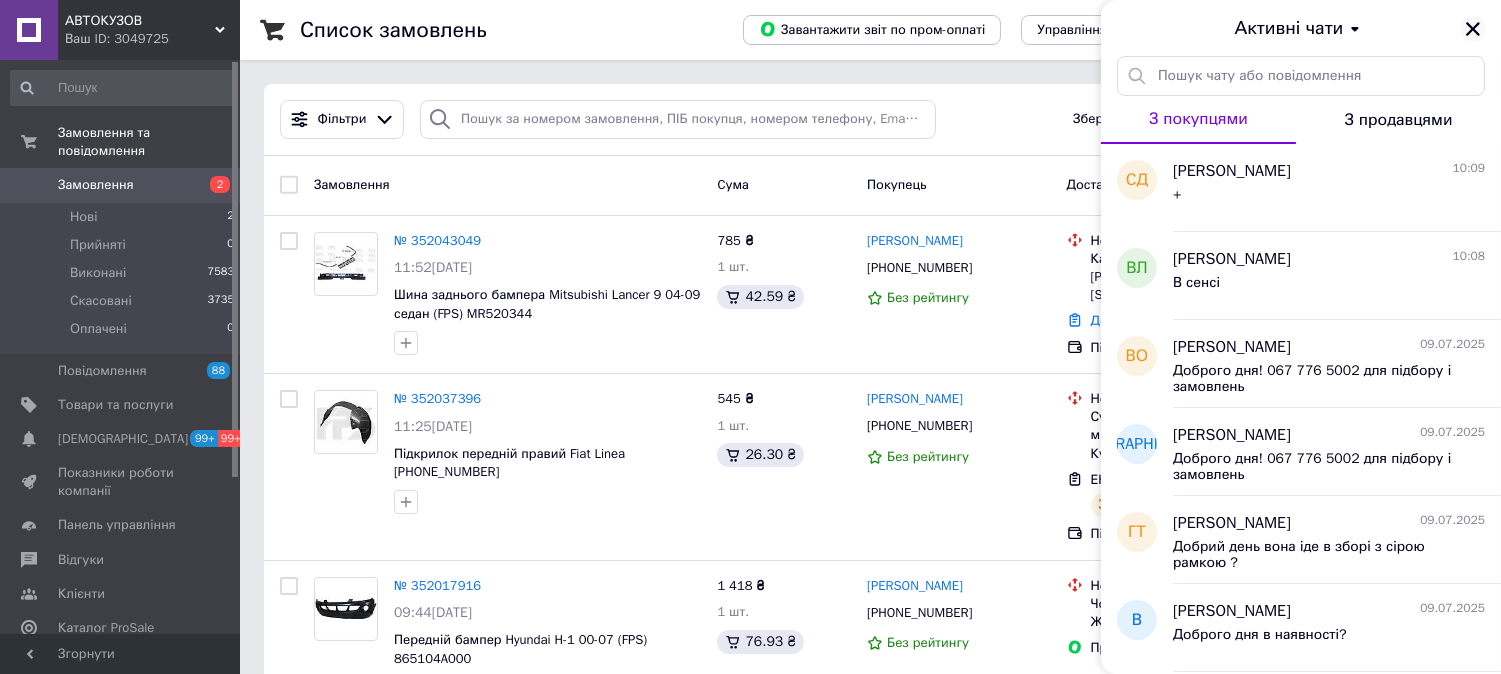 click 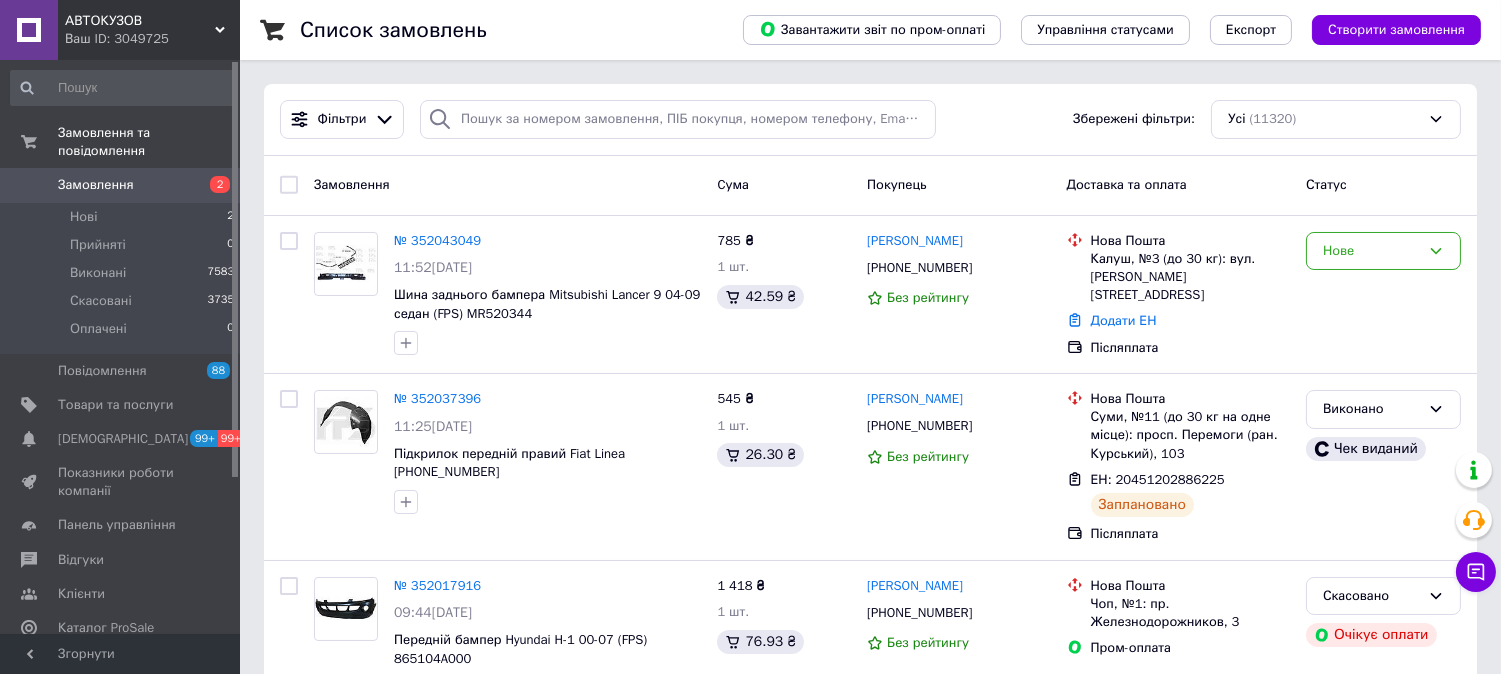 click on "Замовлення" at bounding box center [121, 185] 